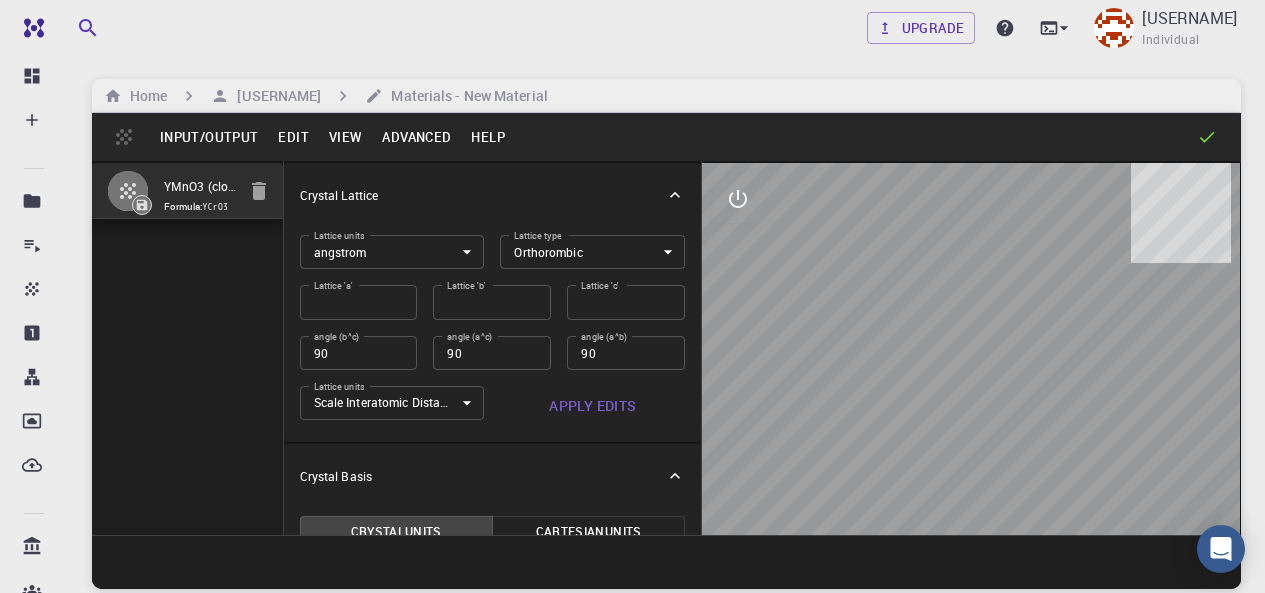 scroll, scrollTop: 0, scrollLeft: 0, axis: both 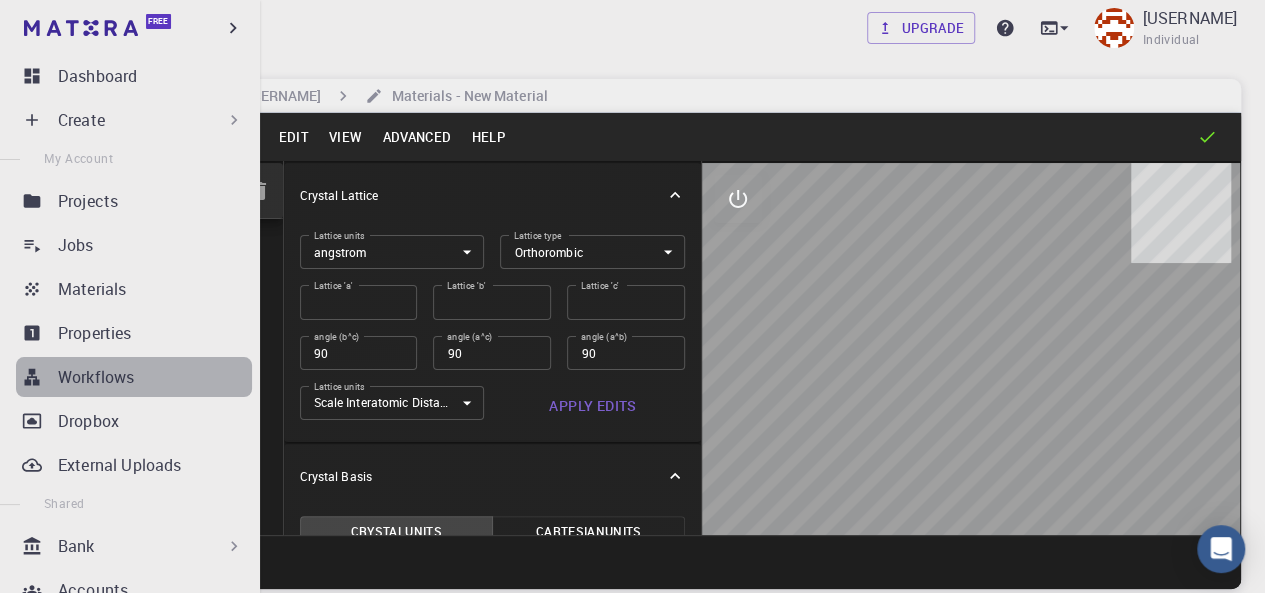 click on "Workflows" at bounding box center [155, 377] 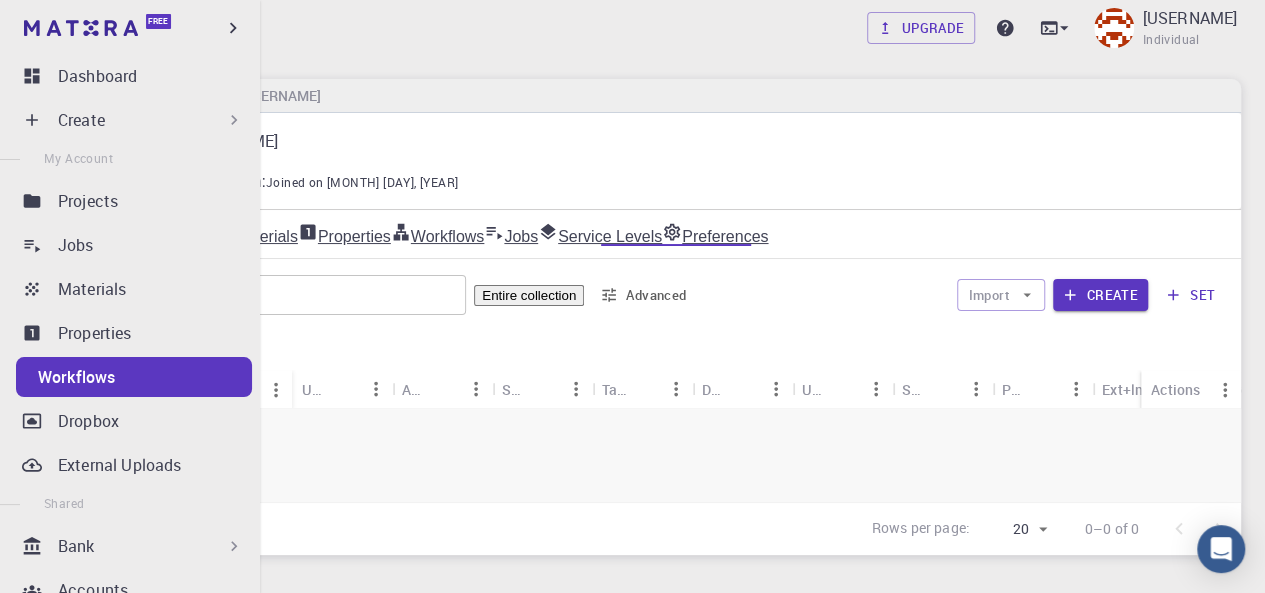 click on "Workflows" at bounding box center [145, 377] 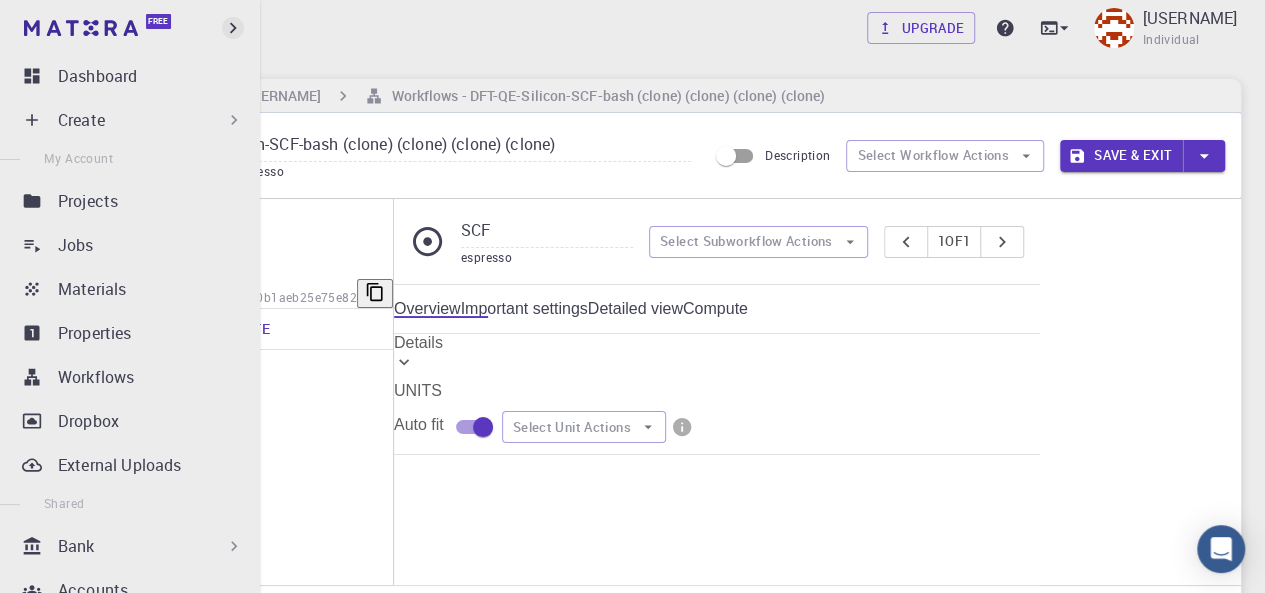 click 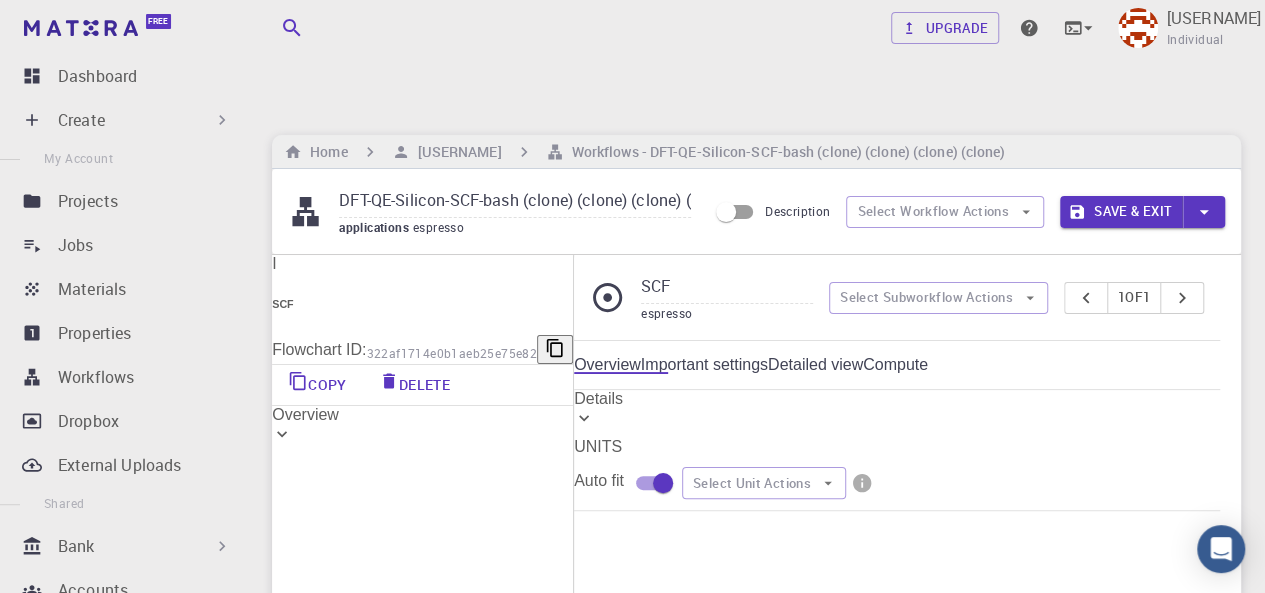 click 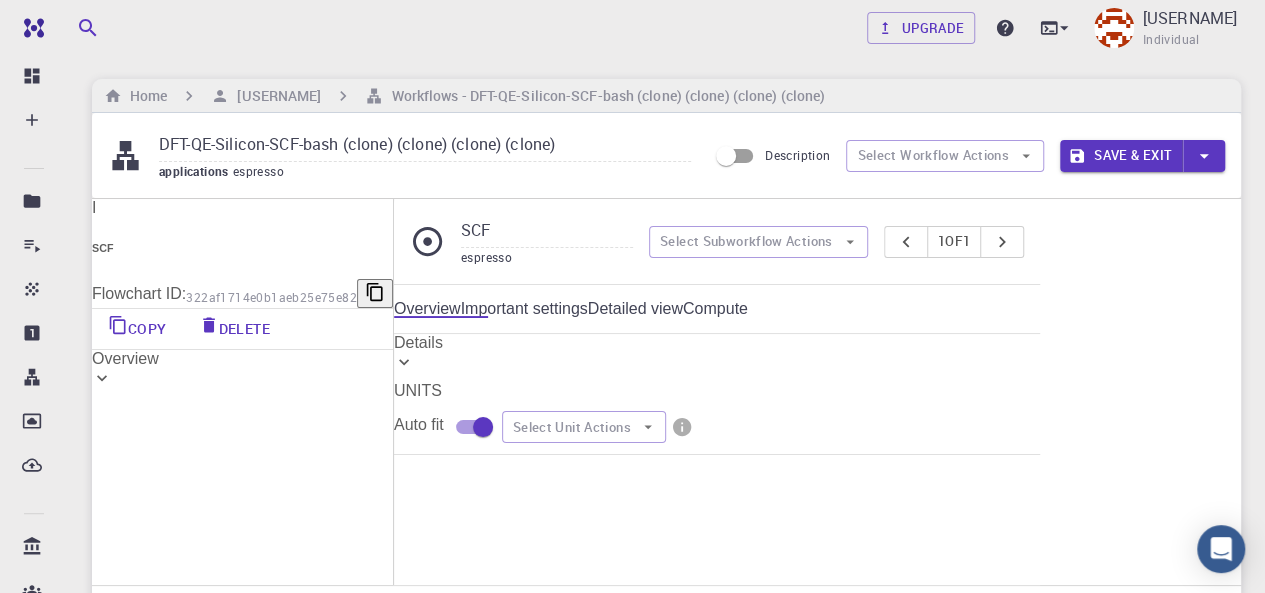 click on "Upgrade [USERNAME] Individual" at bounding box center [666, 28] 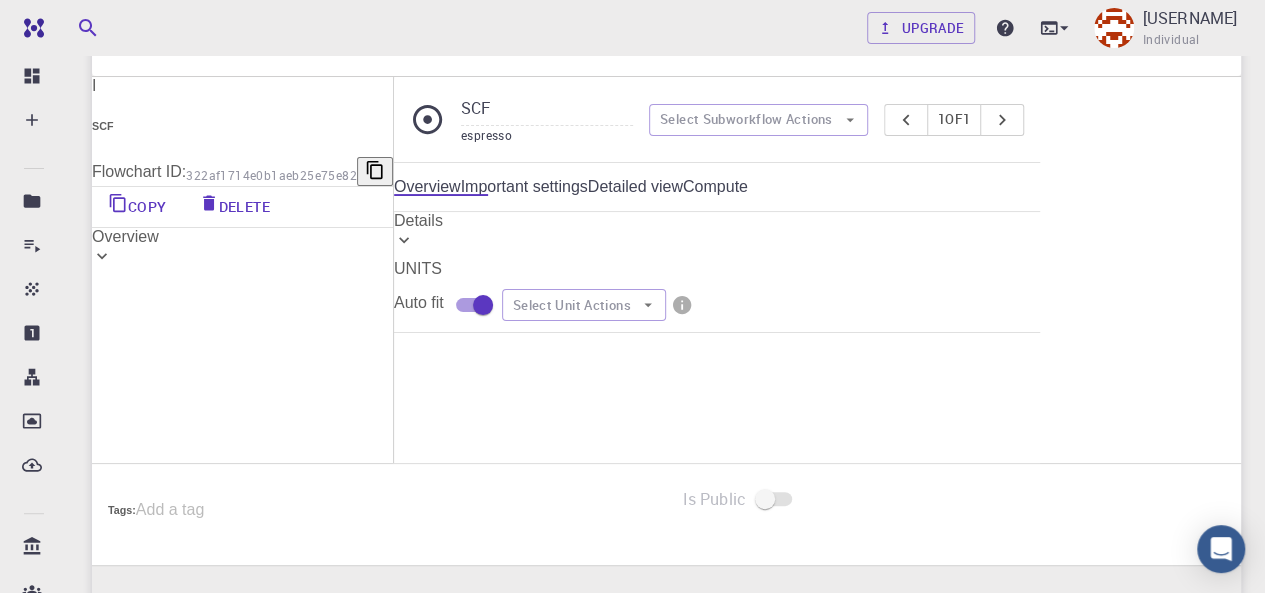 scroll, scrollTop: 119, scrollLeft: 0, axis: vertical 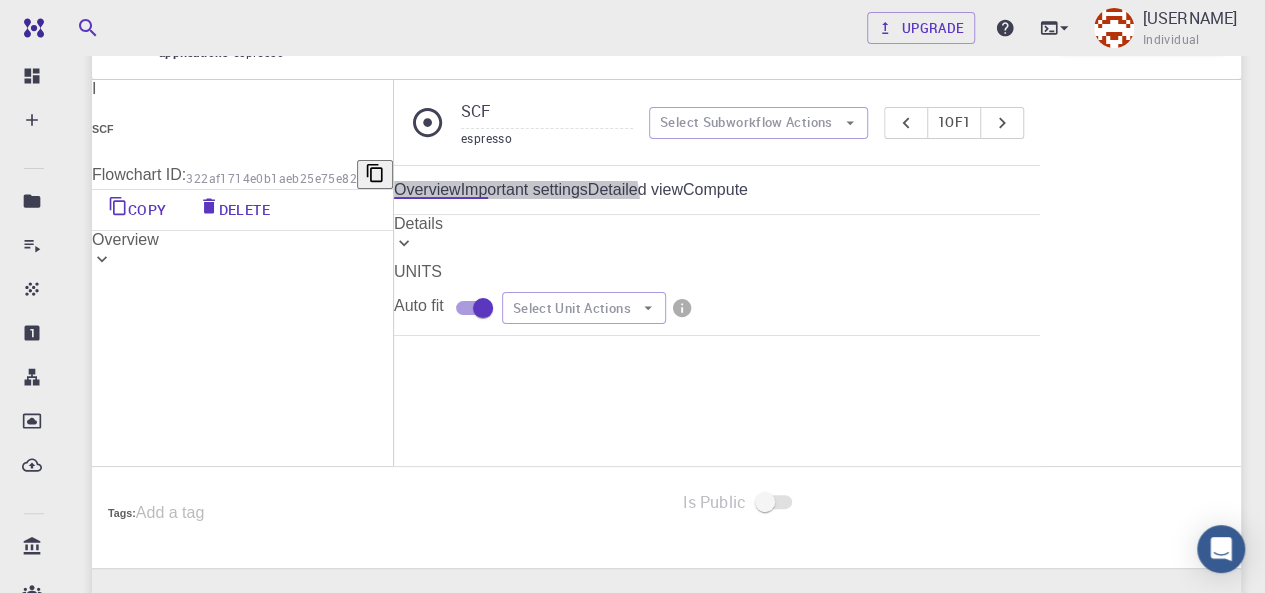 click on "Important settings" at bounding box center [524, 190] 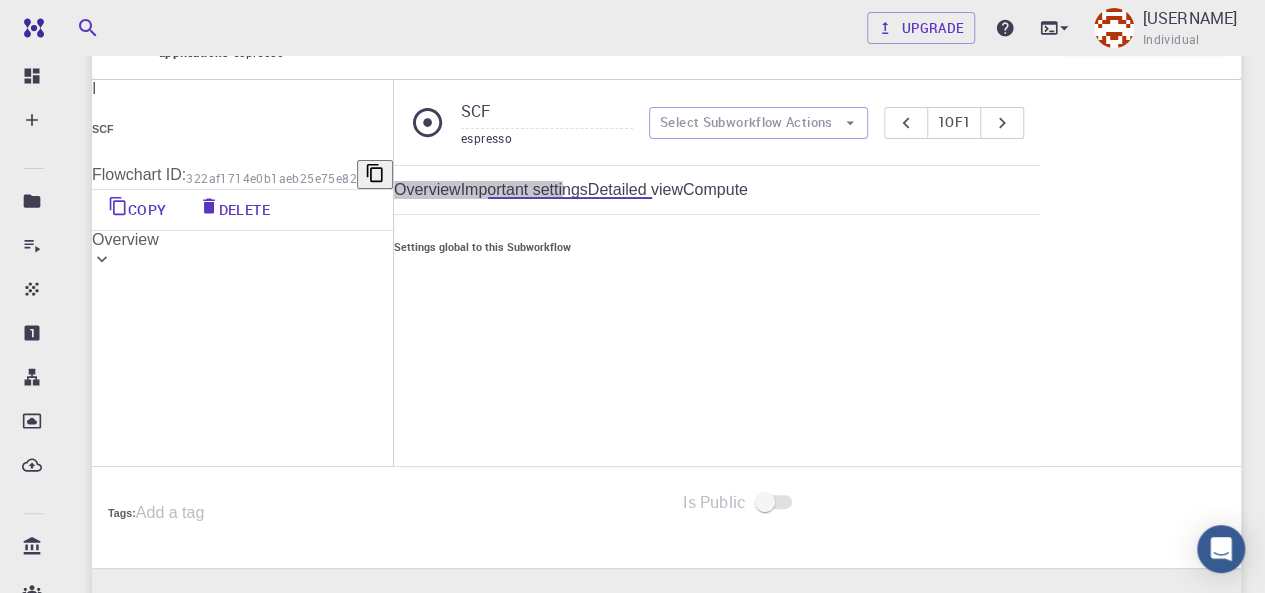 click on "Detailed view" at bounding box center (635, 190) 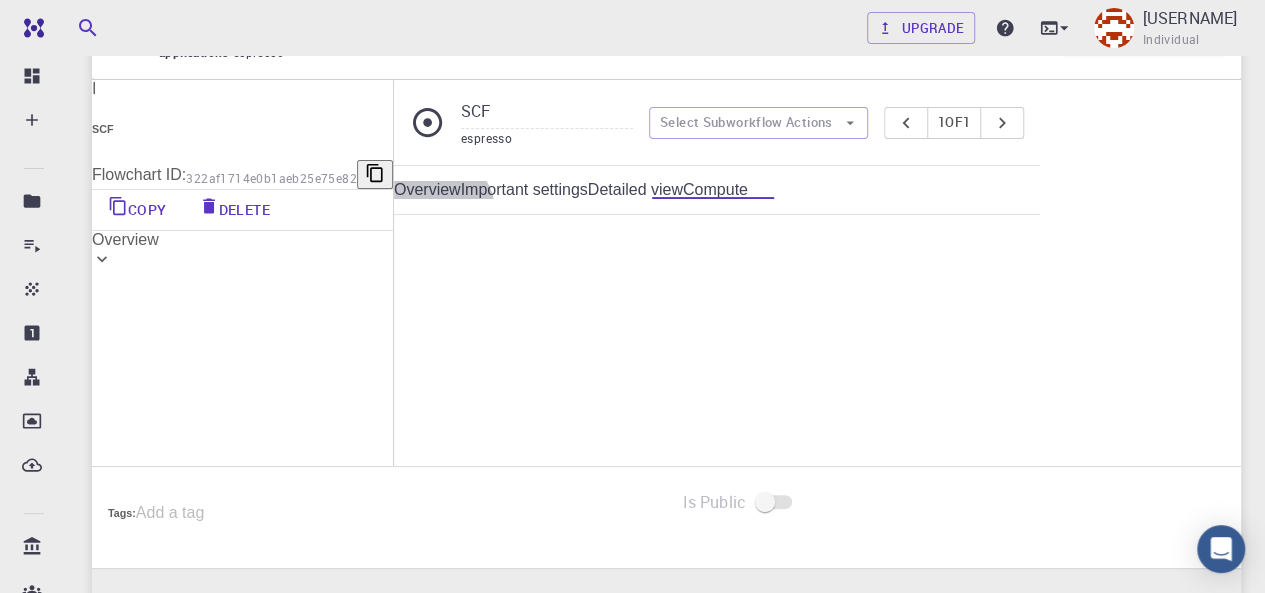 click on "Compute" at bounding box center (715, 190) 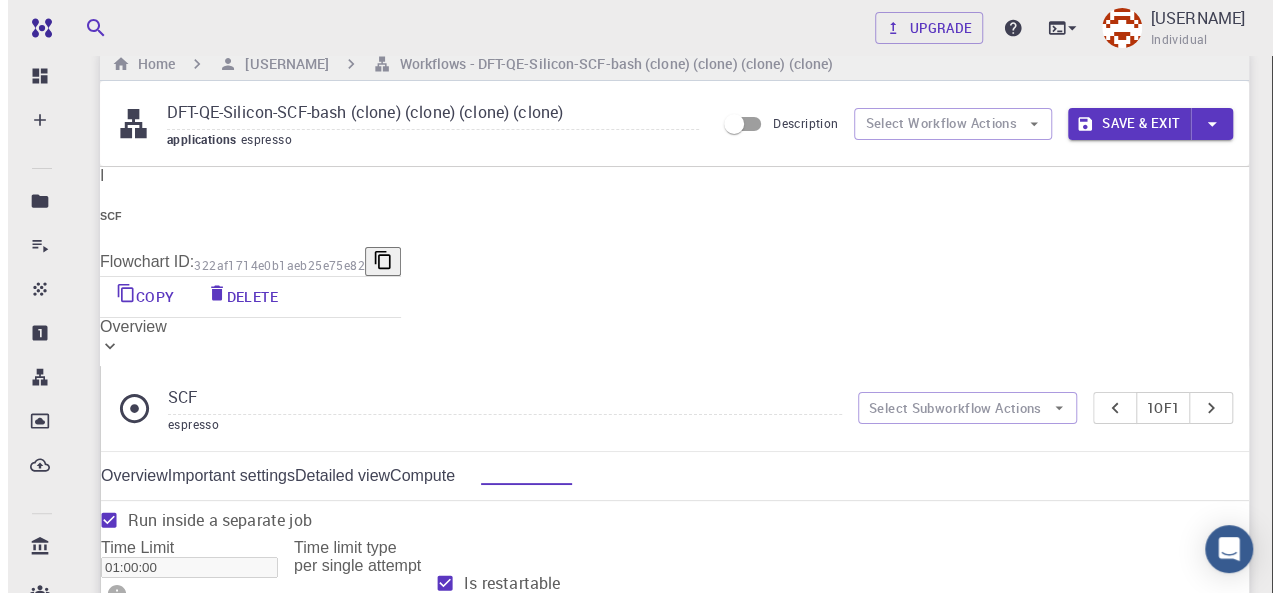 scroll, scrollTop: 0, scrollLeft: 0, axis: both 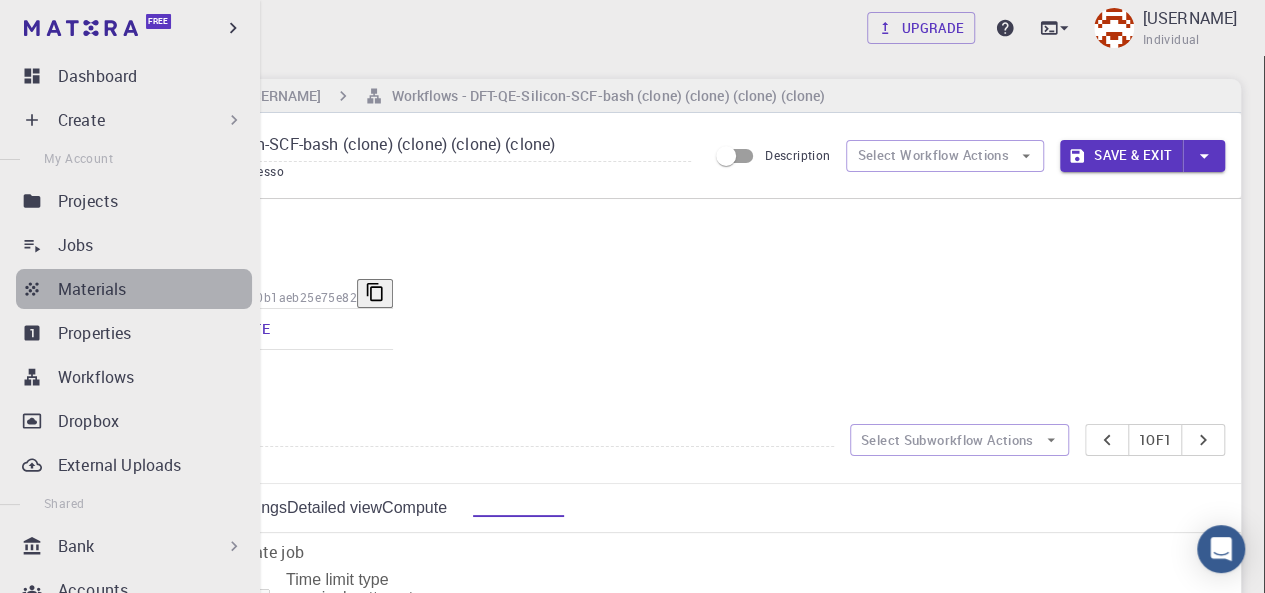 click on "Materials" at bounding box center (155, 289) 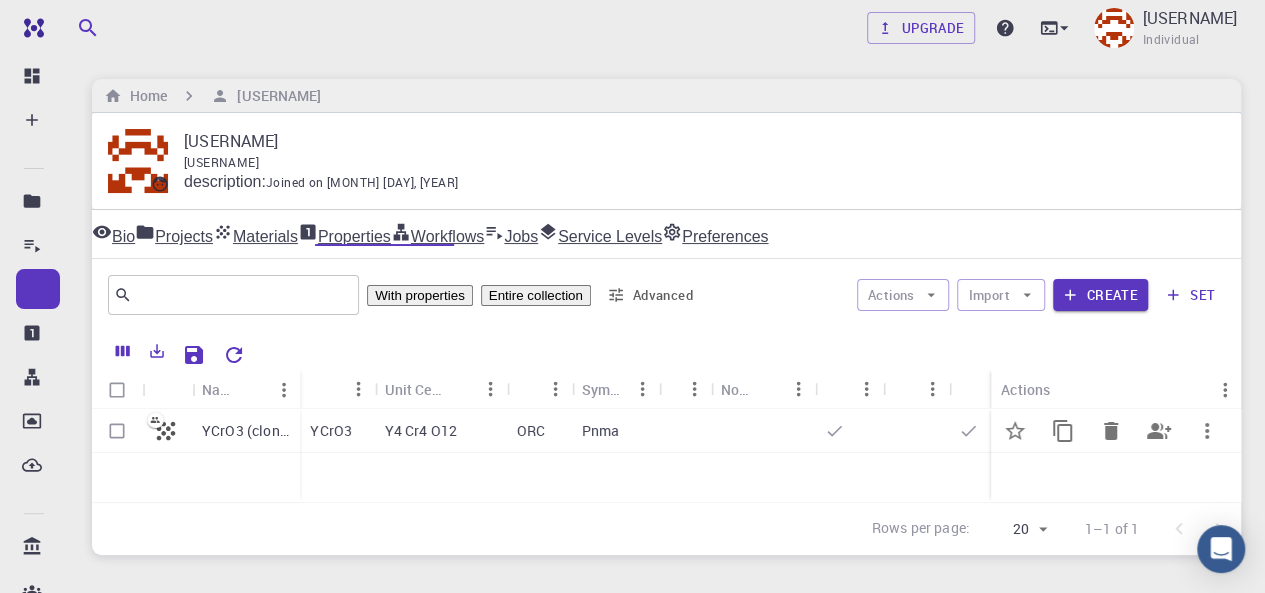 click on "YCrO3 (clone)" at bounding box center (246, 431) 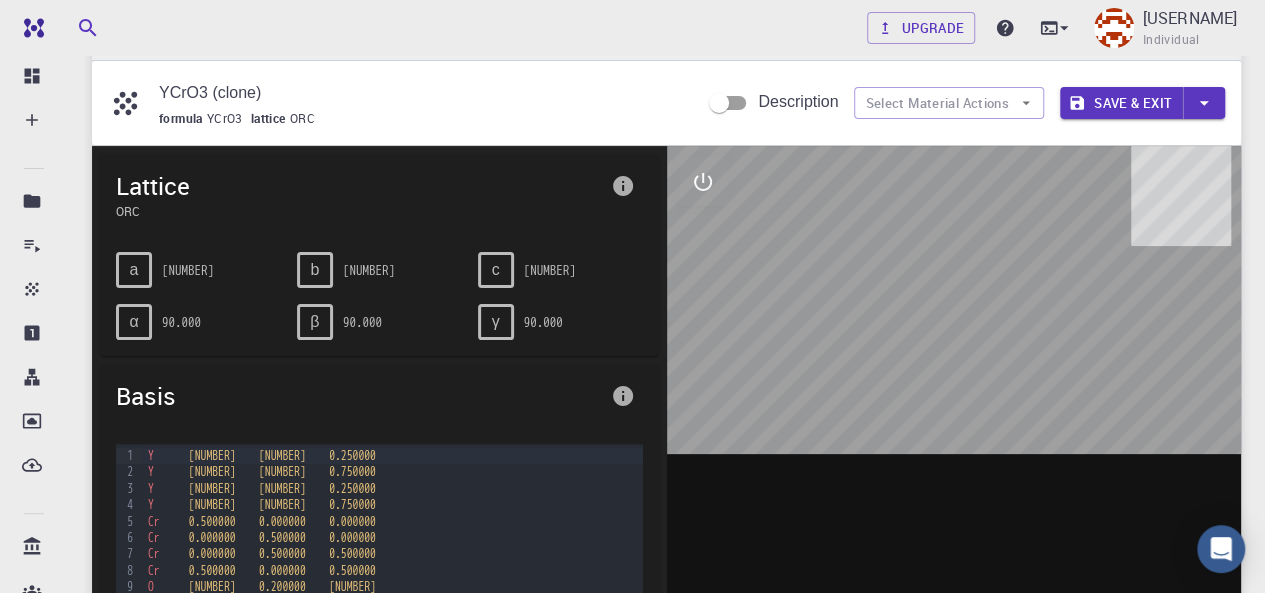 scroll, scrollTop: 0, scrollLeft: 0, axis: both 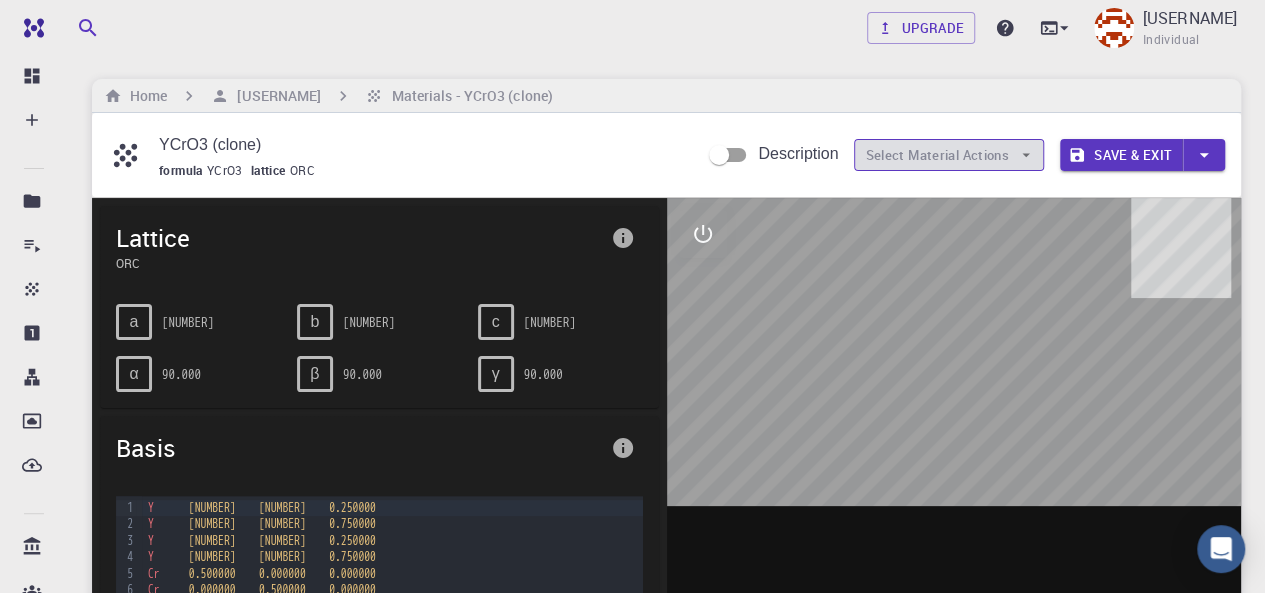 click 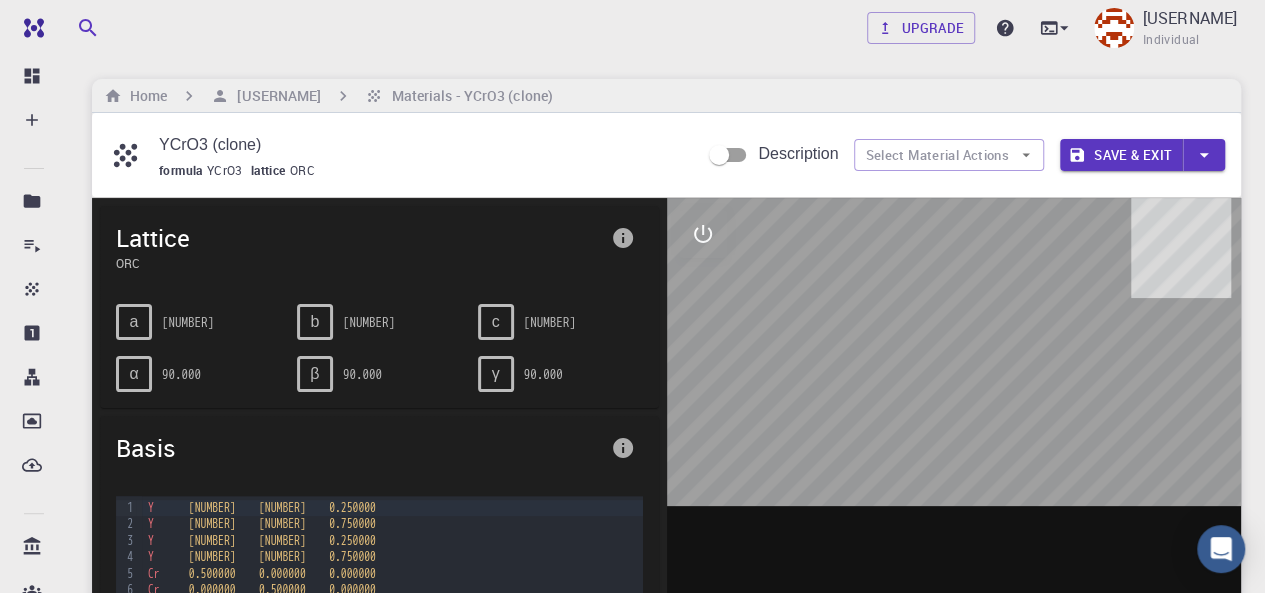 click 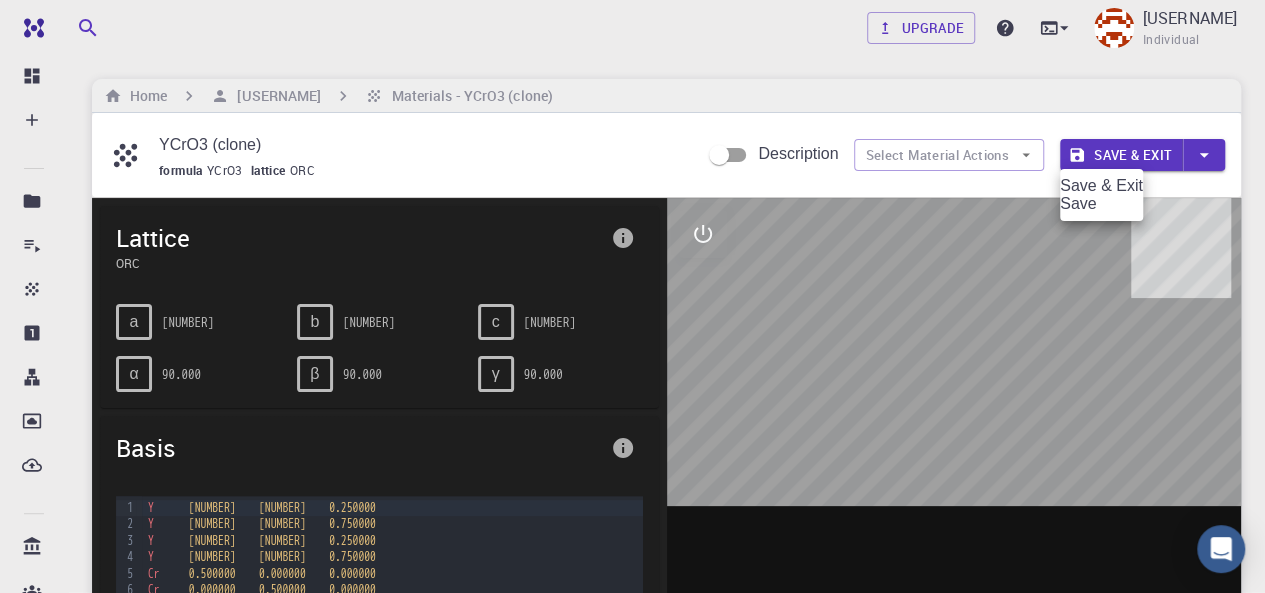 click at bounding box center [632, 296] 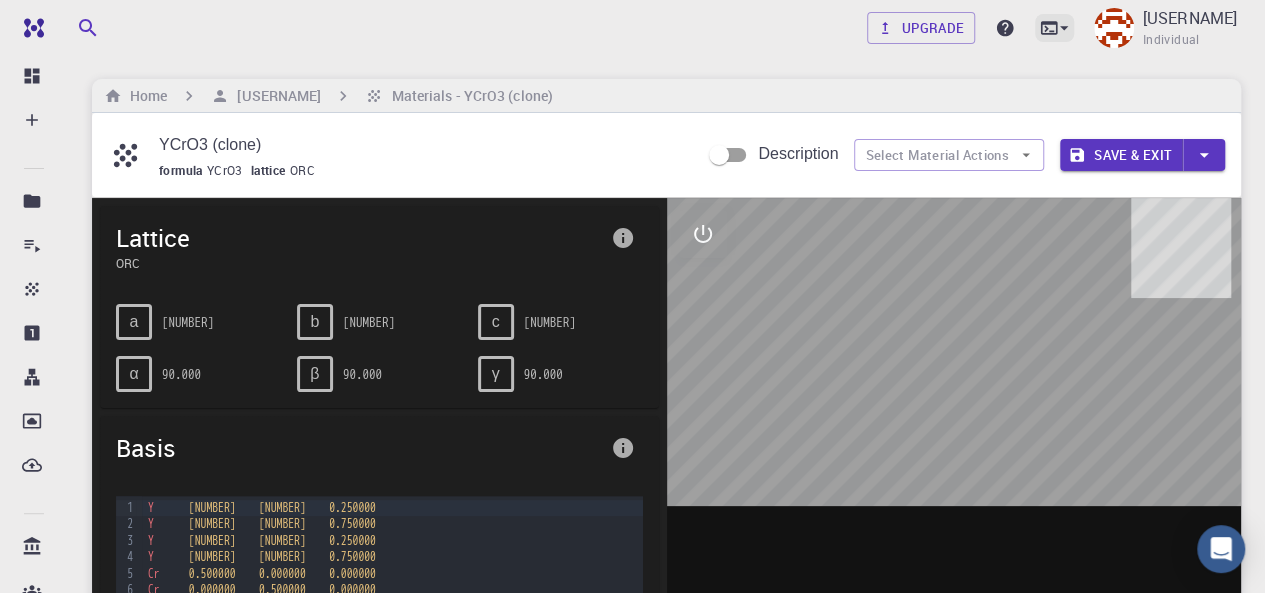 click 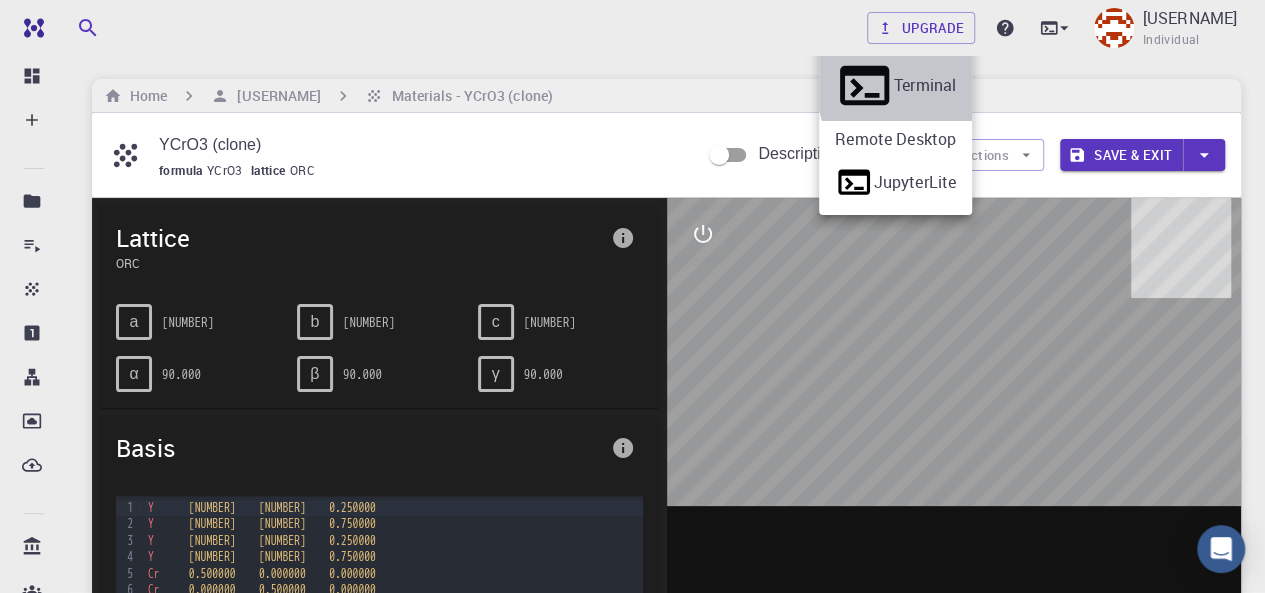 click on "Terminal" at bounding box center [895, 85] 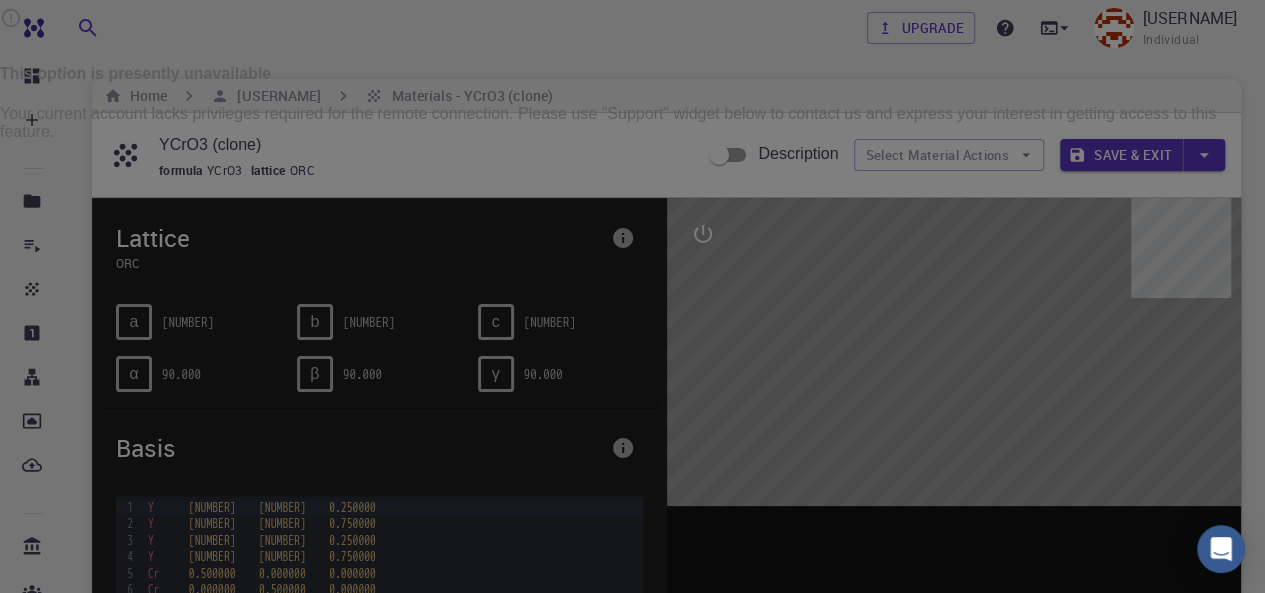 click on "This option is presently unavailable Your current account lacks privileges required for the remote connection. Please use "Support" widget below to contact us and express your interest in getting access to this feature." at bounding box center (632, 74) 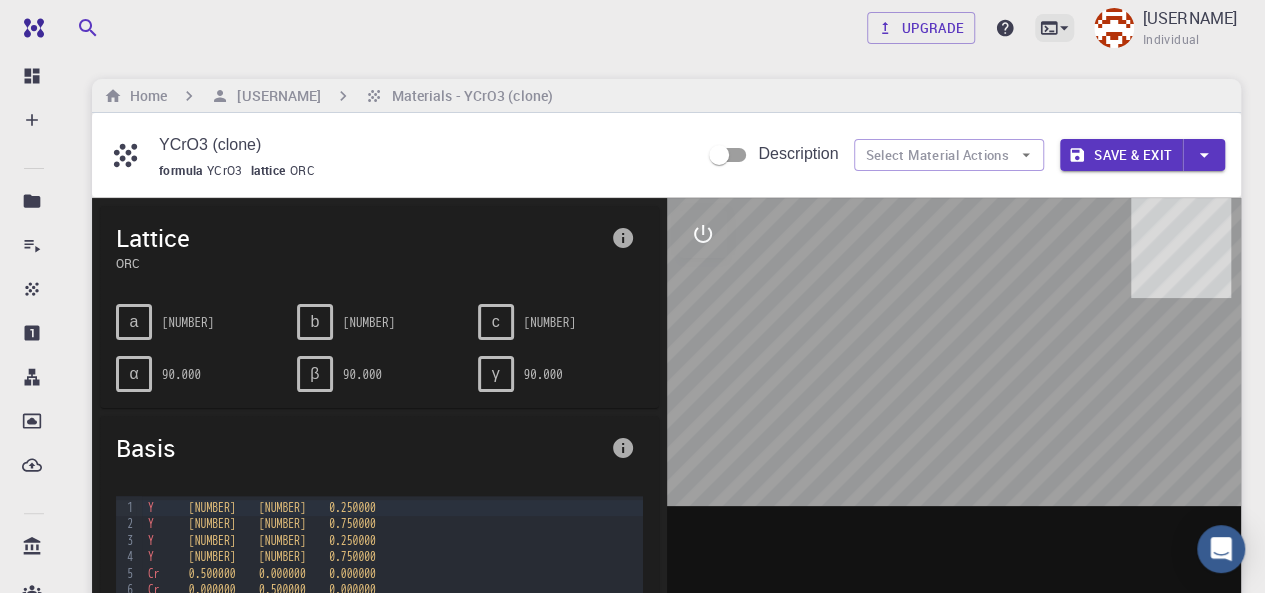 click 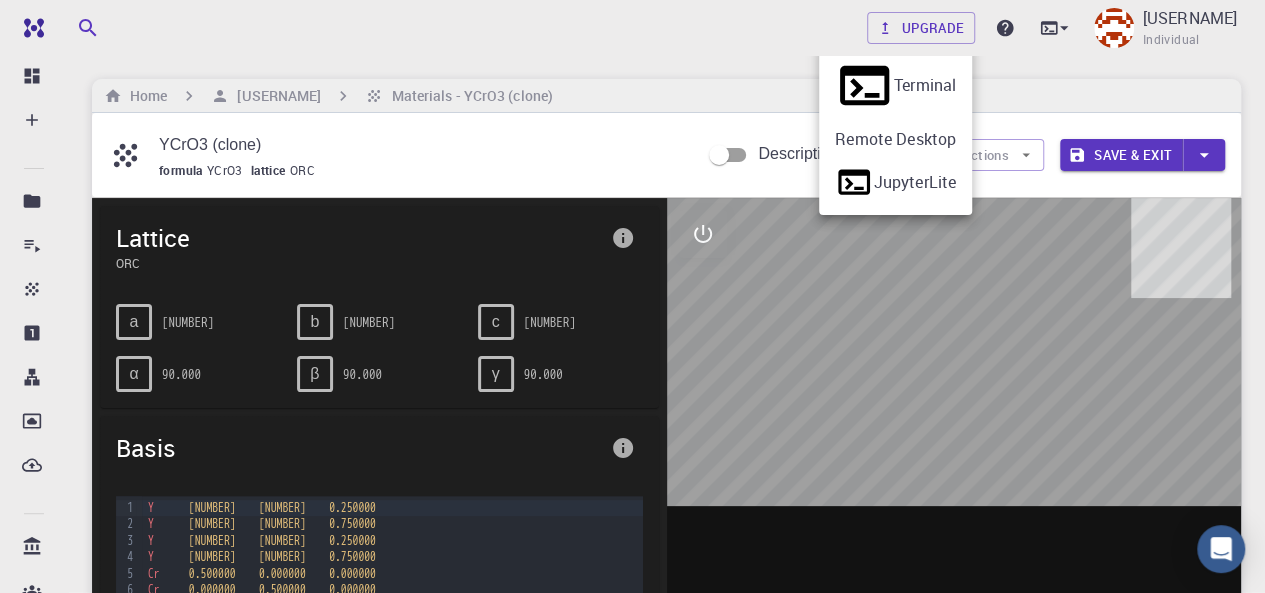 click on "JupyterLite" at bounding box center [895, 182] 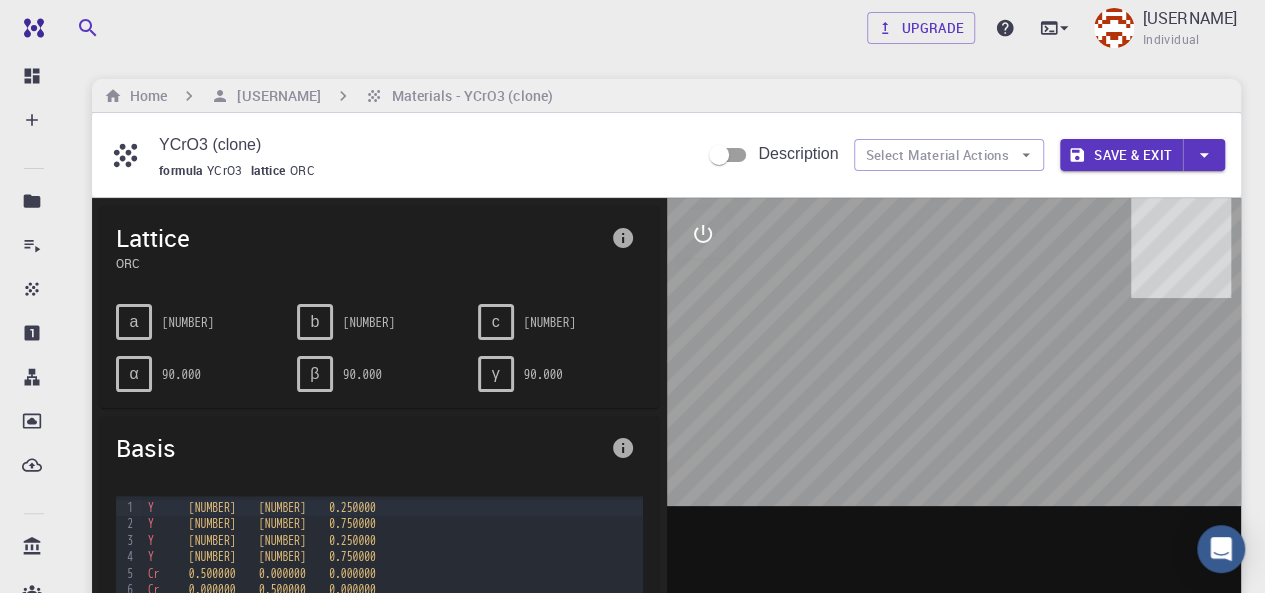 click 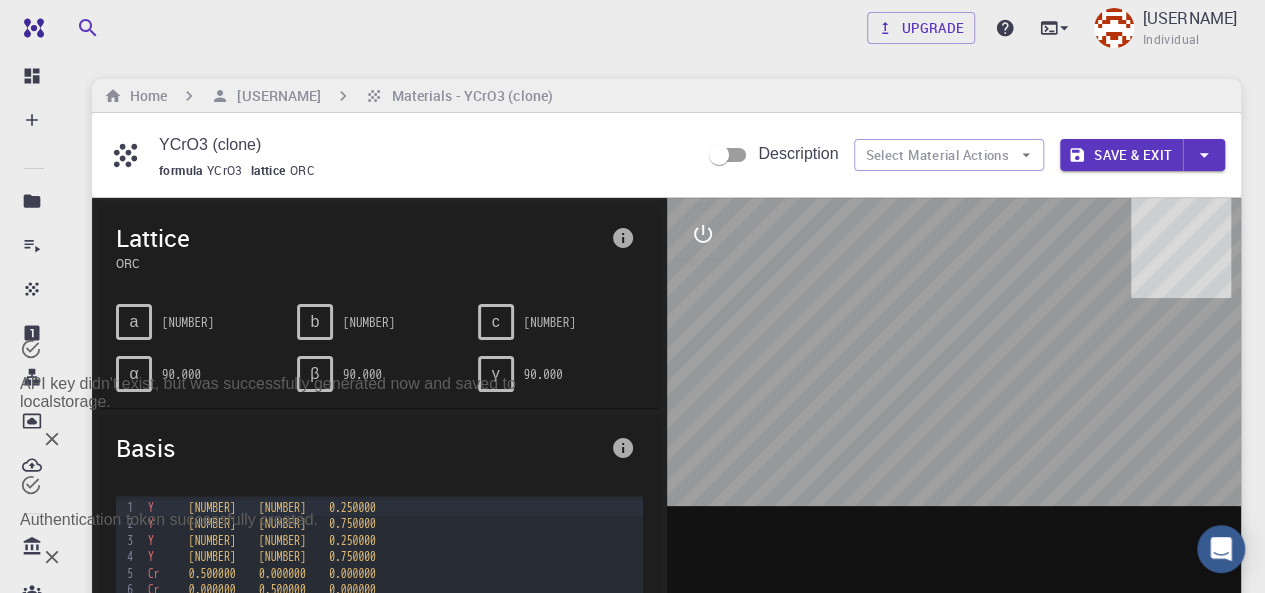 scroll, scrollTop: 6, scrollLeft: 0, axis: vertical 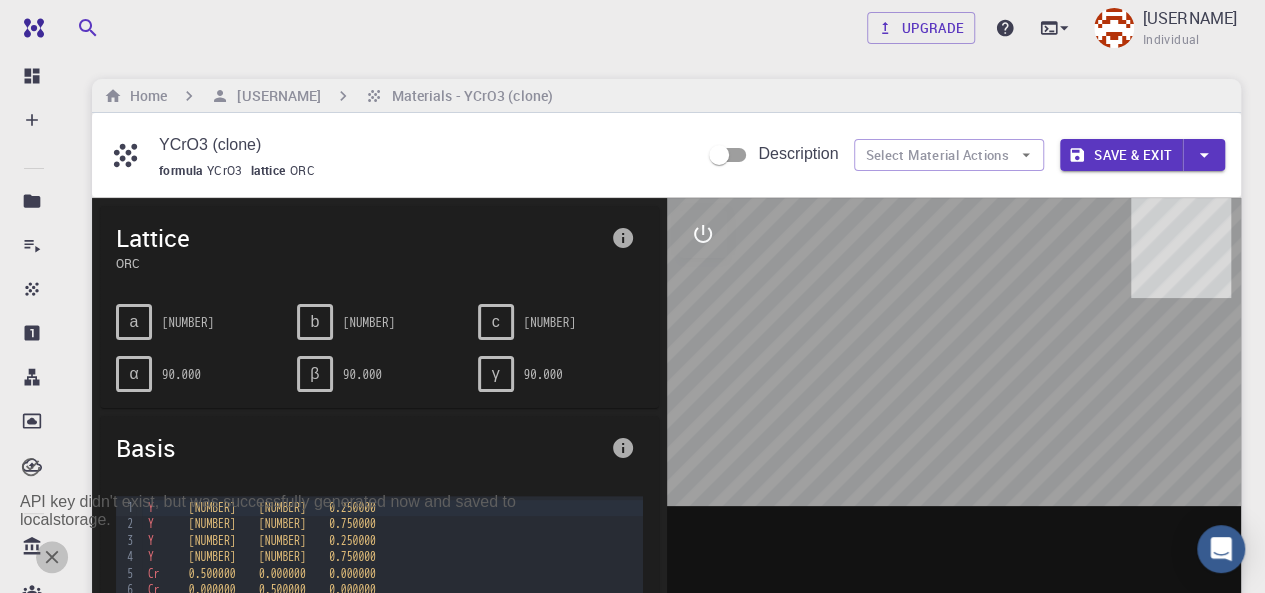 click 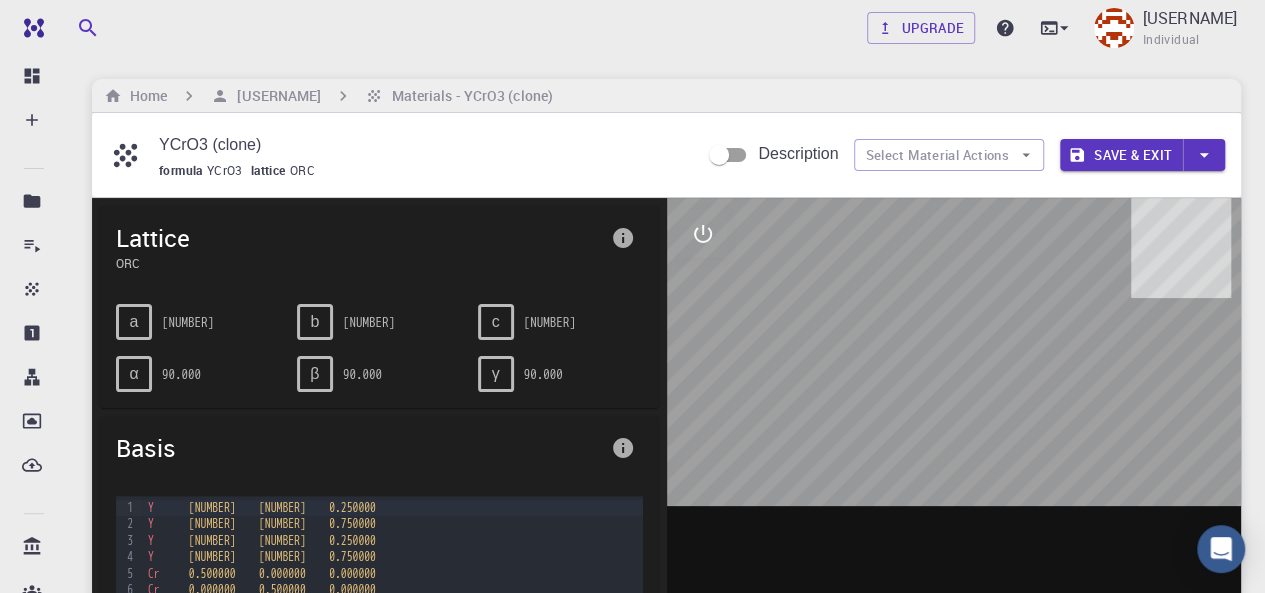 click 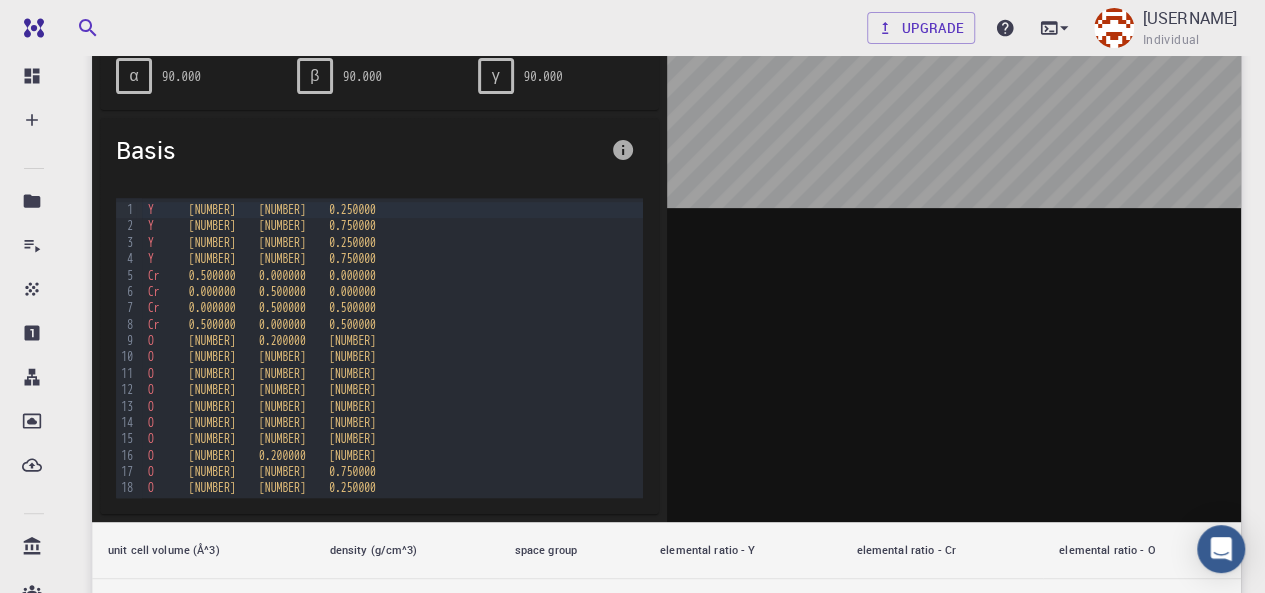 scroll, scrollTop: 294, scrollLeft: 0, axis: vertical 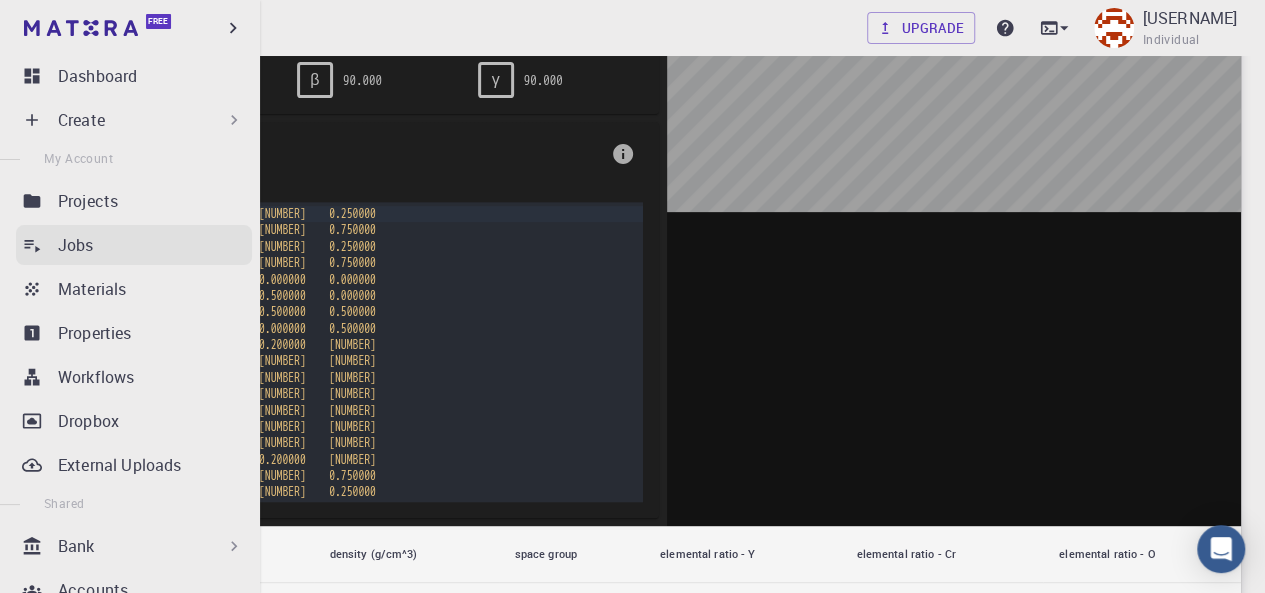 click on "Jobs" at bounding box center (155, 245) 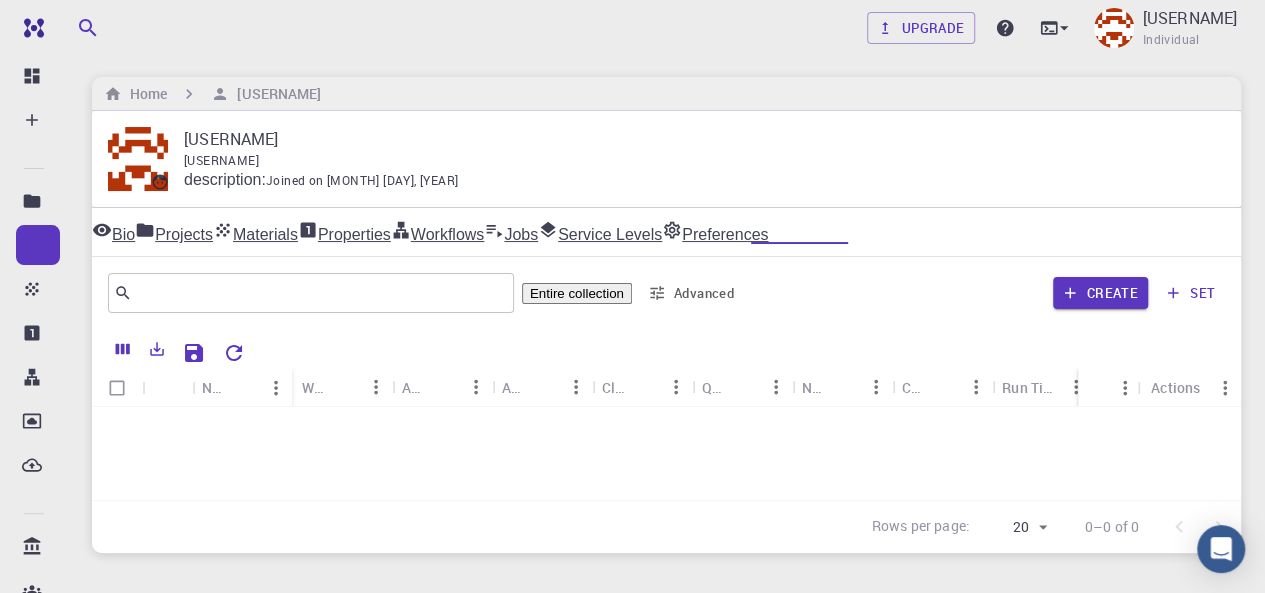 scroll, scrollTop: 0, scrollLeft: 0, axis: both 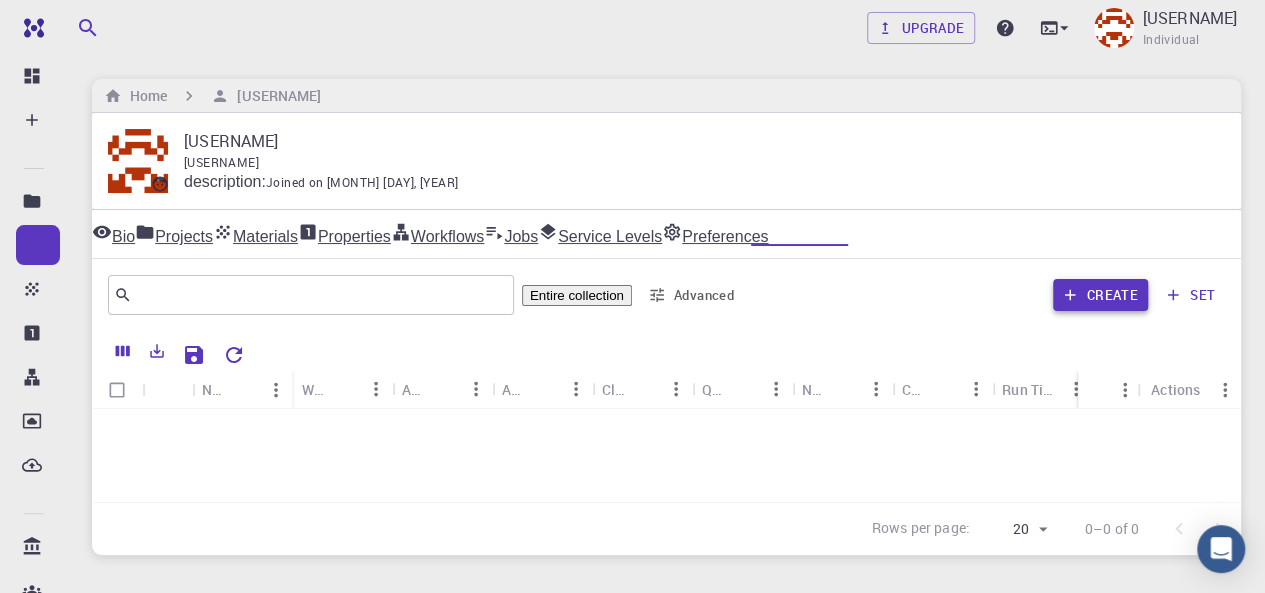 click on "Create" at bounding box center (1100, 295) 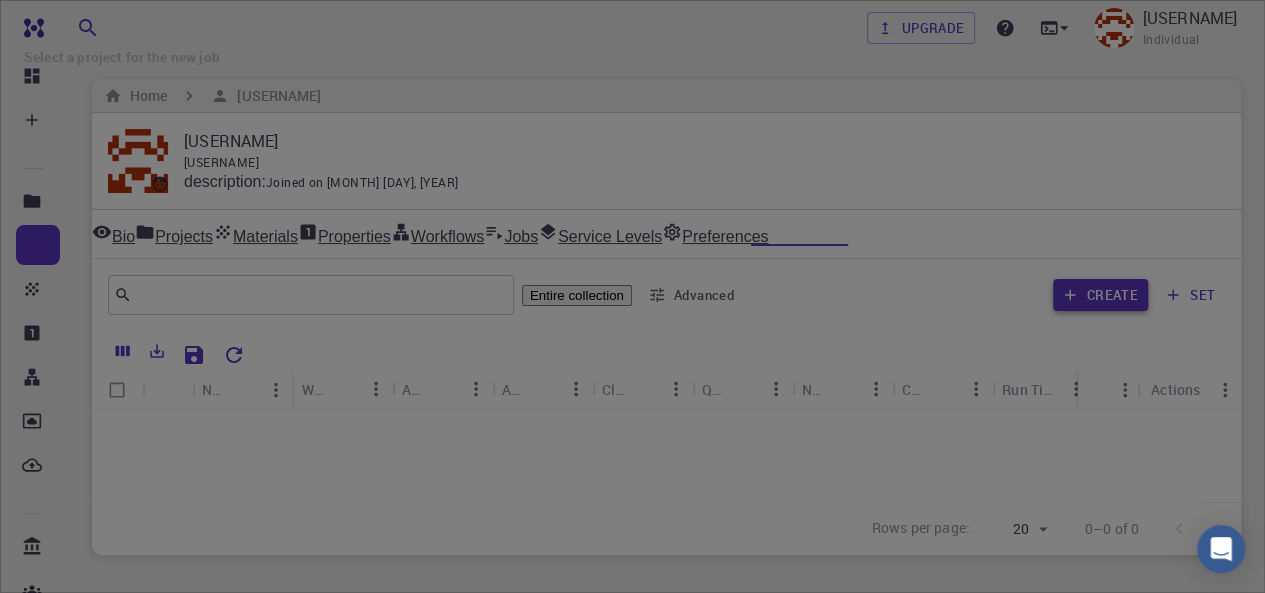 type on "ihzSduH6u9Nutn2SK" 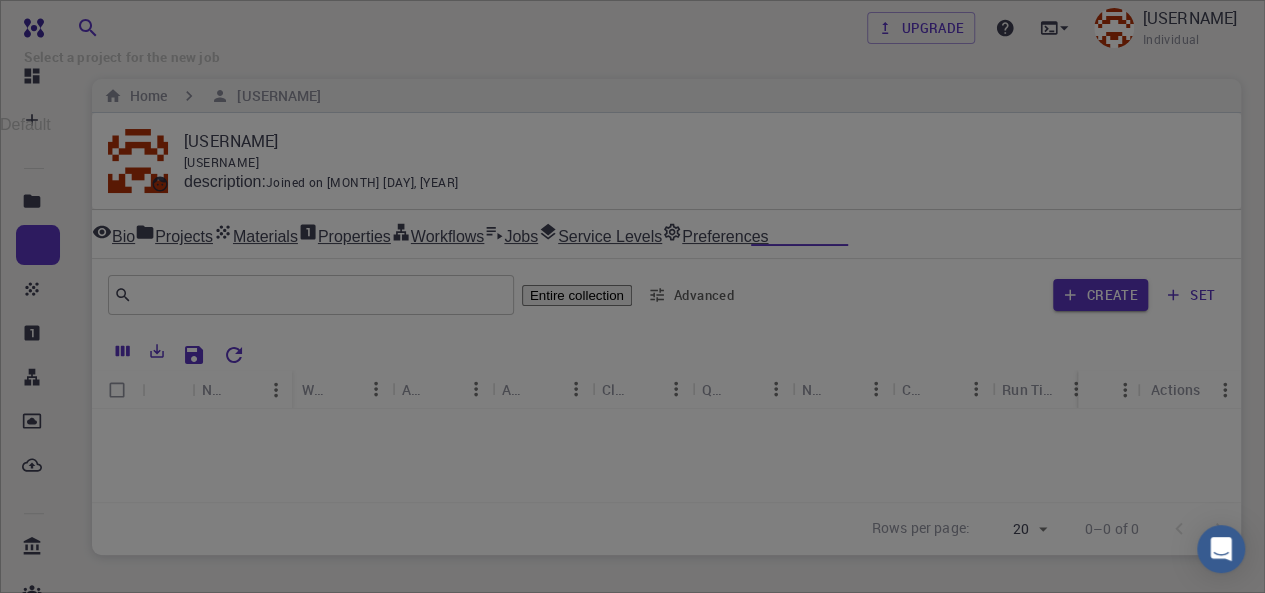 click on "Create New Job" at bounding box center [143, 1476] 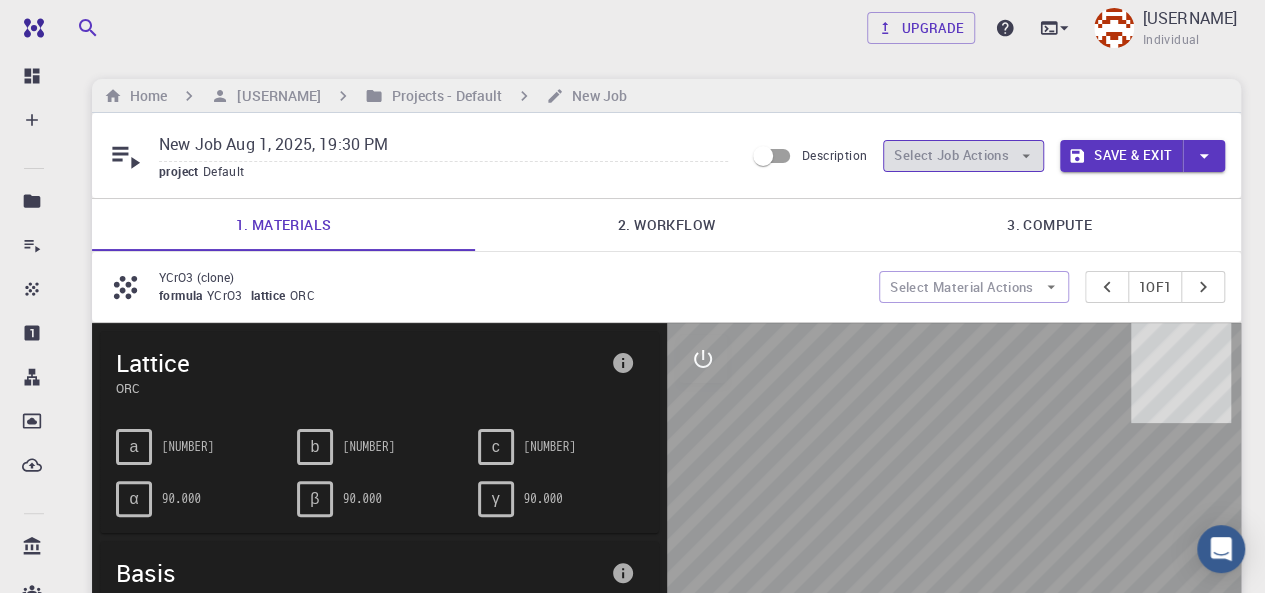 click 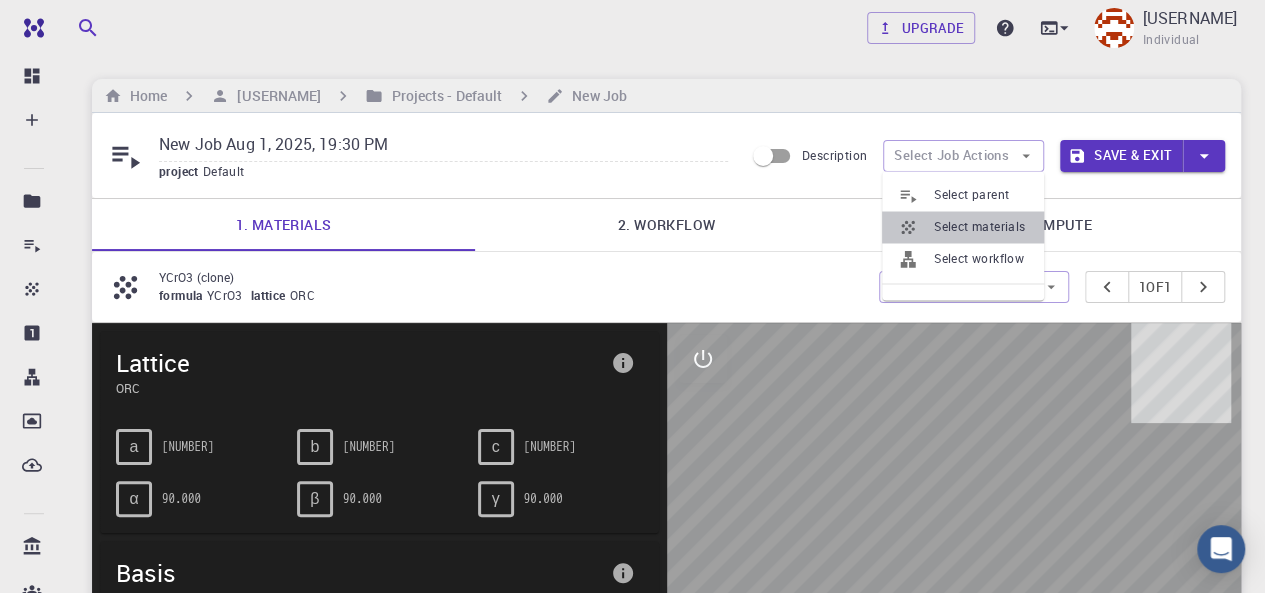 click on "Select materials" at bounding box center (981, 227) 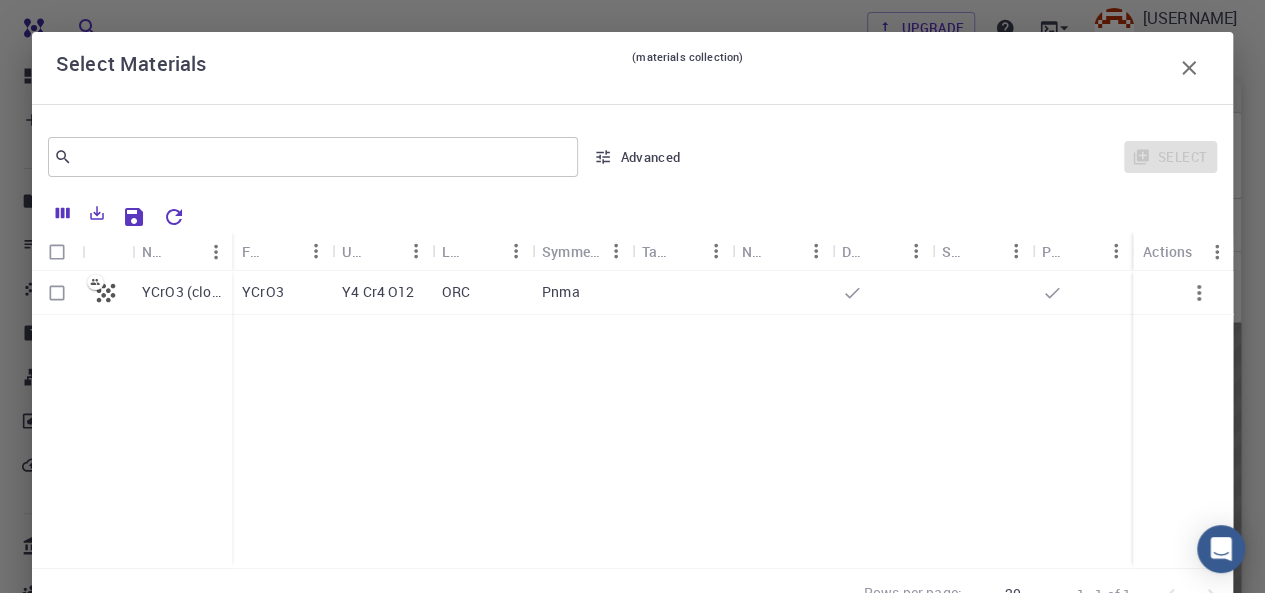 click on "Y4 Cr4 O12" at bounding box center [378, 292] 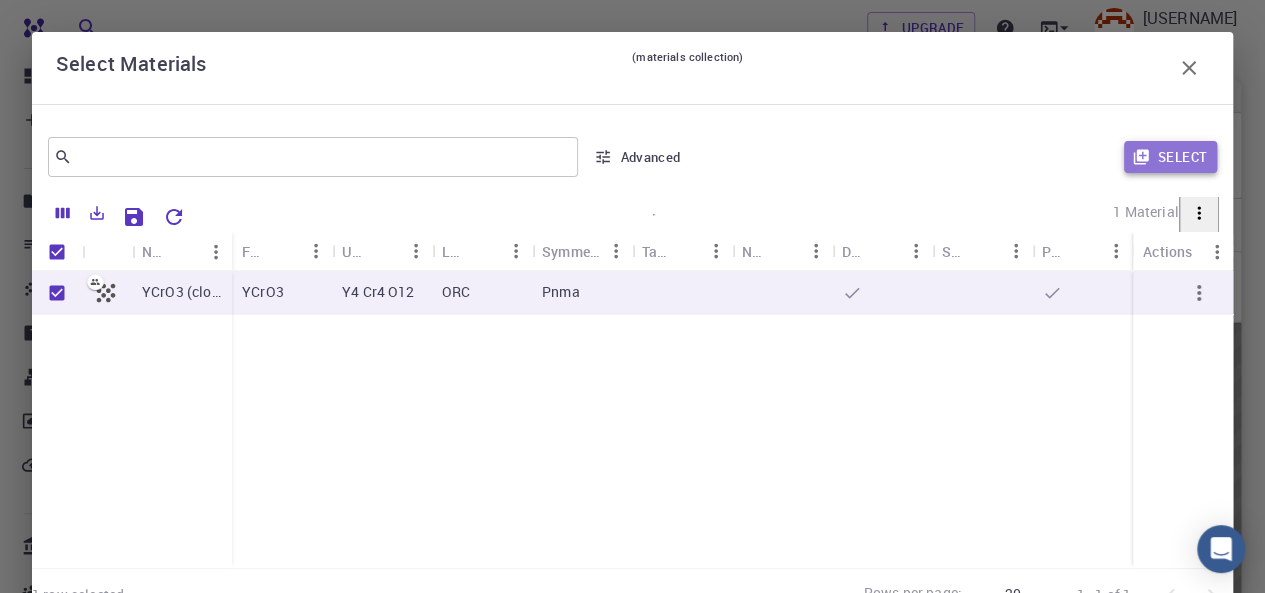 click on "Select" at bounding box center (1170, 157) 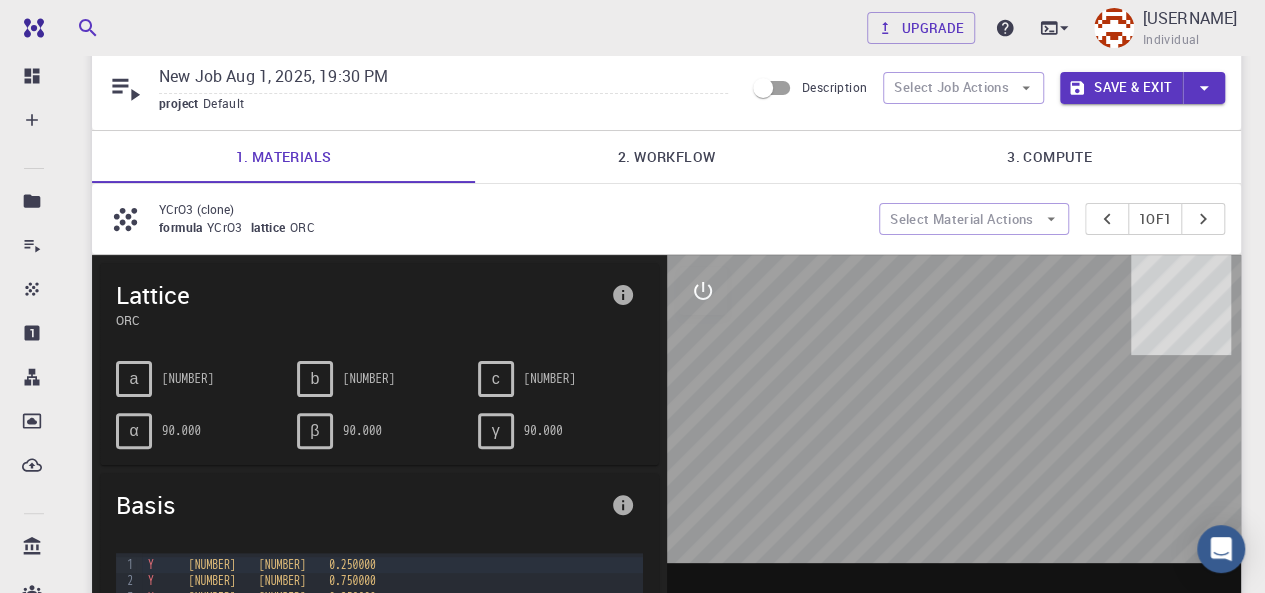 scroll, scrollTop: 6, scrollLeft: 0, axis: vertical 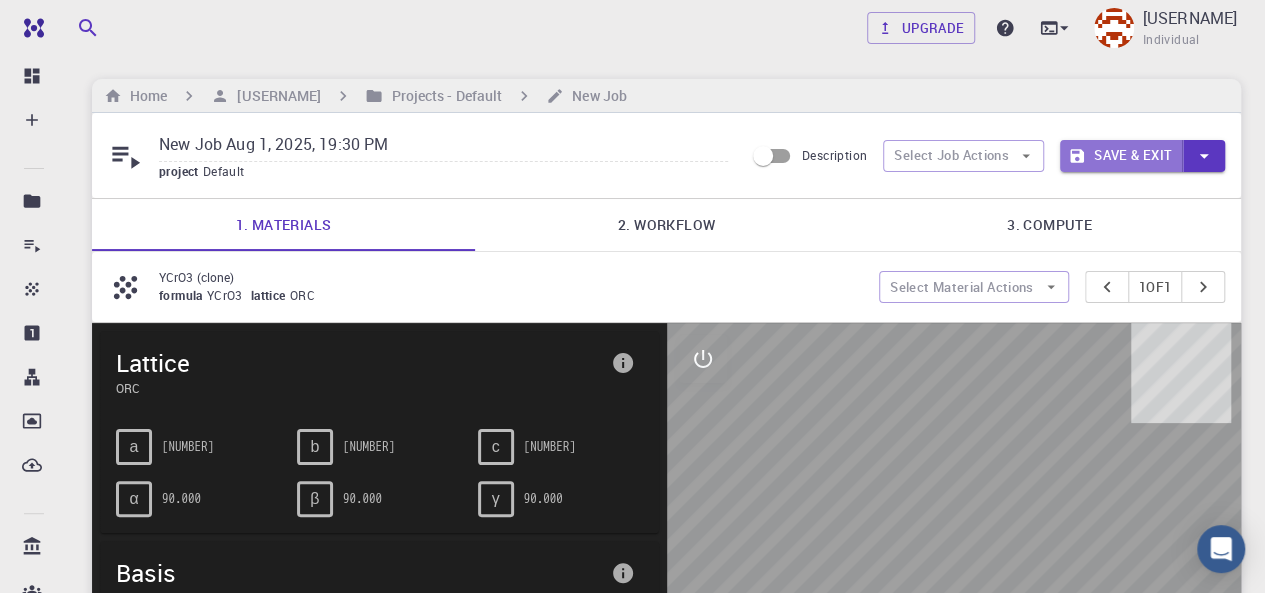 click on "Save & Exit" at bounding box center (1121, 156) 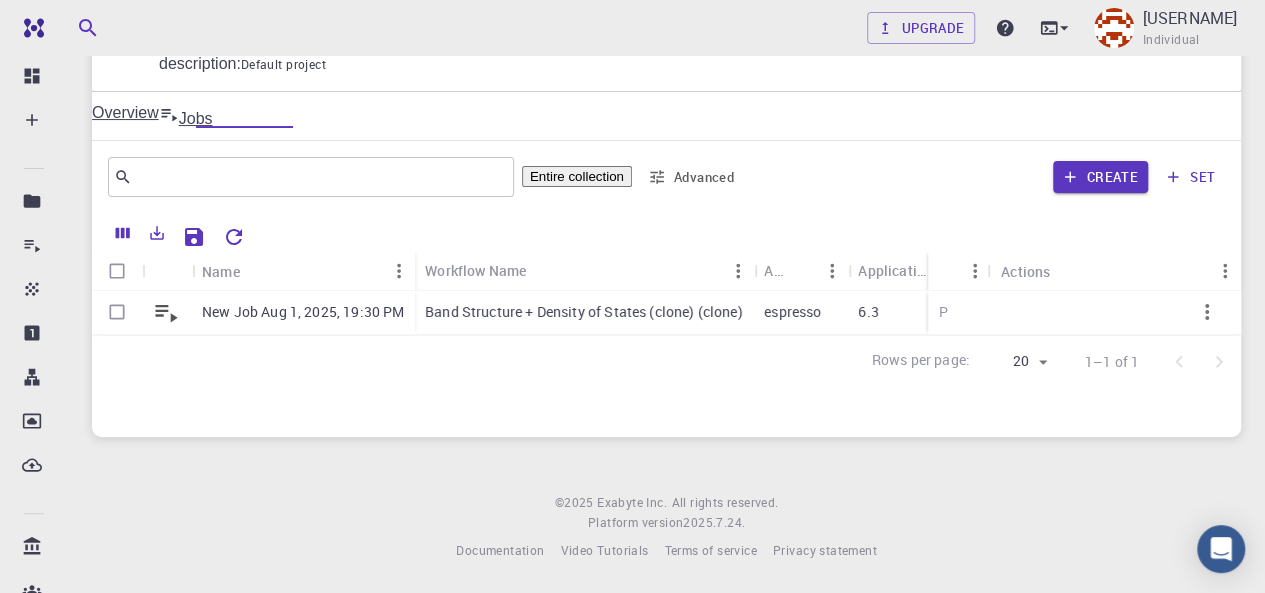 scroll, scrollTop: 148, scrollLeft: 0, axis: vertical 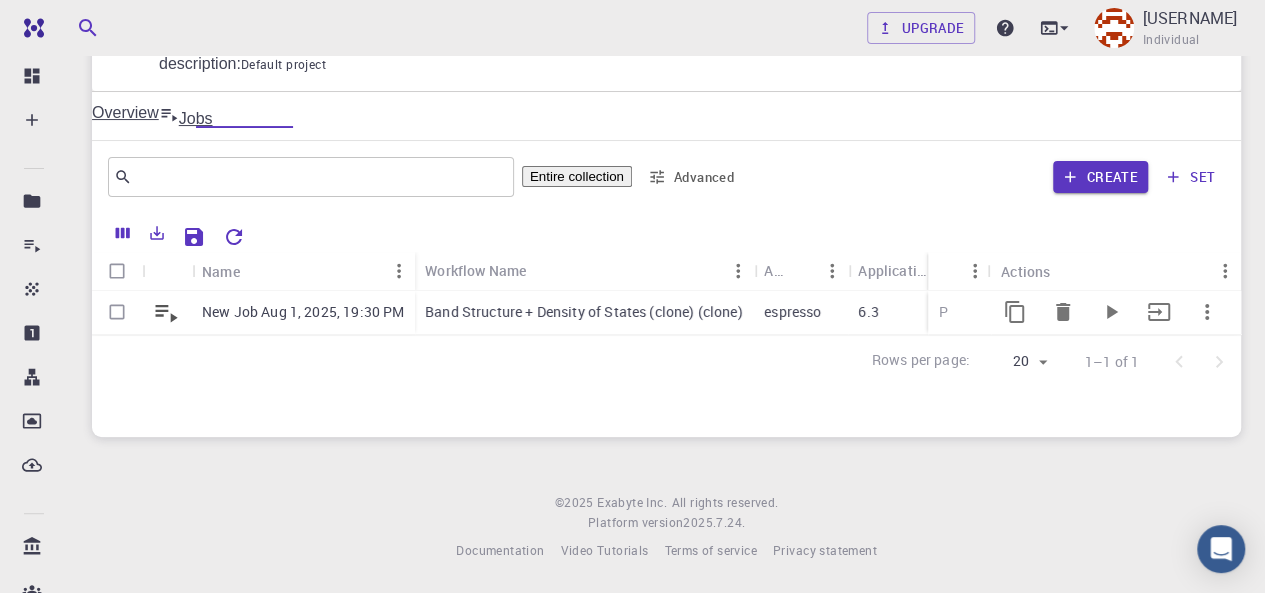 click on "New Job Aug 1, 2025, 19:30 PM" at bounding box center (303, 313) 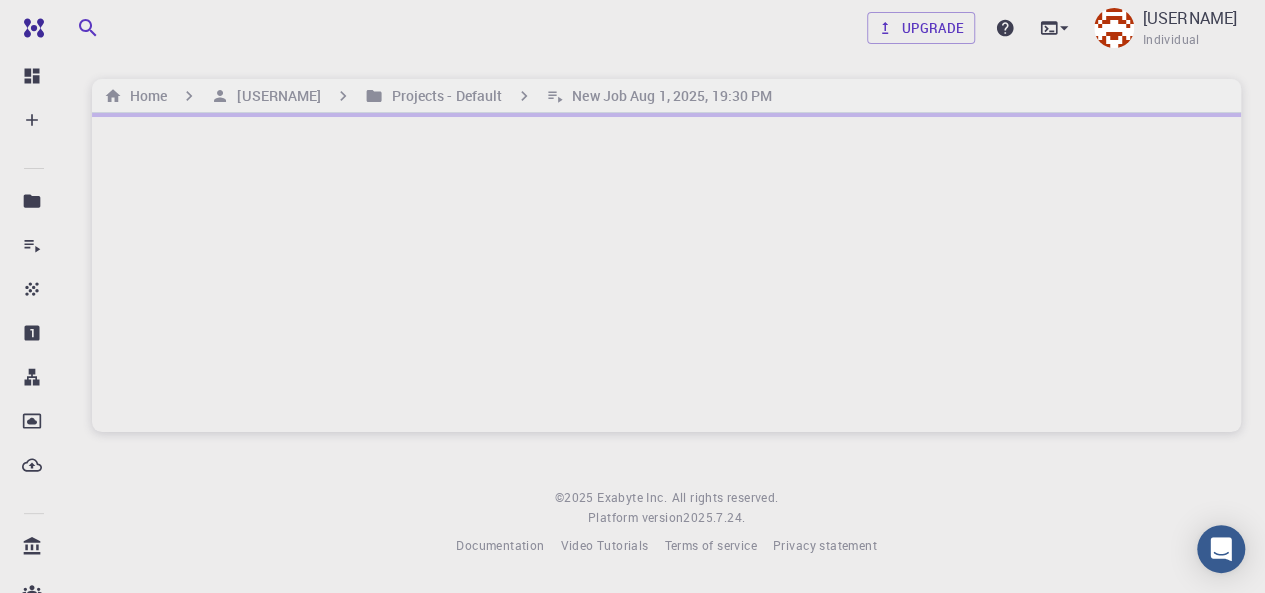 scroll, scrollTop: 0, scrollLeft: 0, axis: both 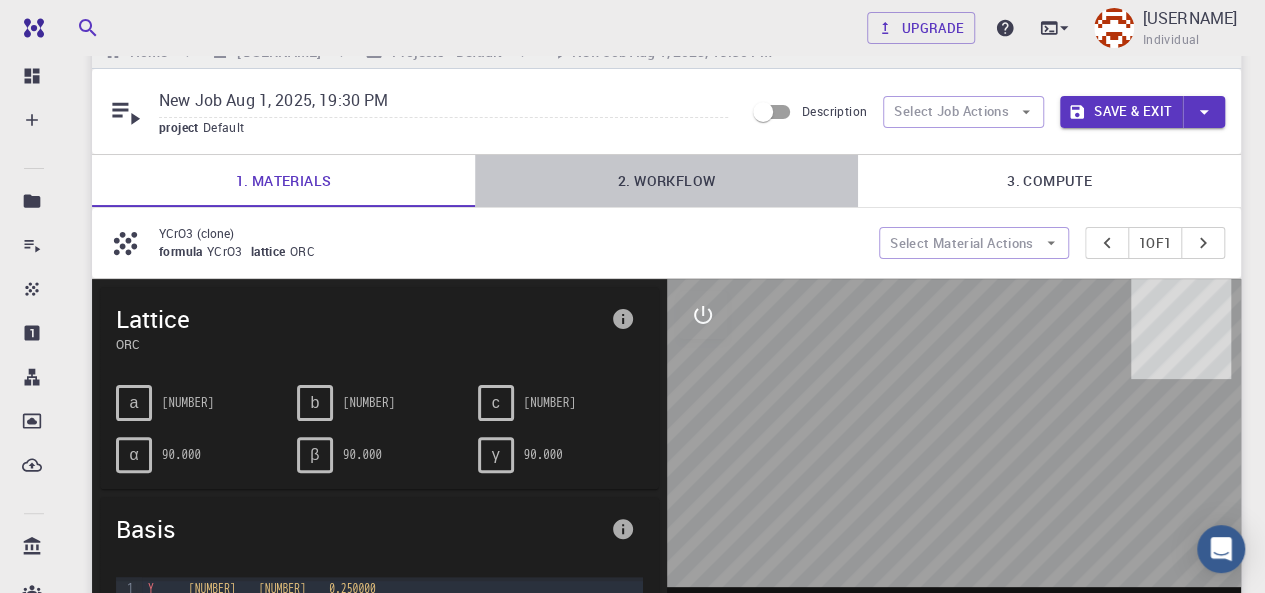 click on "2. Workflow" at bounding box center (666, 181) 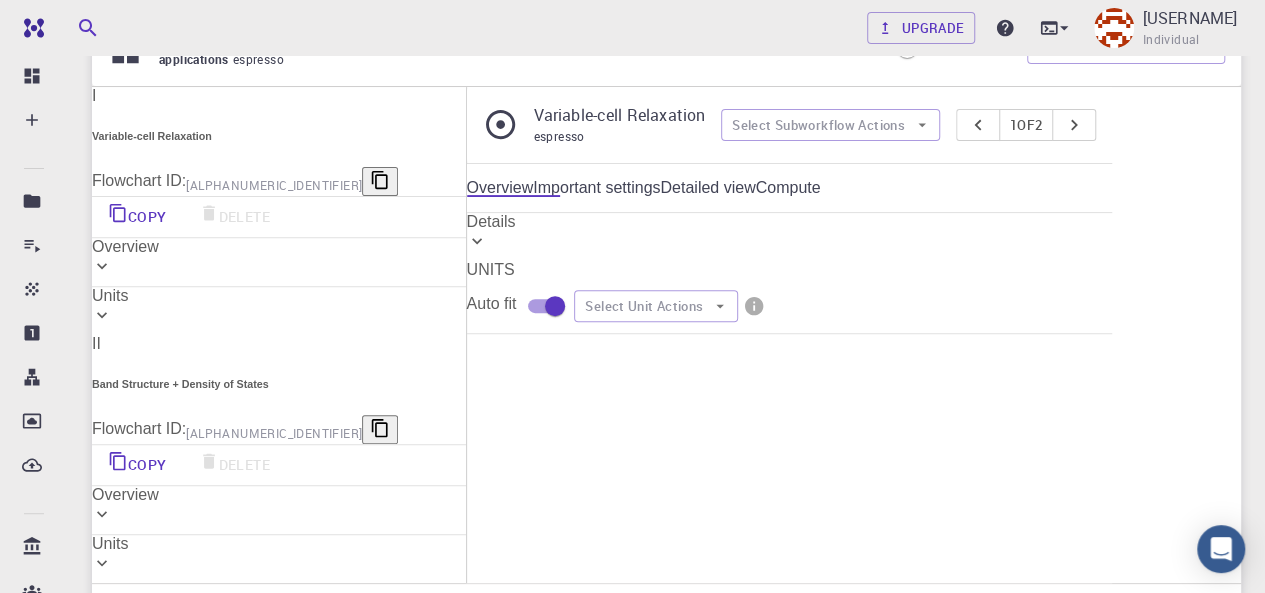 scroll, scrollTop: 260, scrollLeft: 0, axis: vertical 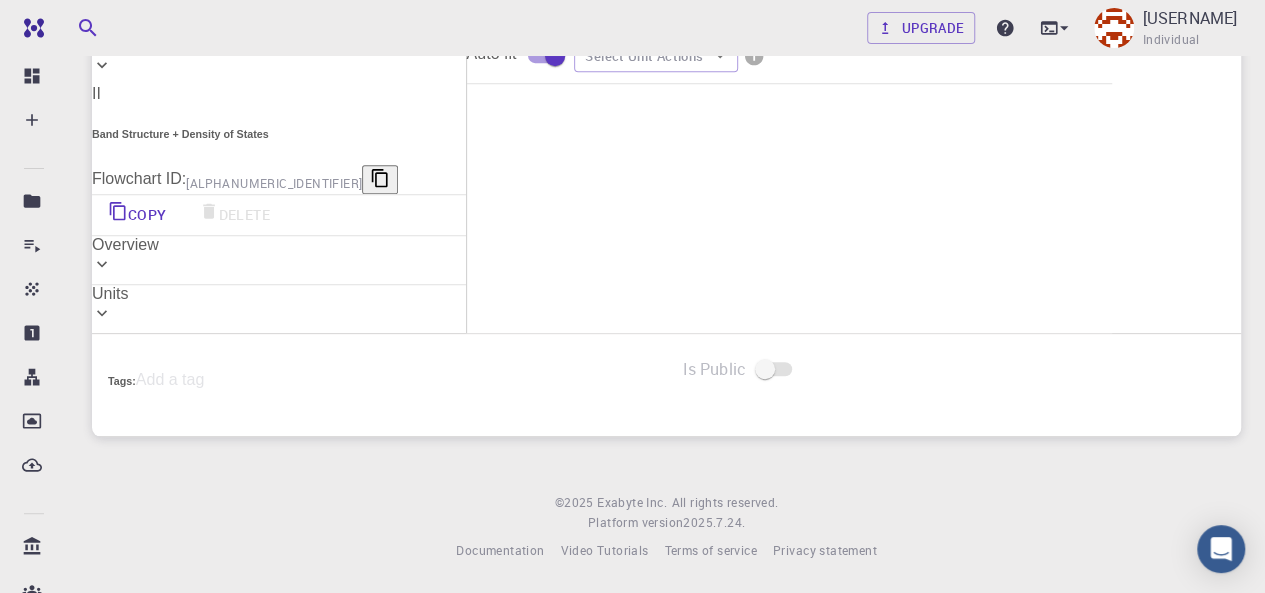 click on "View" at bounding box center (673, 462) 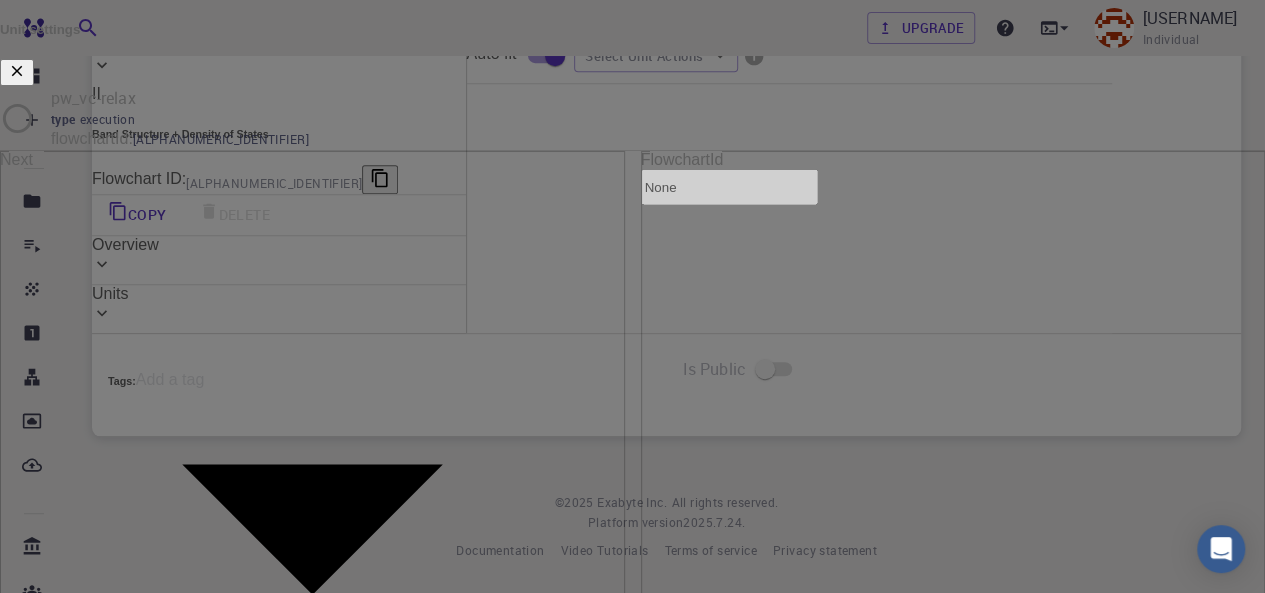 scroll, scrollTop: 17, scrollLeft: 0, axis: vertical 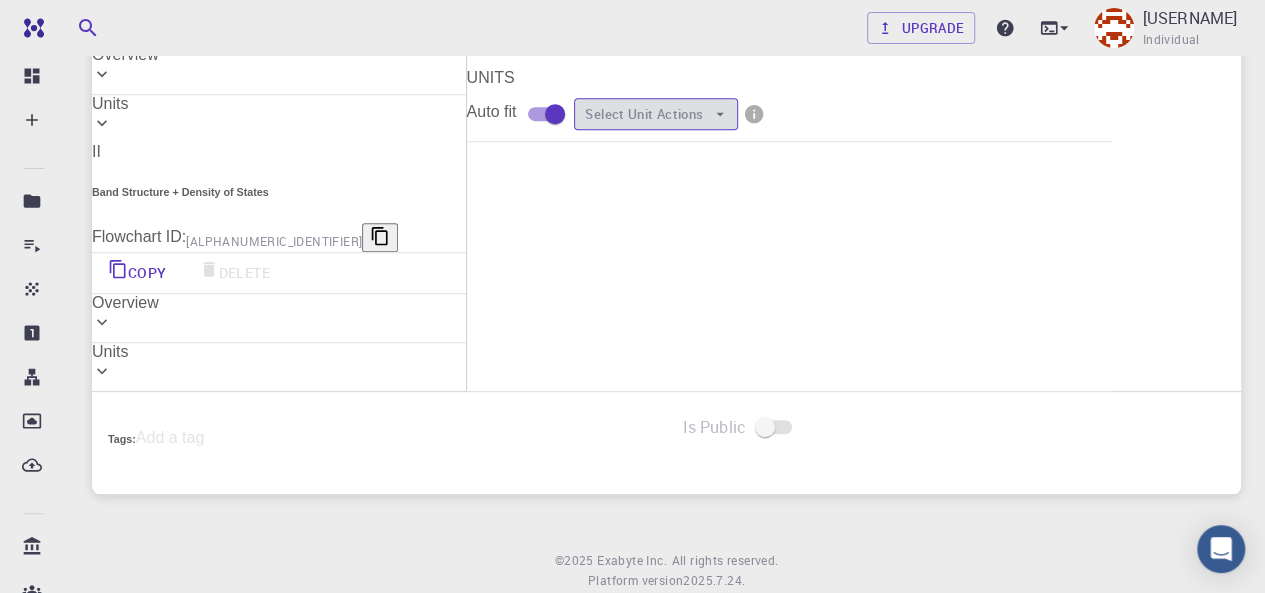 click on "Select Unit Actions" at bounding box center [656, 114] 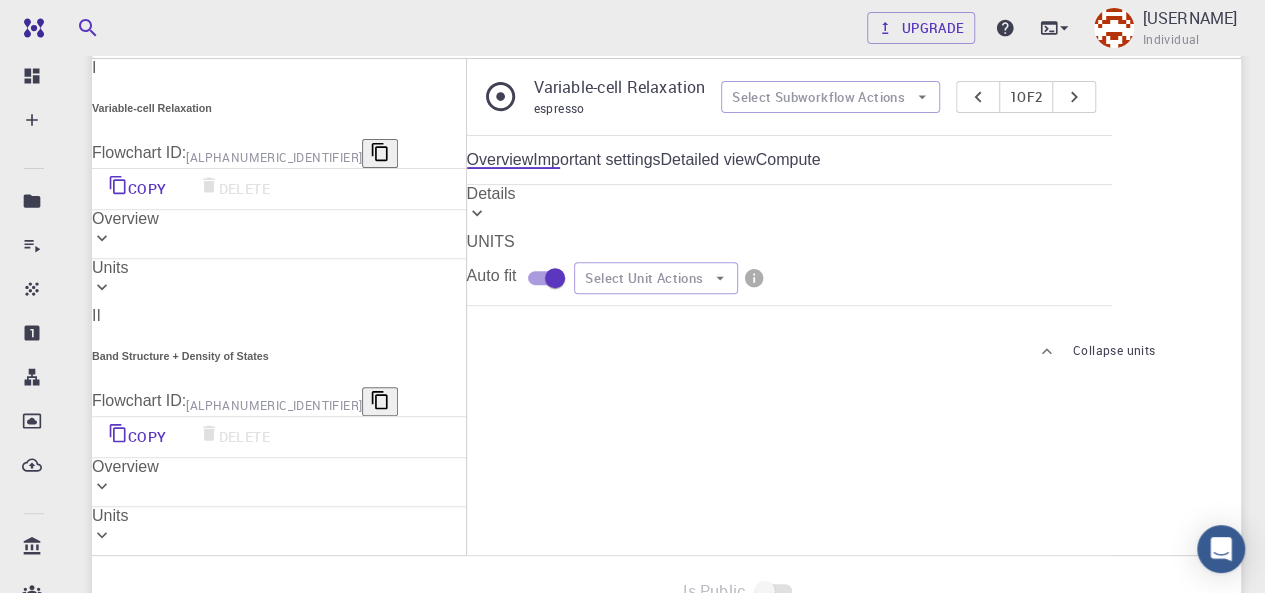 scroll, scrollTop: 287, scrollLeft: 0, axis: vertical 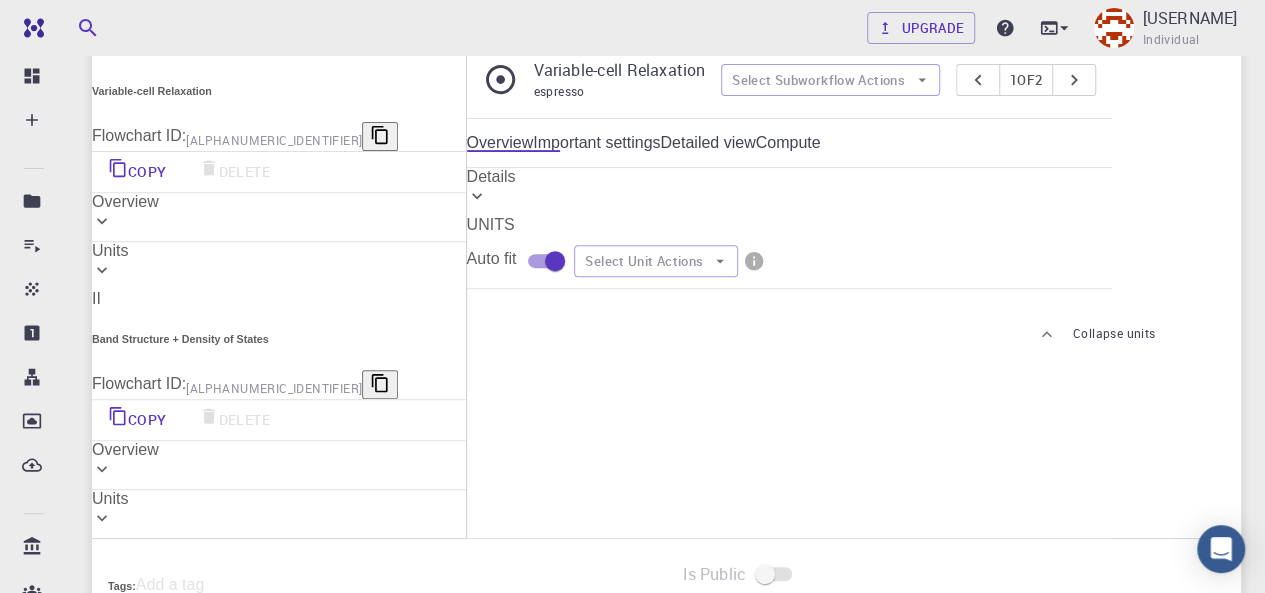 click on "Flowchart ID:  69b8fbc6a5b7cb721e808a67" at bounding box center [279, 384] 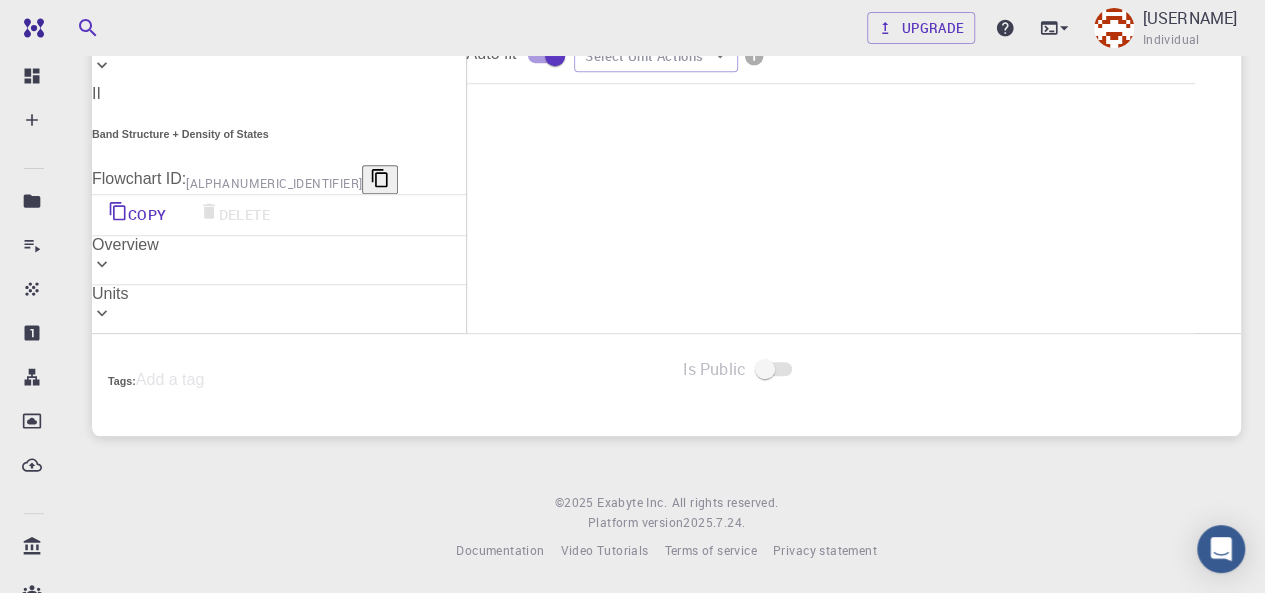 scroll, scrollTop: 535, scrollLeft: 0, axis: vertical 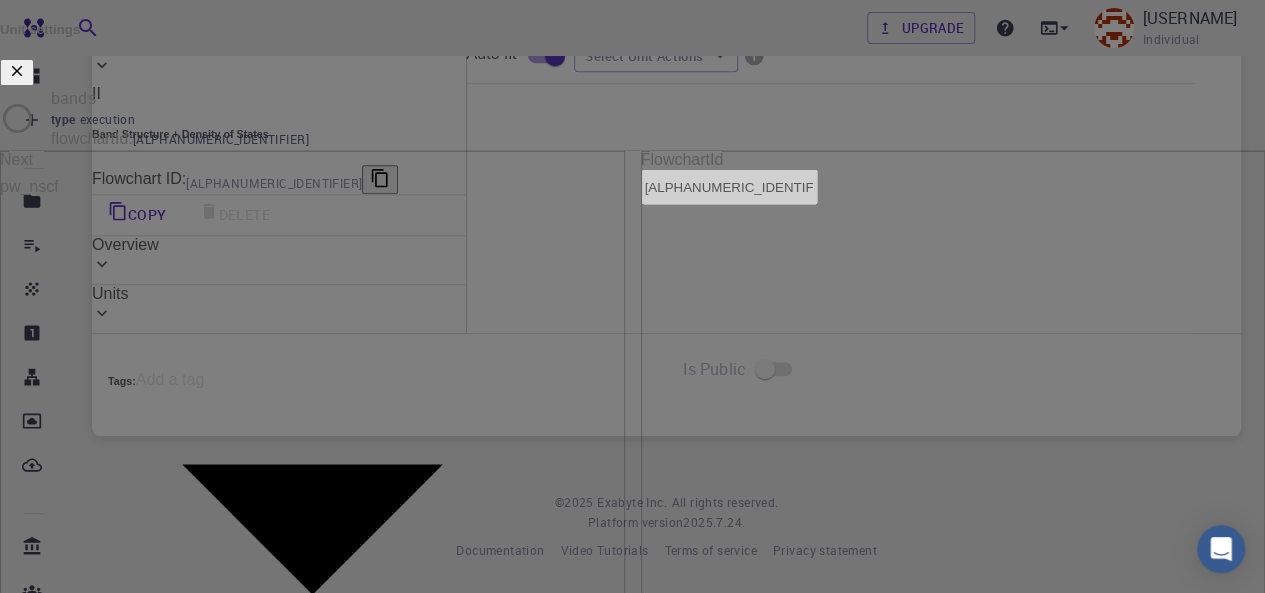 click on "preview" at bounding box center [104, 1011] 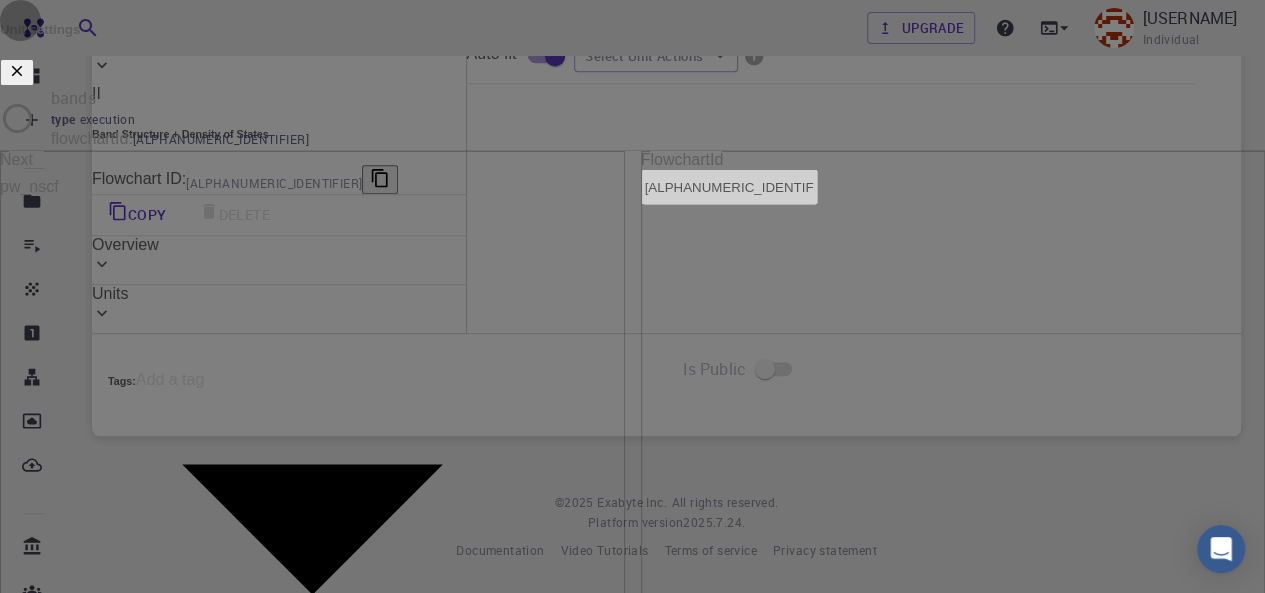 click 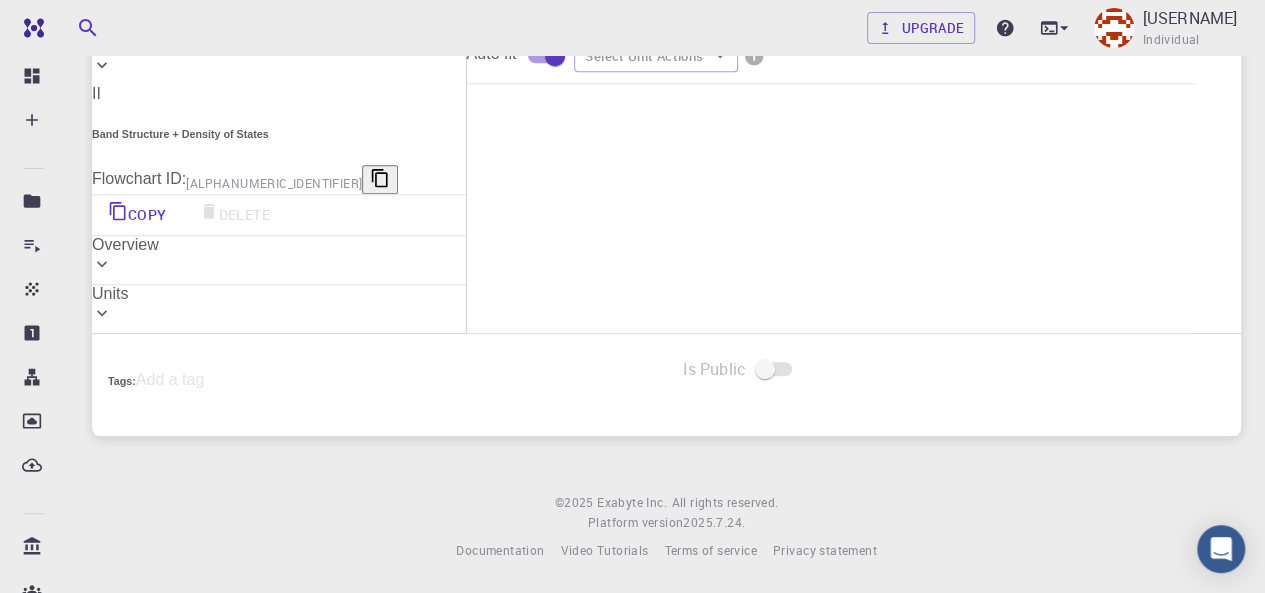 click on "View" at bounding box center [768, 498] 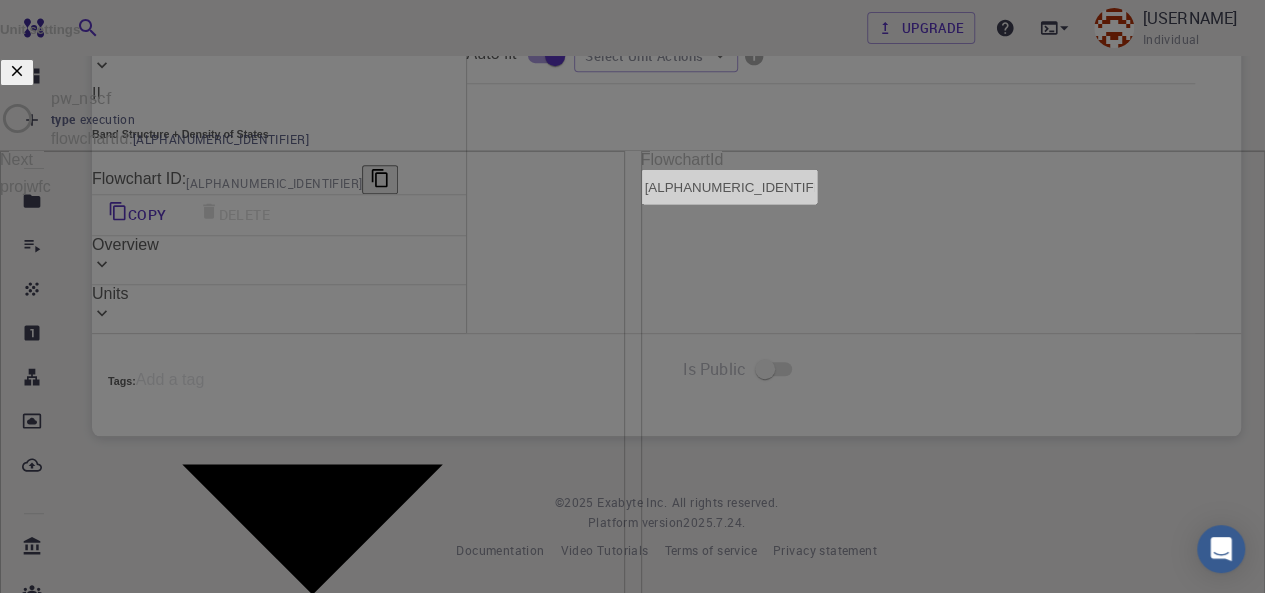 scroll, scrollTop: 0, scrollLeft: 0, axis: both 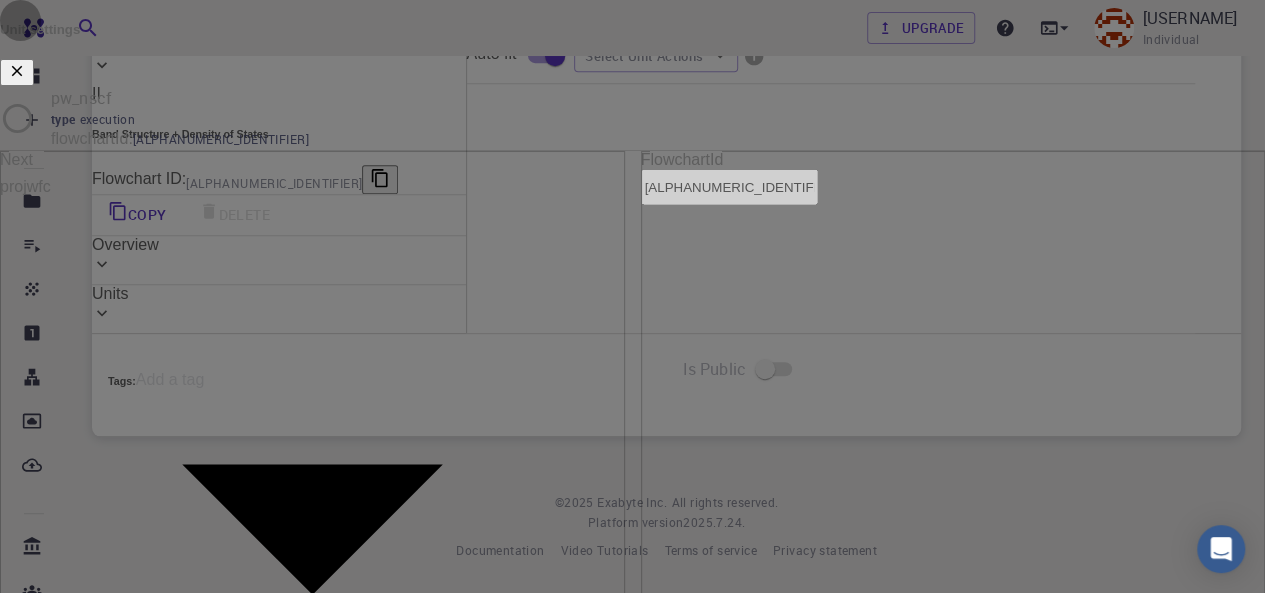 click 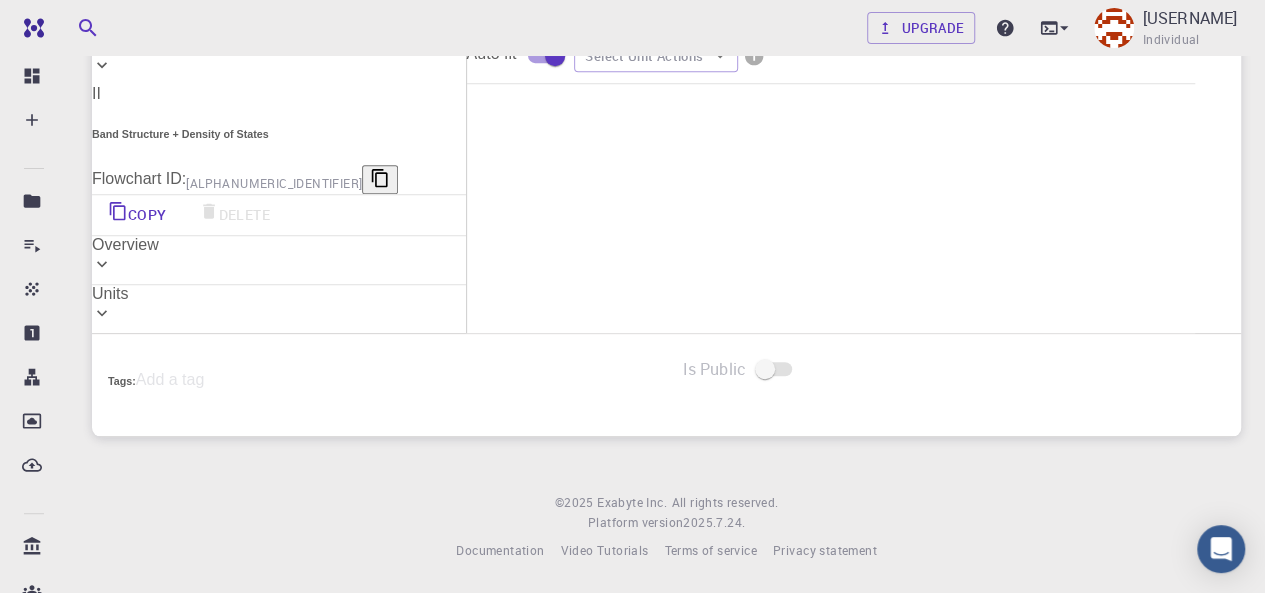 scroll, scrollTop: 565, scrollLeft: 0, axis: vertical 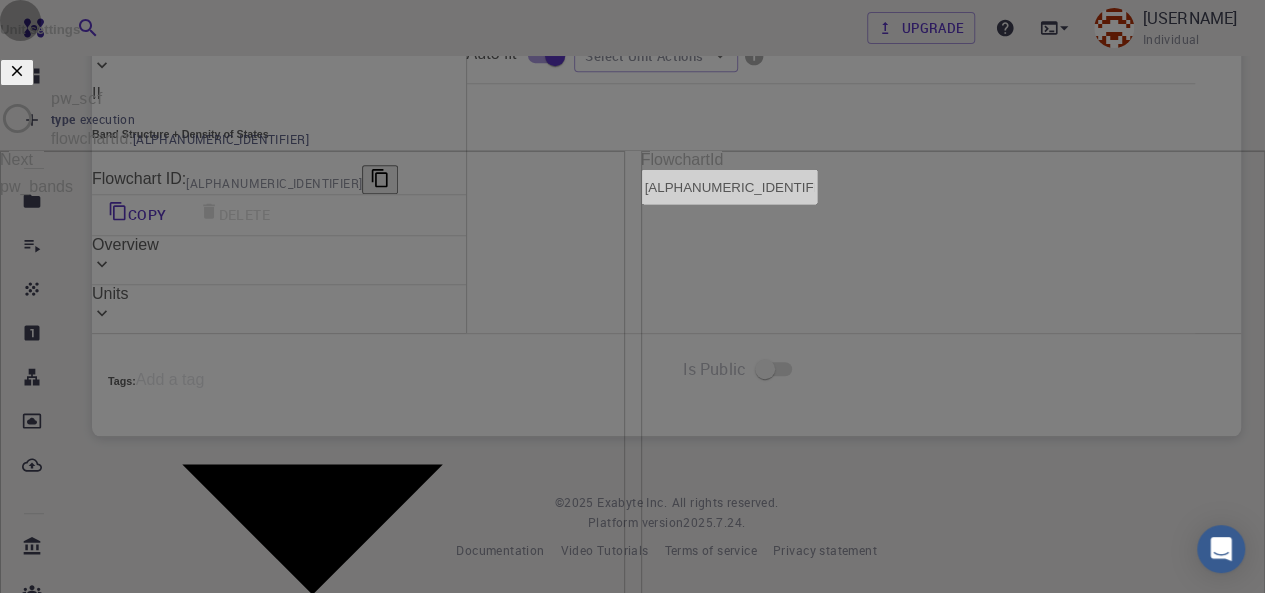 click at bounding box center (17, 72) 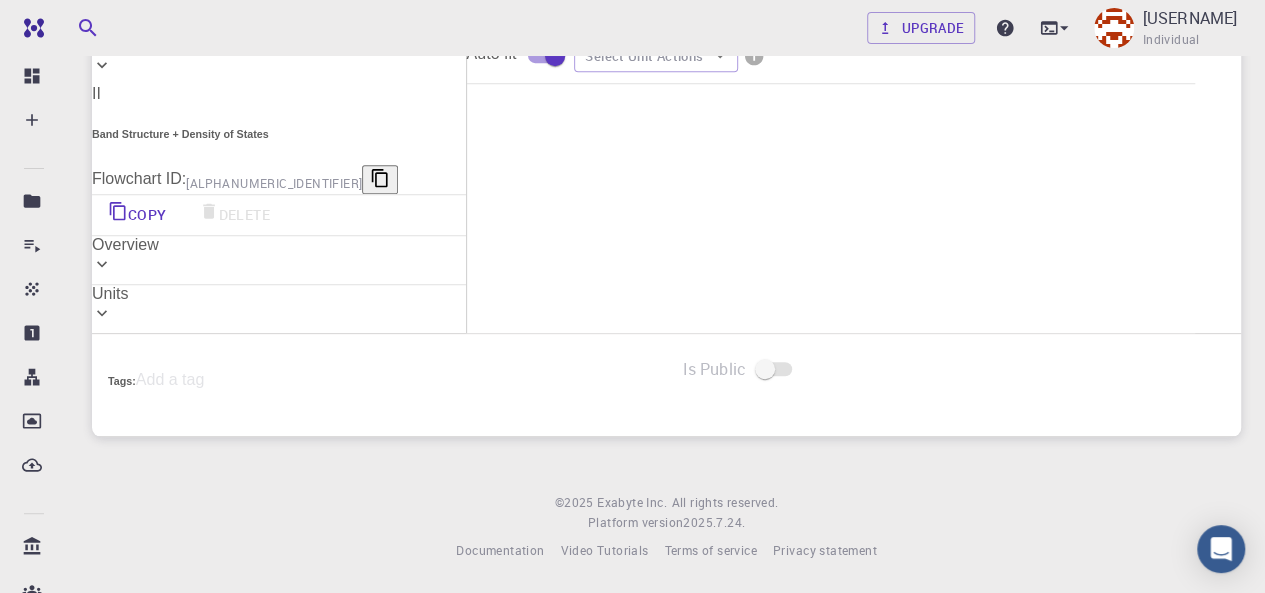 scroll, scrollTop: 726, scrollLeft: 0, axis: vertical 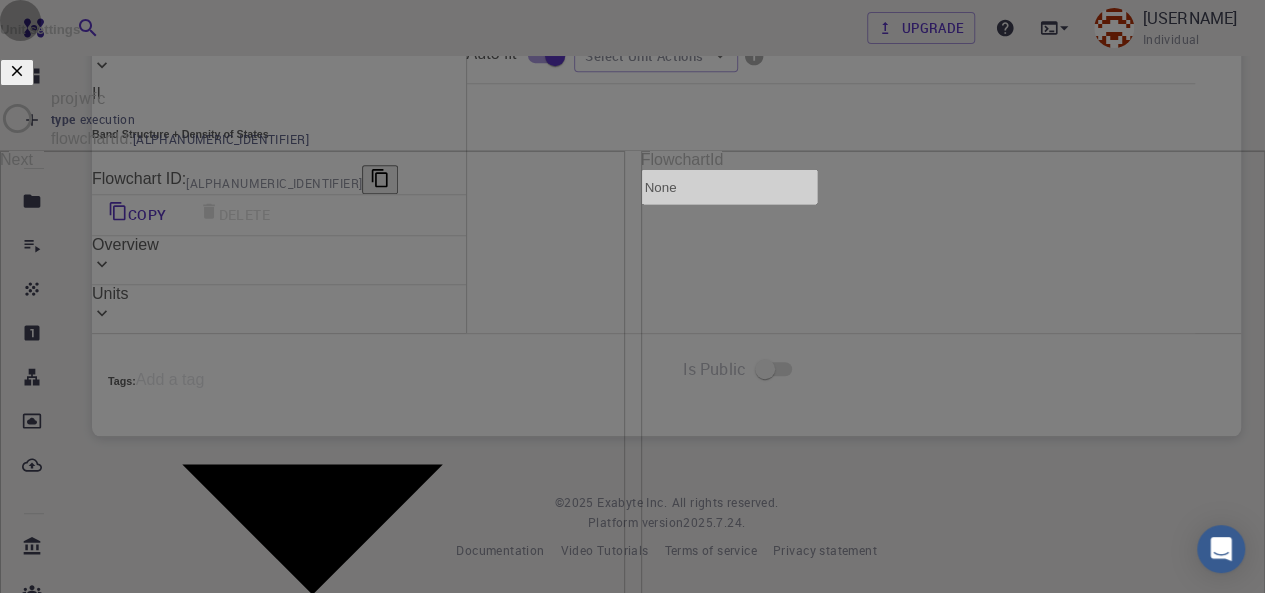 click 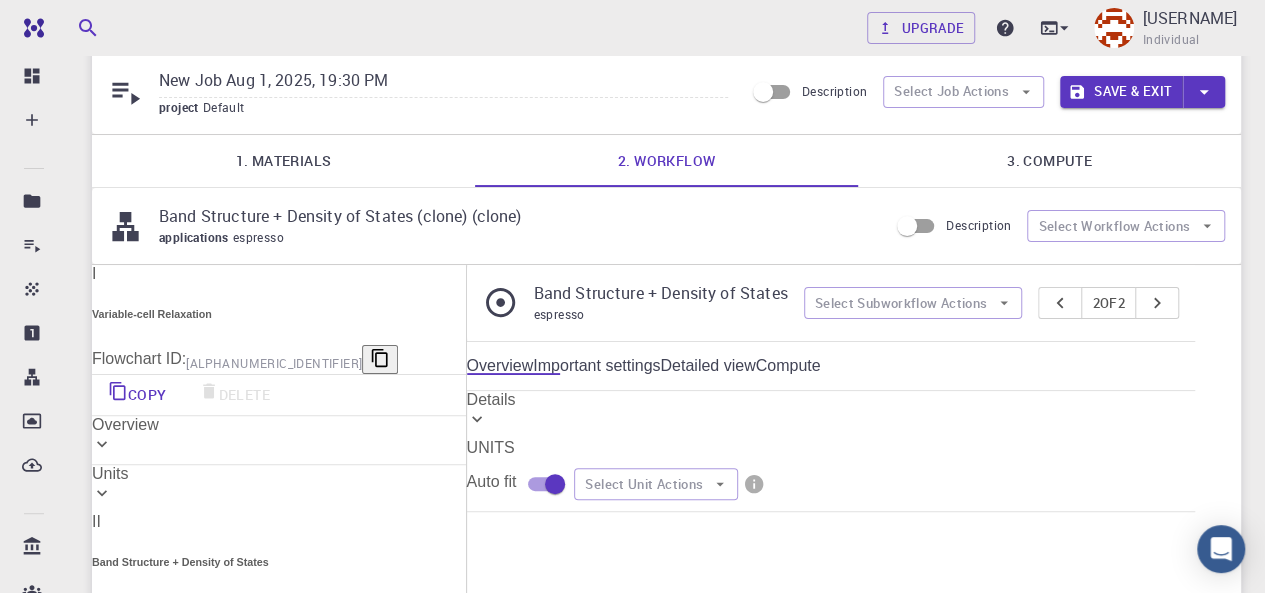 scroll, scrollTop: 60, scrollLeft: 0, axis: vertical 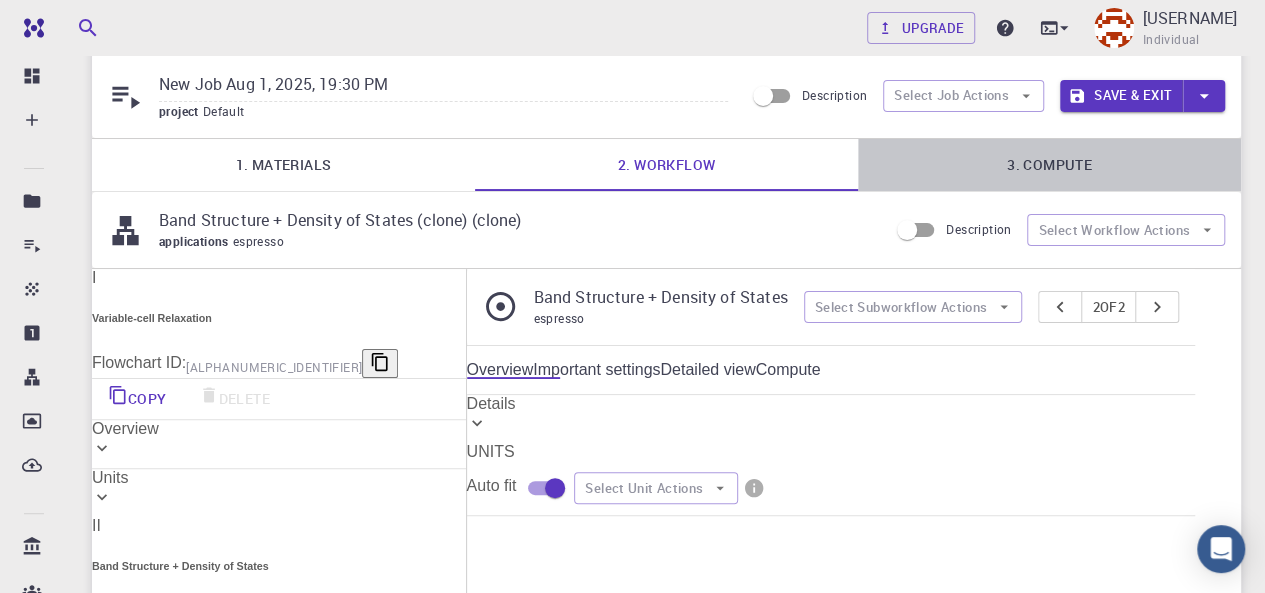 click on "3. Compute" at bounding box center [1049, 165] 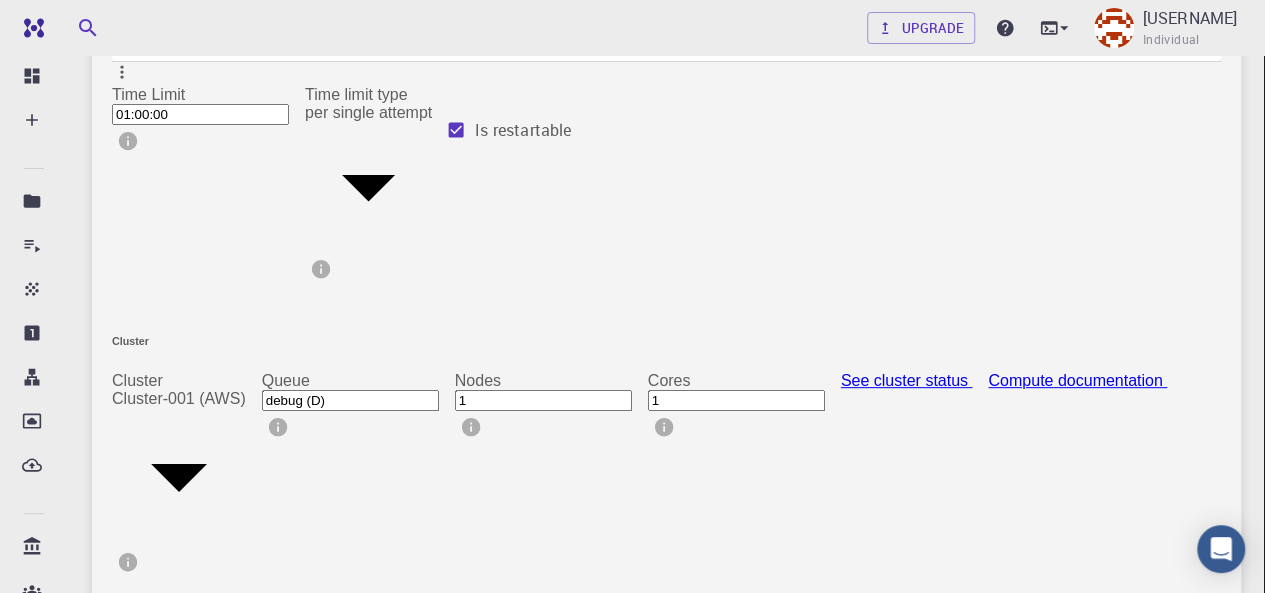 scroll, scrollTop: 278, scrollLeft: 0, axis: vertical 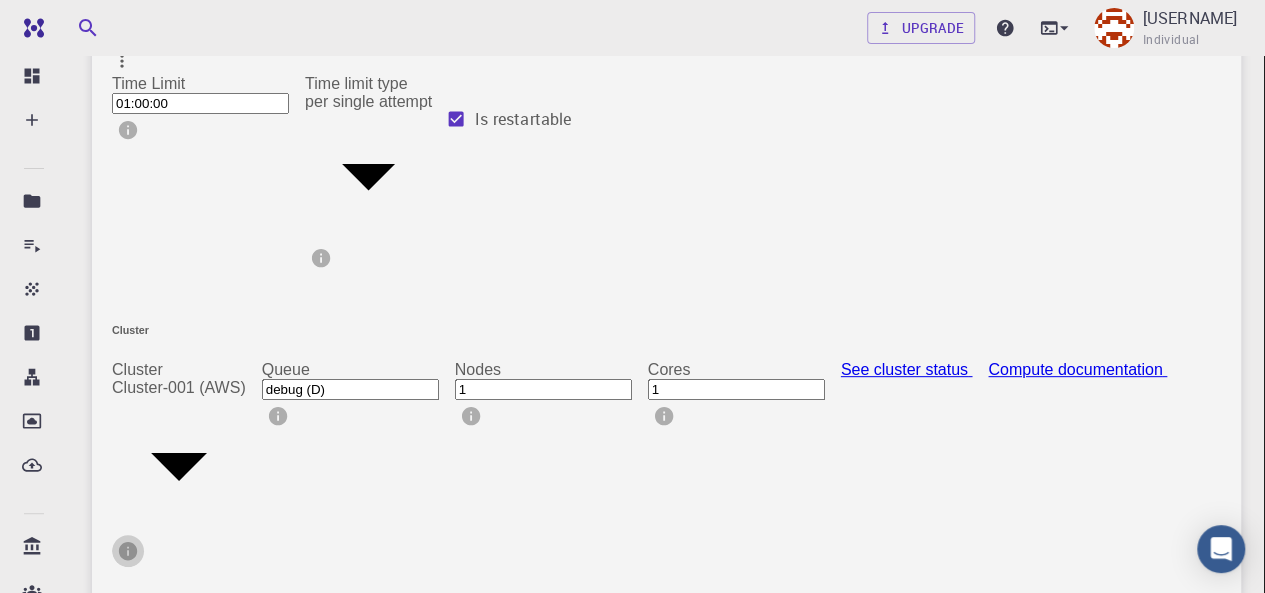 click at bounding box center [128, 551] 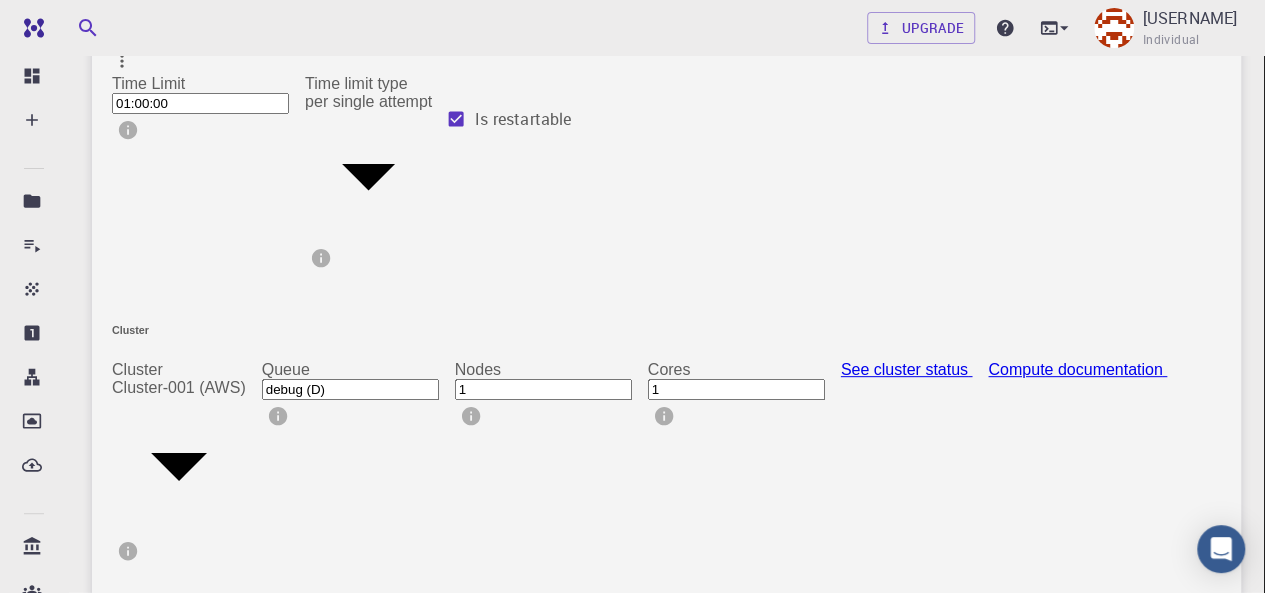 drag, startPoint x: 266, startPoint y: 251, endPoint x: 266, endPoint y: 199, distance: 52 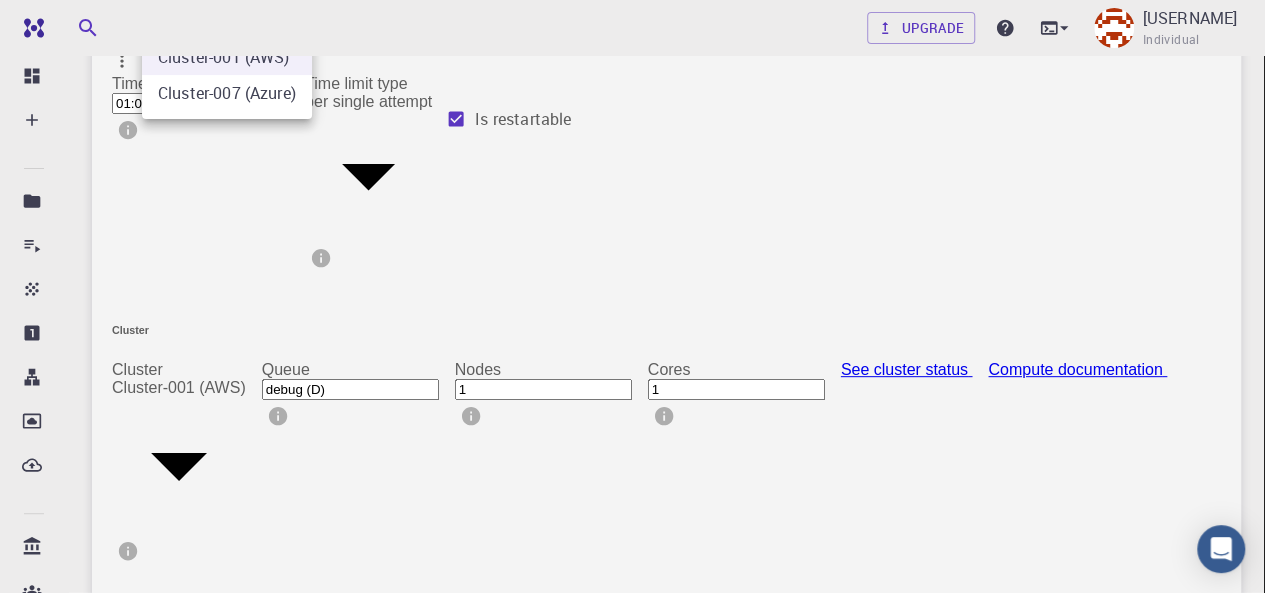 click on "Free Dashboard Create New Job New Material Create Material Upload File Import from Bank Import from 3rd Party New Workflow New Project Projects Jobs Materials Properties Workflows Dropbox External Uploads Bank Materials Workflows Accounts Shared with me Shared publicly Shared externally Documentation Contact Support Compute load: Low Upgrade [USERNAME] Individual Home [USERNAME] Projects - Default New Job [MONTH] [DAY], [YEAR], [TIME] New Job [MONTH] [DAY], [YEAR], [TIME] project Default Description Select Job Actions Save & Exit 1. Materials 2. Workflow 3. Compute Compute Runtime configuration parameters Time Limit 01:00:00 Time Limit   Time limit type per single attempt 0 Time limit type     Is restartable Cluster Cluster Cluster-001 (AWS) 0 Cluster   Queue debug (D) Queue   Nodes 1 Nodes   Cores 1 Cores   See cluster status   Compute documentation   Advanced options Number of Images 1 Number of Images   Kpoint Pools 1 Kpoint Pools   Band Pools 1 Band Pools   FFT Task Groups 1 FFT Task Groups   1" at bounding box center [632, 686] 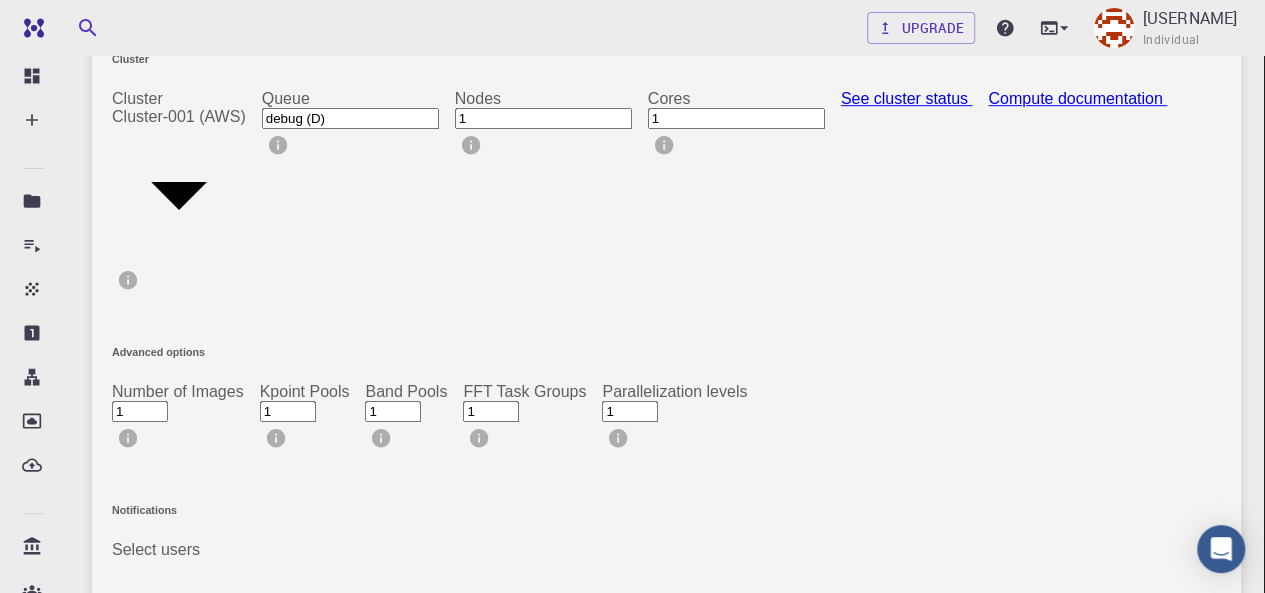 scroll, scrollTop: 620, scrollLeft: 0, axis: vertical 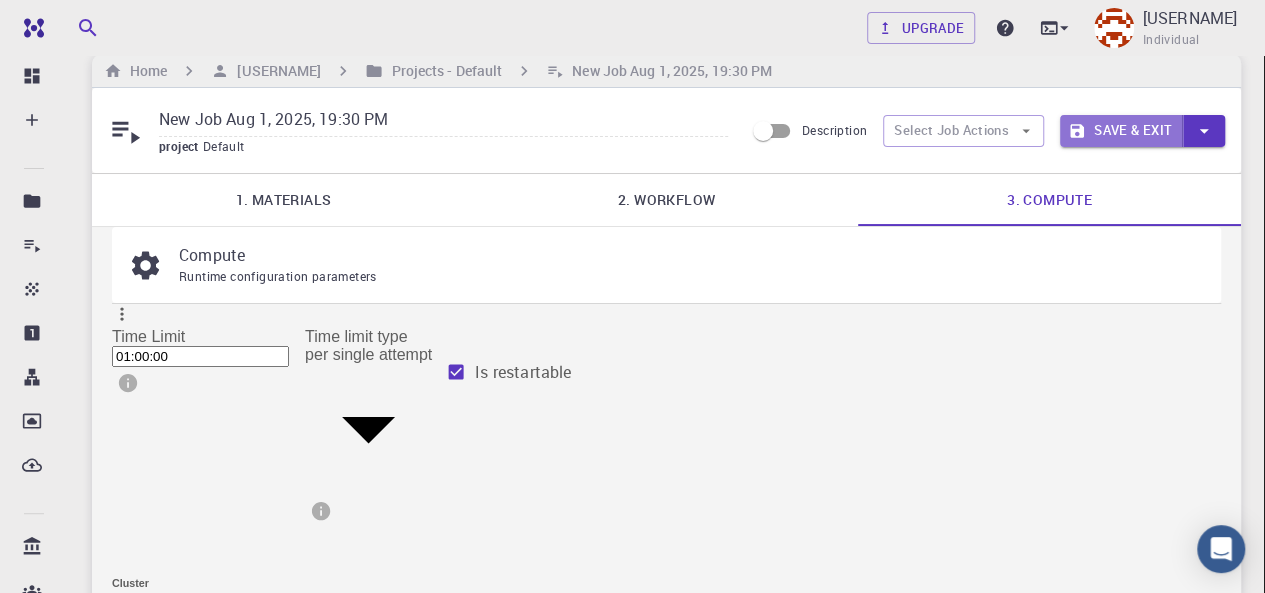 click on "Save & Exit" at bounding box center (1121, 131) 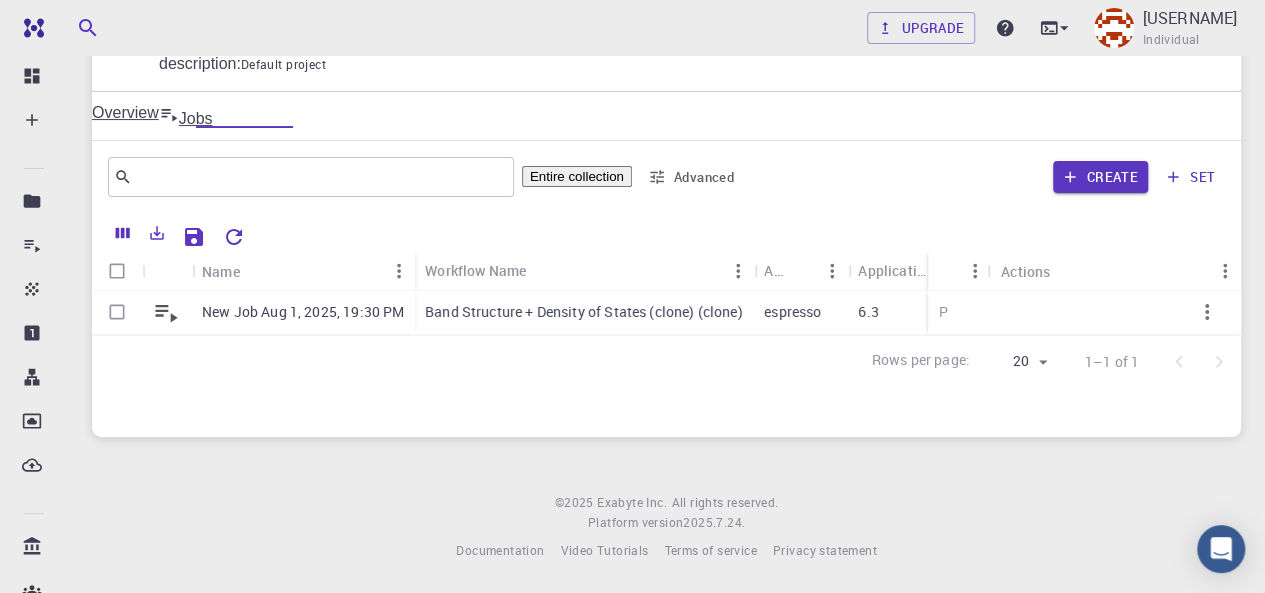 scroll, scrollTop: 327, scrollLeft: 0, axis: vertical 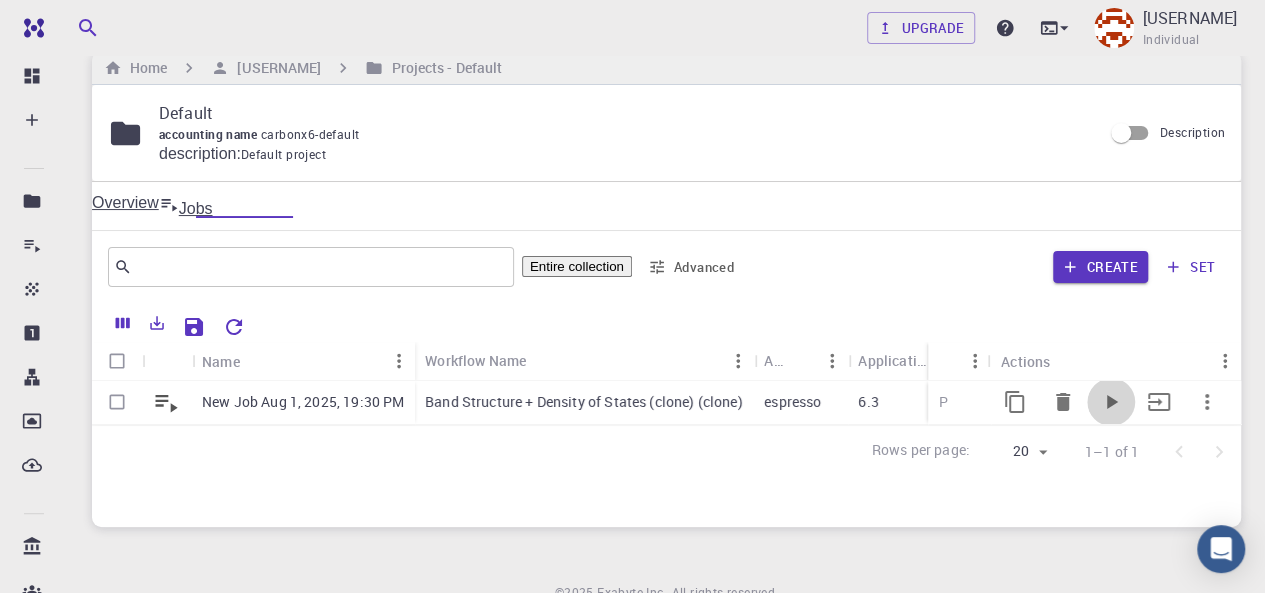 click 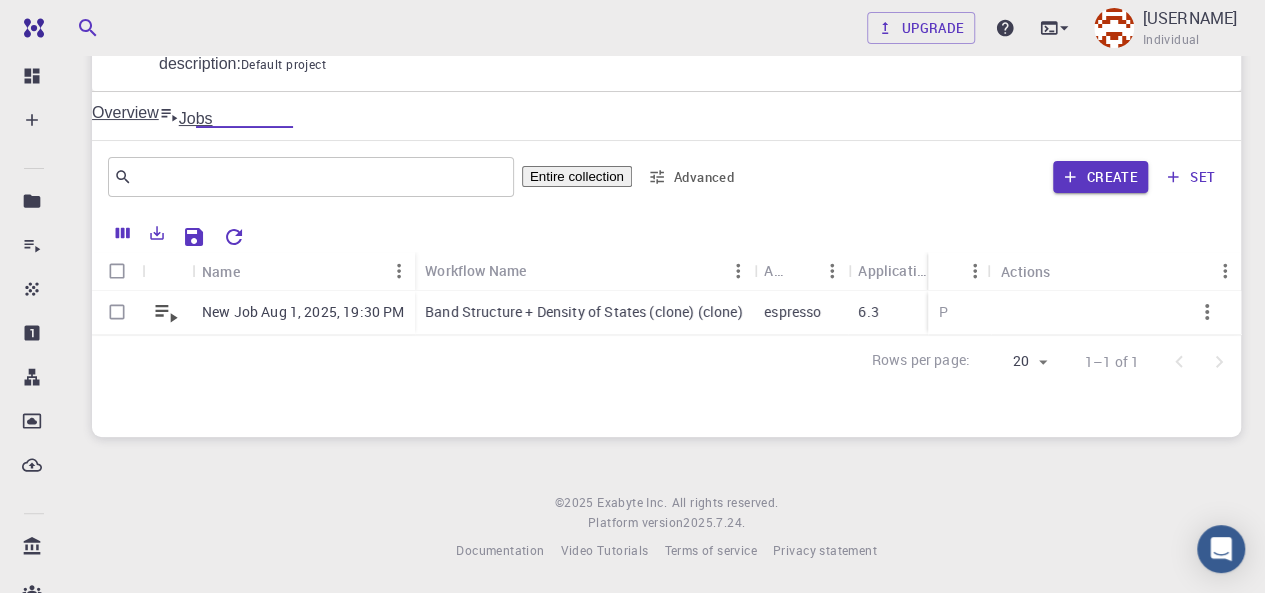 scroll, scrollTop: 208, scrollLeft: 0, axis: vertical 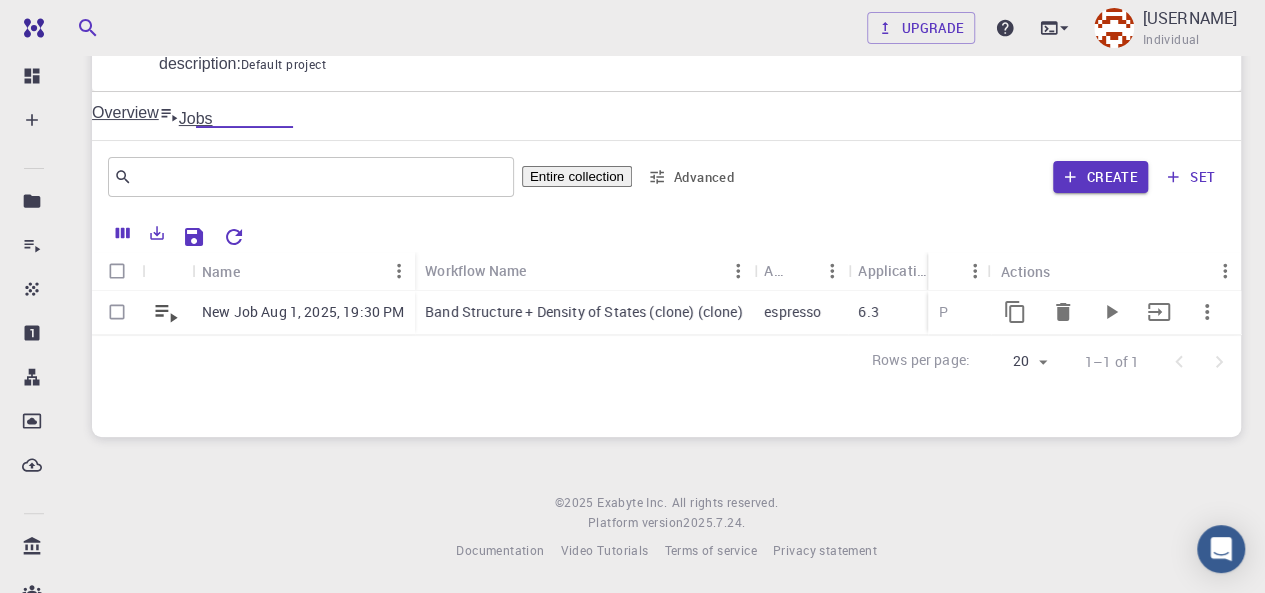 click on "Band Structure + Density of States (clone) (clone)" at bounding box center [584, 312] 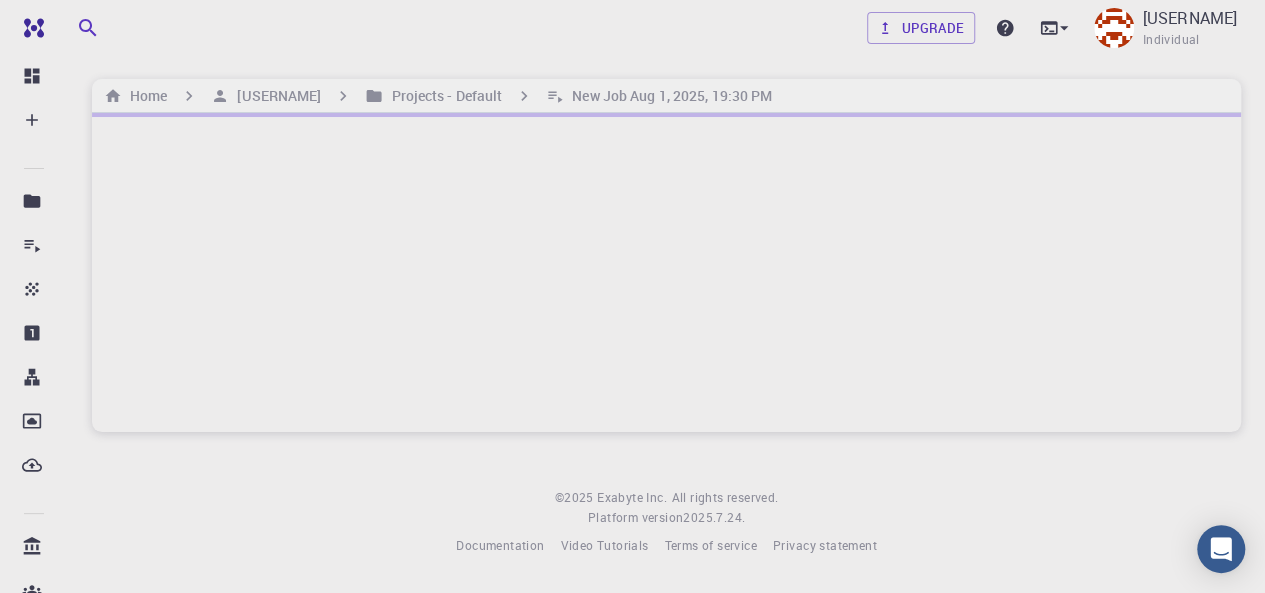 scroll, scrollTop: 0, scrollLeft: 0, axis: both 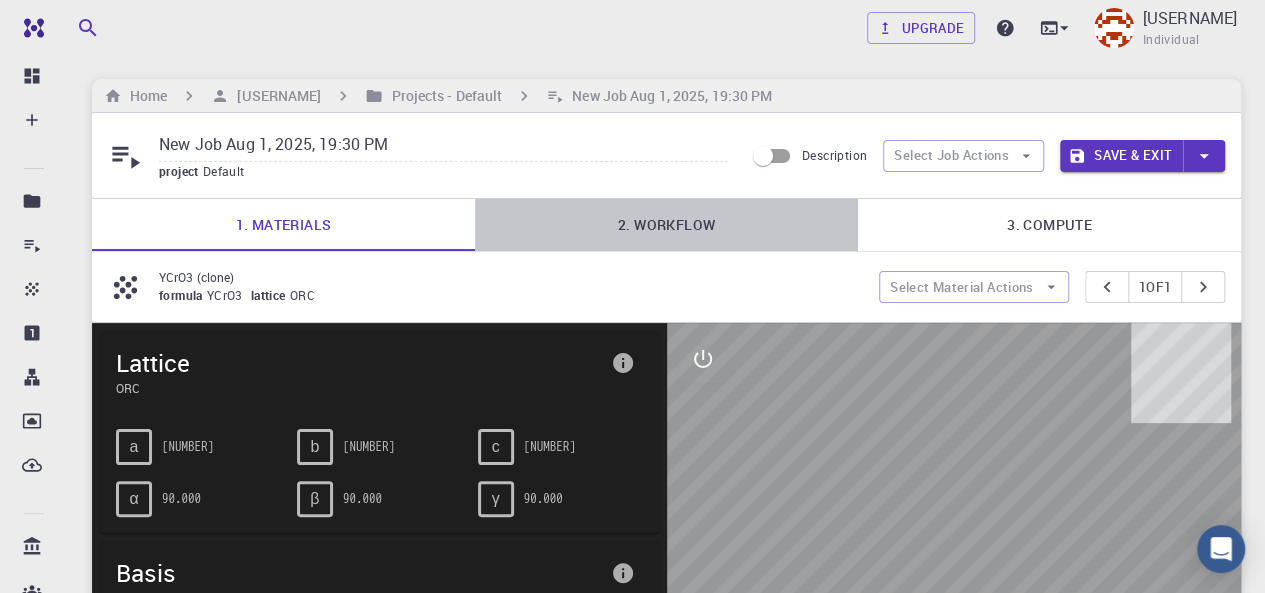 click on "2. Workflow" at bounding box center [666, 225] 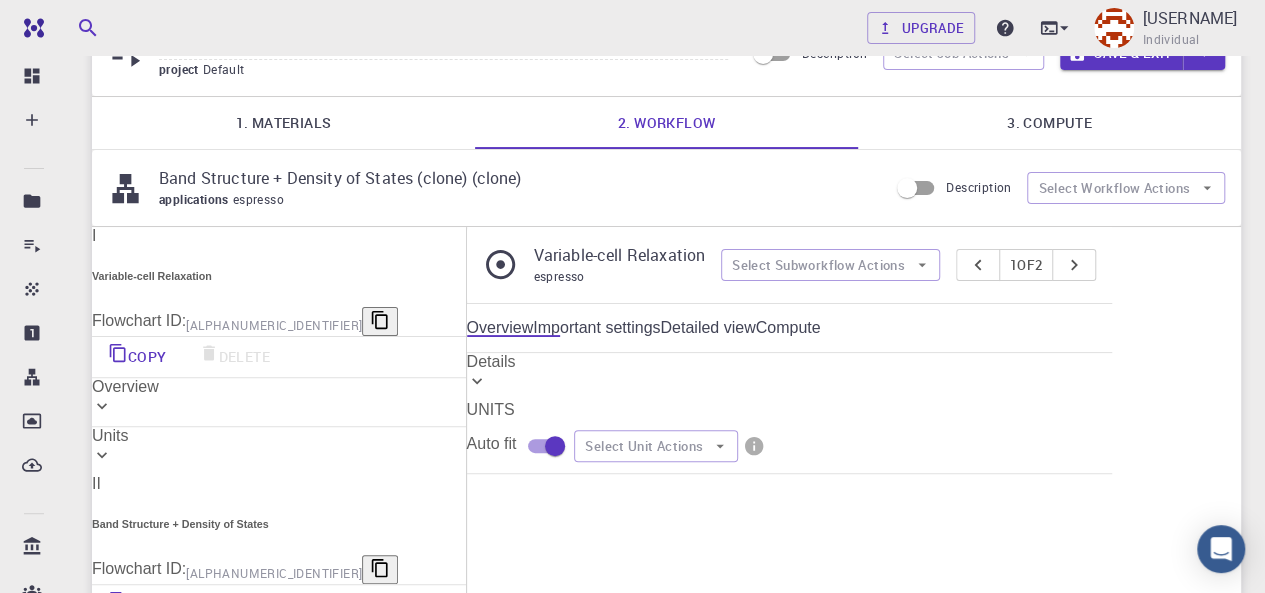 scroll, scrollTop: 100, scrollLeft: 0, axis: vertical 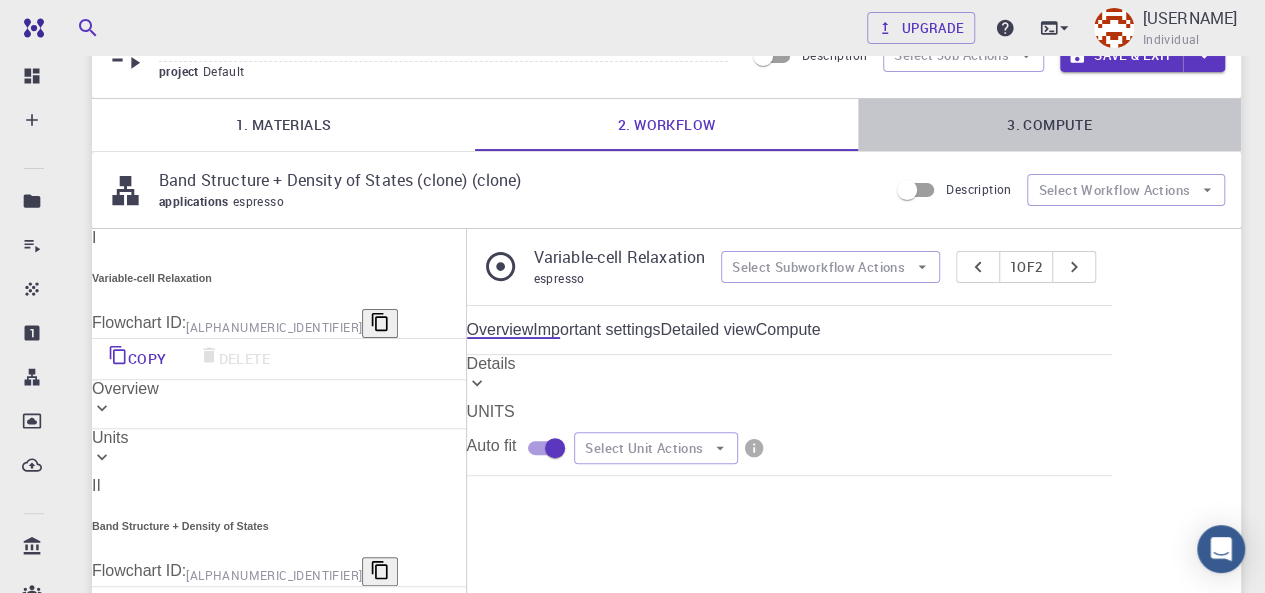 click on "3. Compute" at bounding box center [1049, 125] 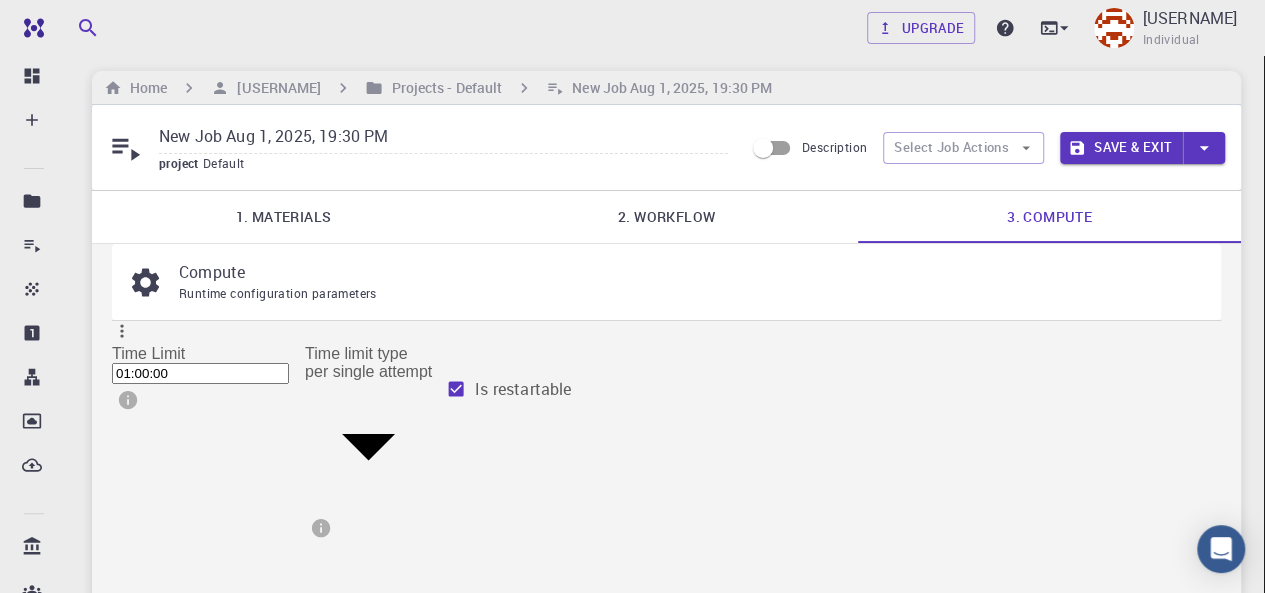 scroll, scrollTop: 0, scrollLeft: 0, axis: both 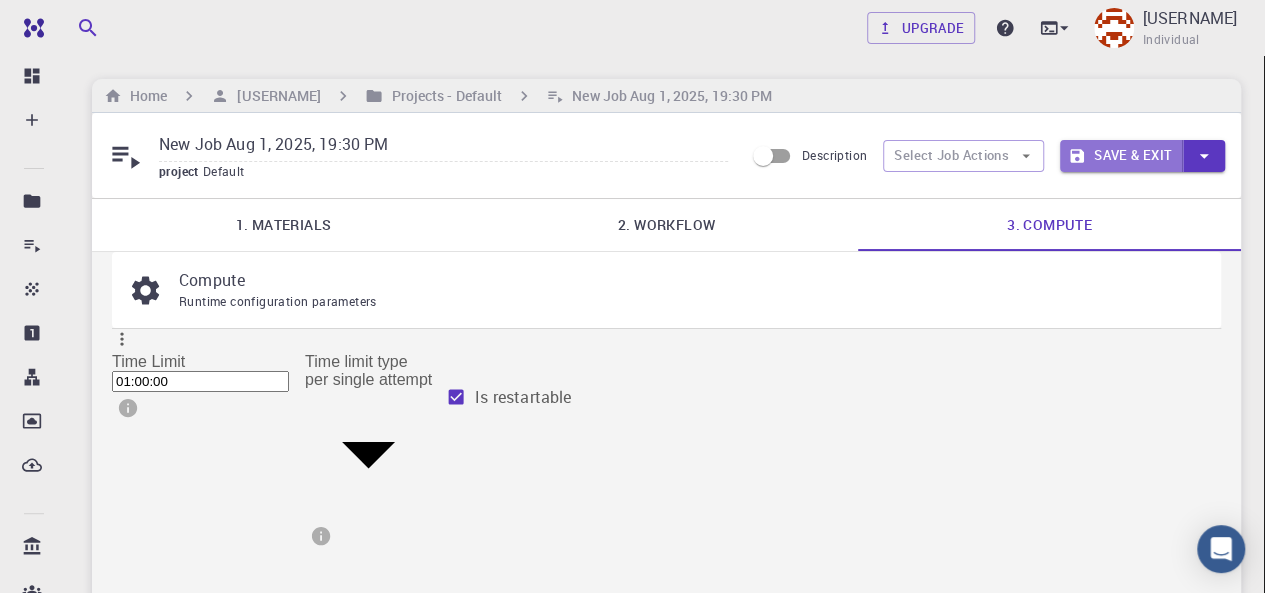 click on "Save & Exit" at bounding box center [1121, 156] 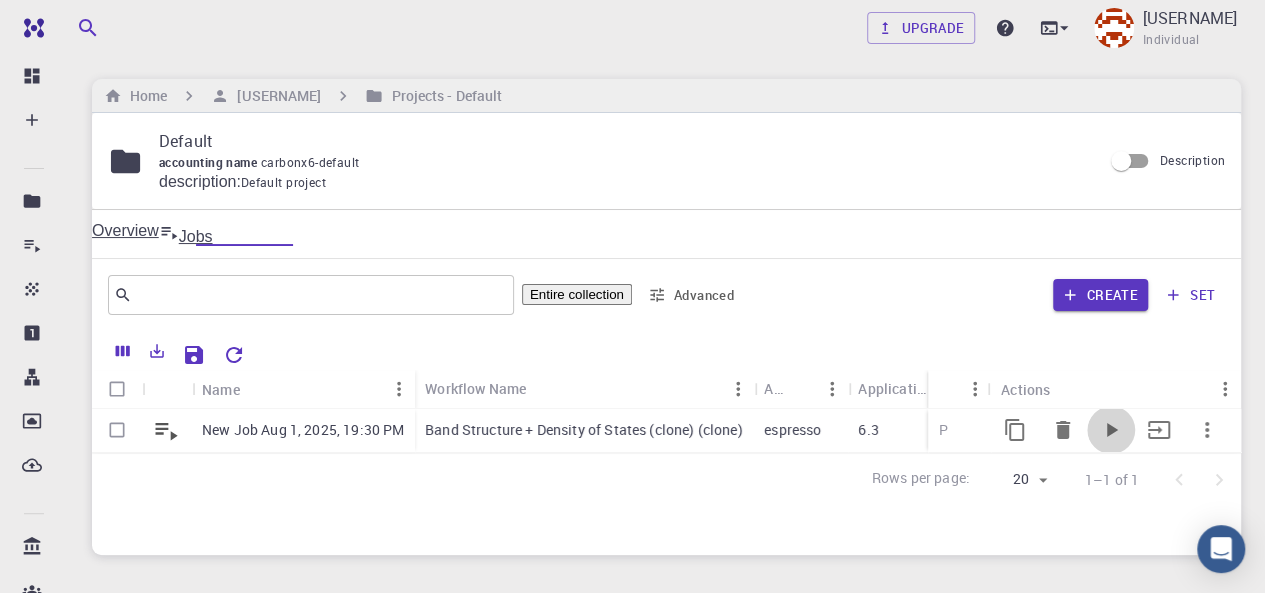 click 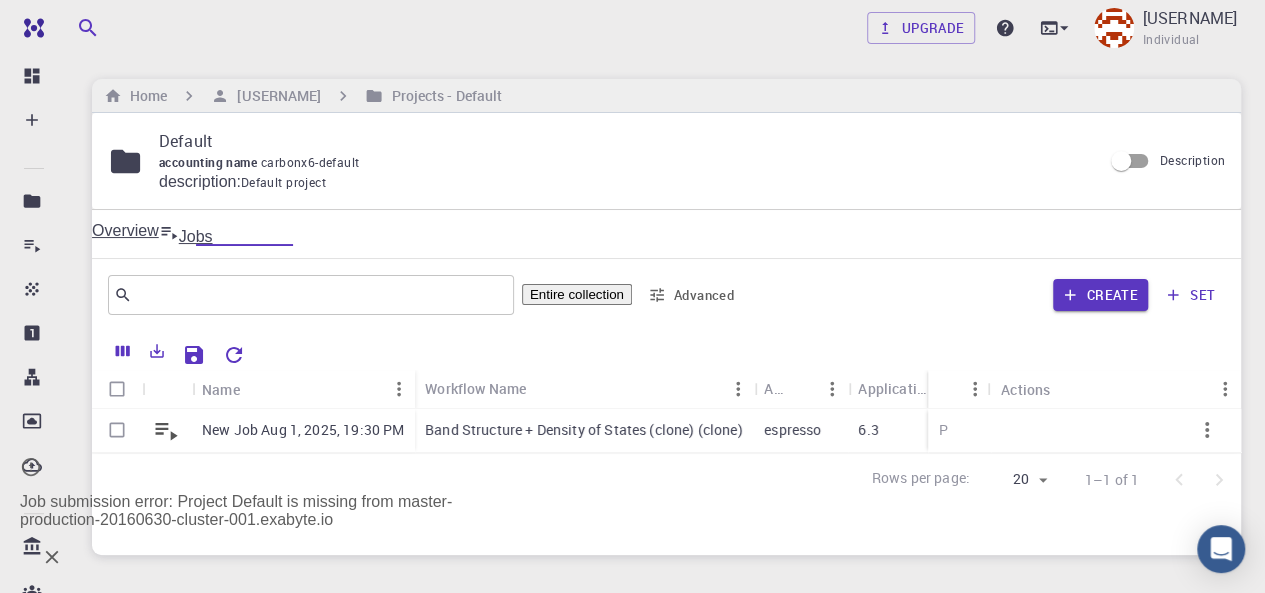 click 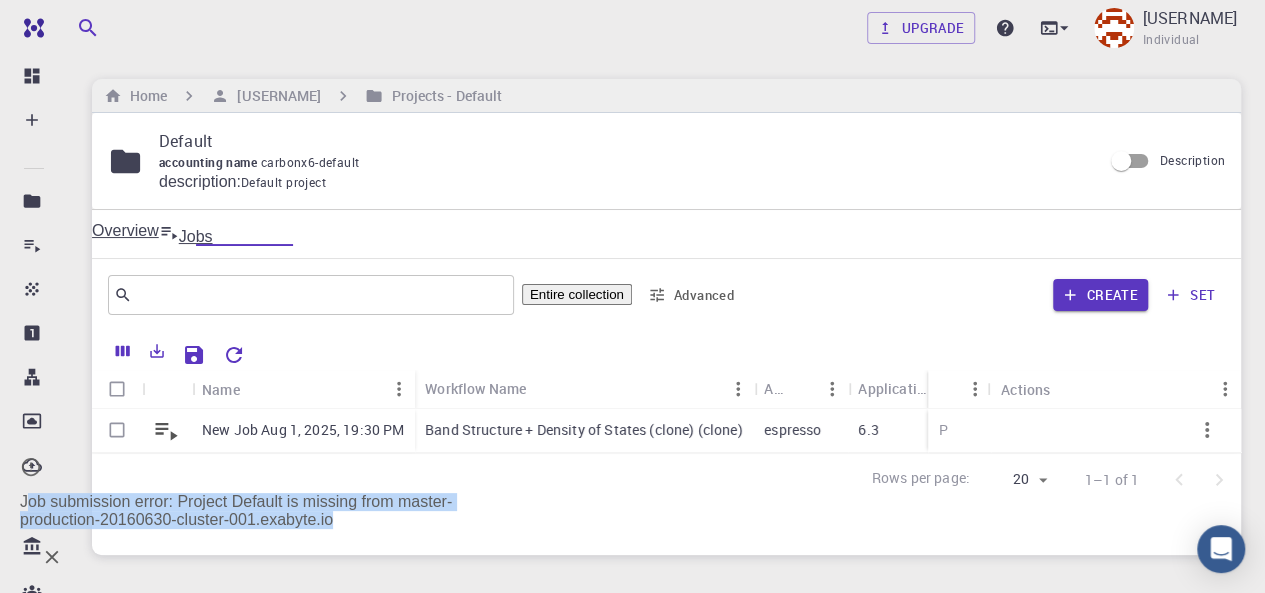 drag, startPoint x: 74, startPoint y: 525, endPoint x: 417, endPoint y: 555, distance: 344.30945 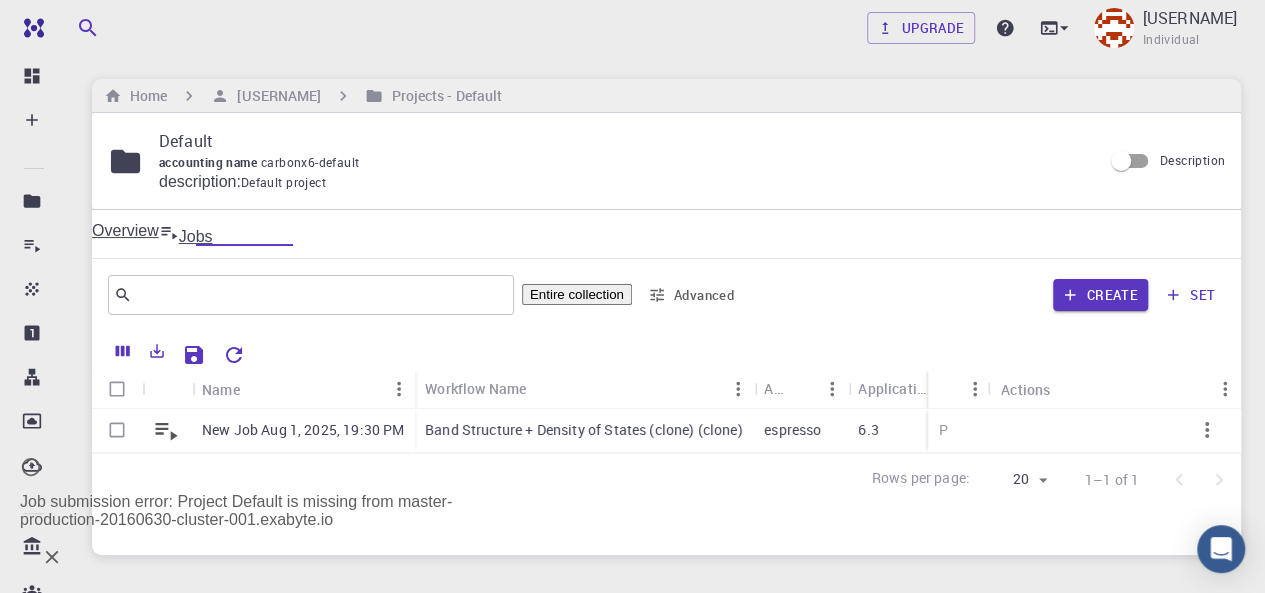 click on "New Job [MONTH] [DAY], [YEAR], [TIME] Band Structure + Density of States (clone) (clone) espresso 6.3 cluster-001 D 1 1 [DATE] [TIME] P" at bounding box center (1118, 431) 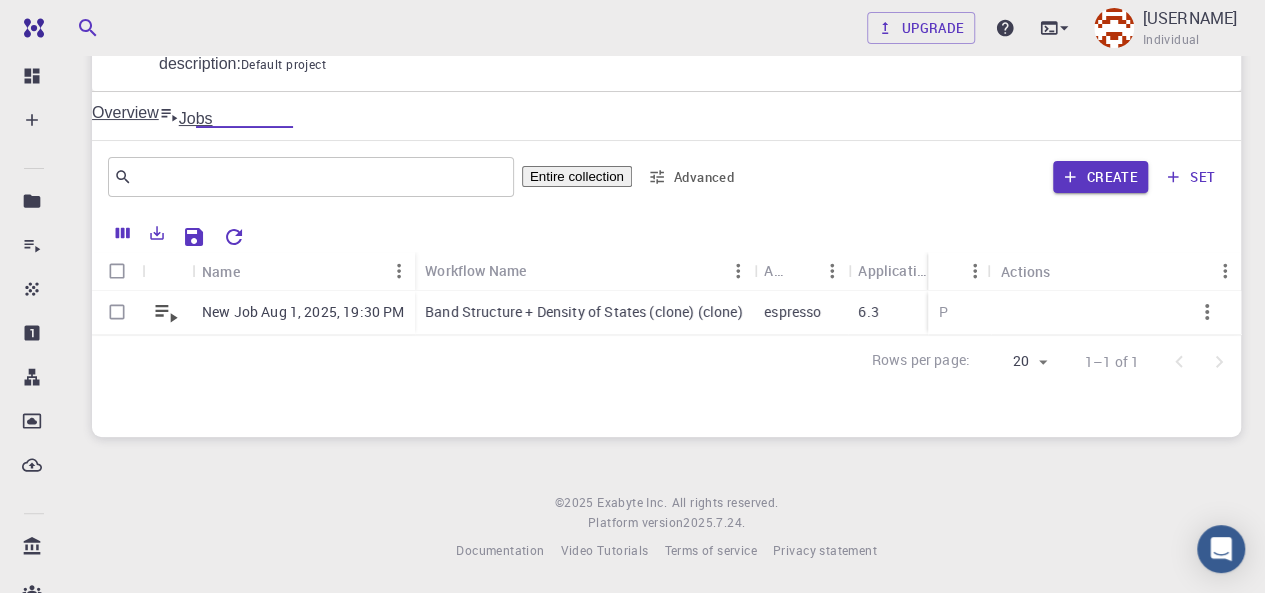 scroll, scrollTop: 215, scrollLeft: 0, axis: vertical 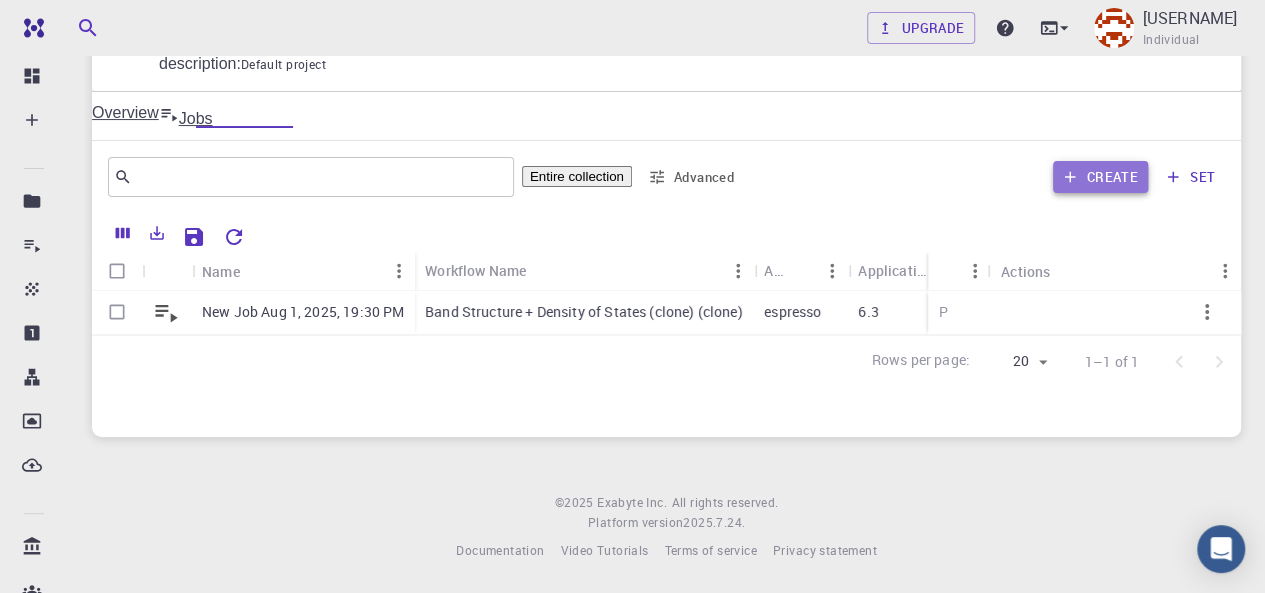 click on "Create" at bounding box center (1100, 177) 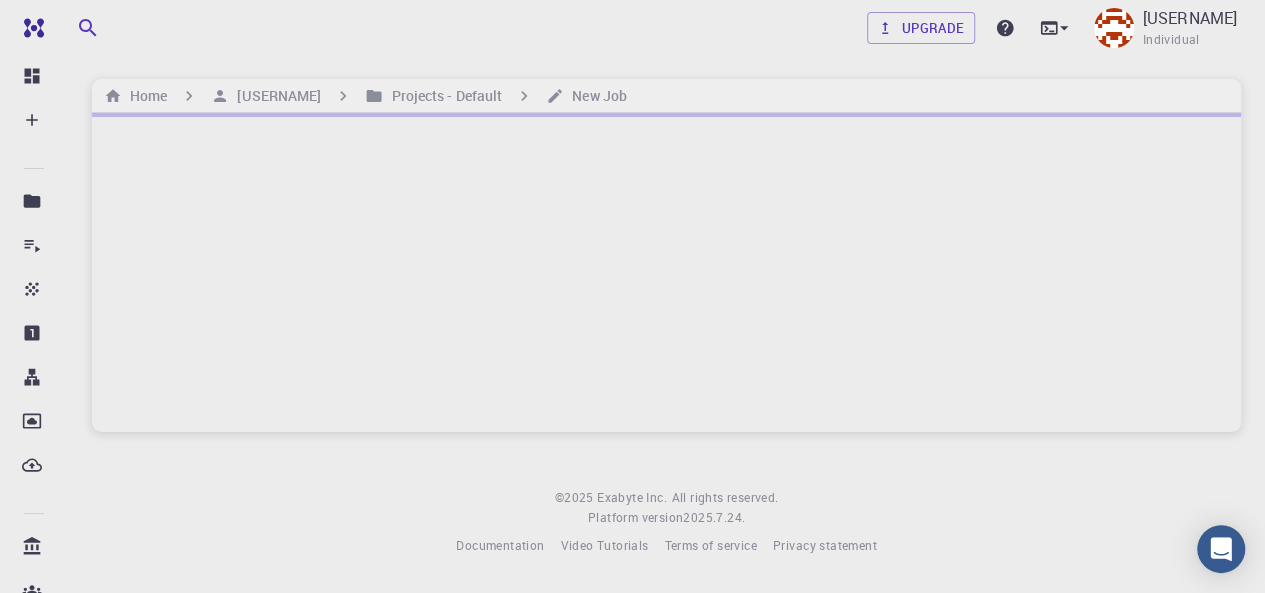 scroll, scrollTop: 0, scrollLeft: 0, axis: both 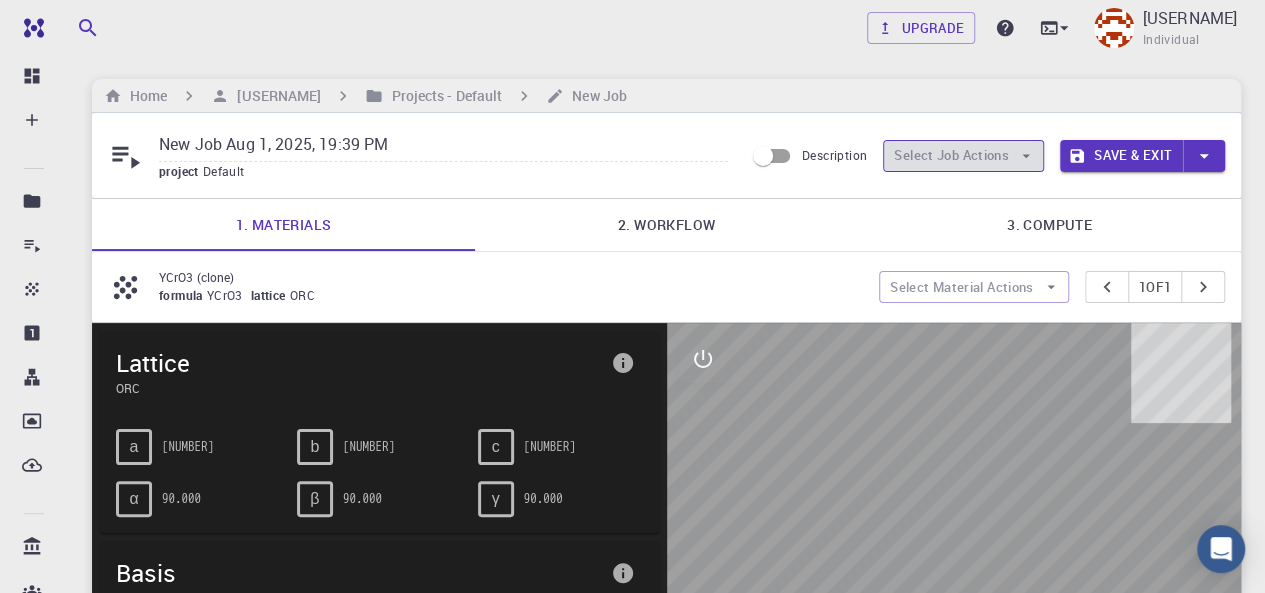 click 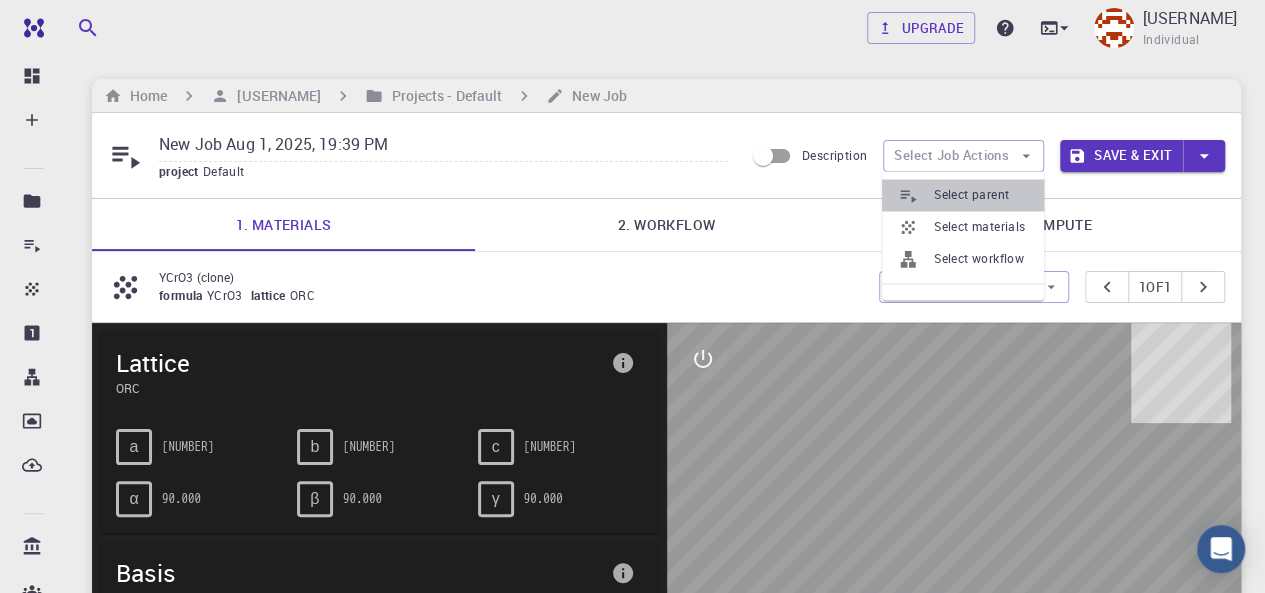 click on "Select parent" at bounding box center (981, 195) 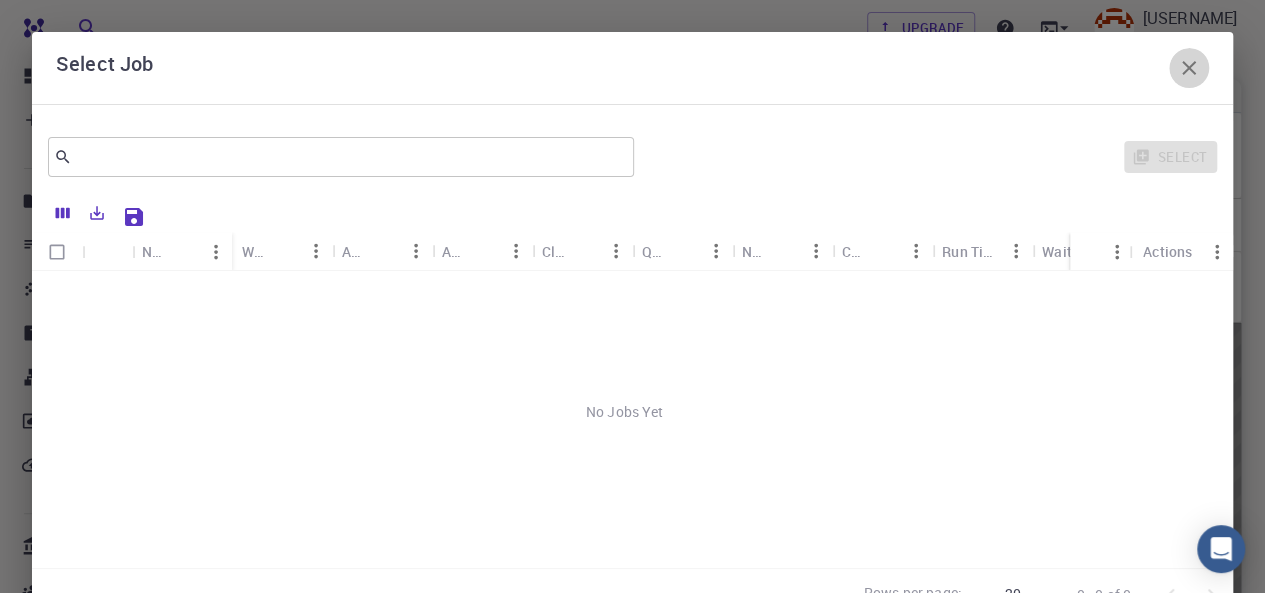 click 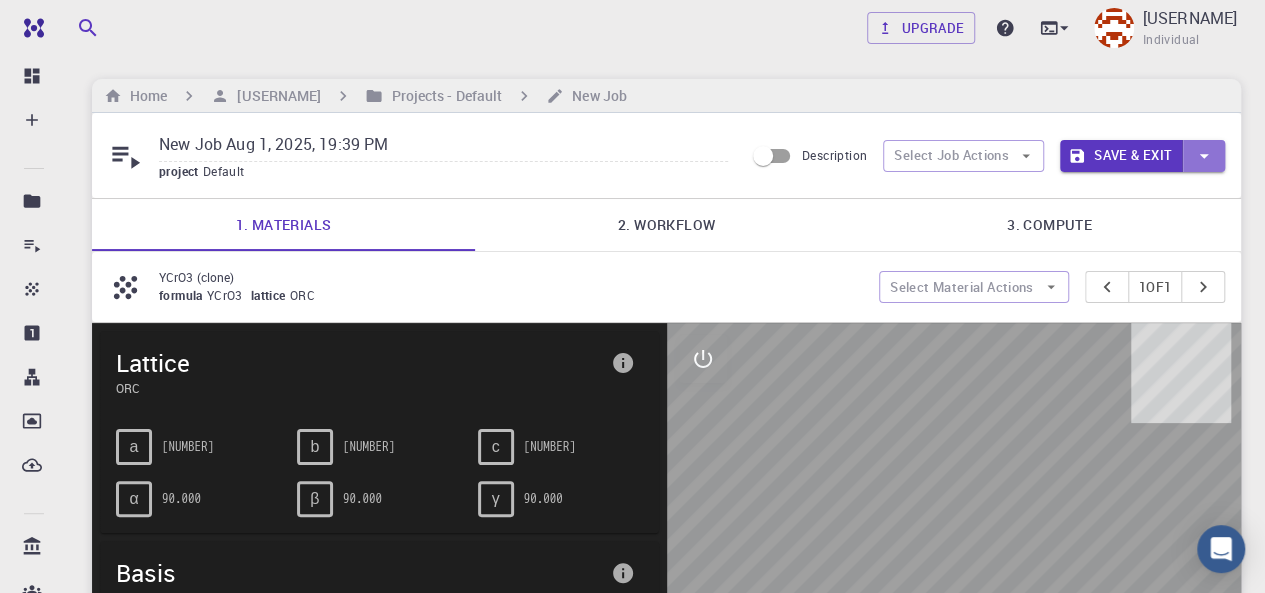 click 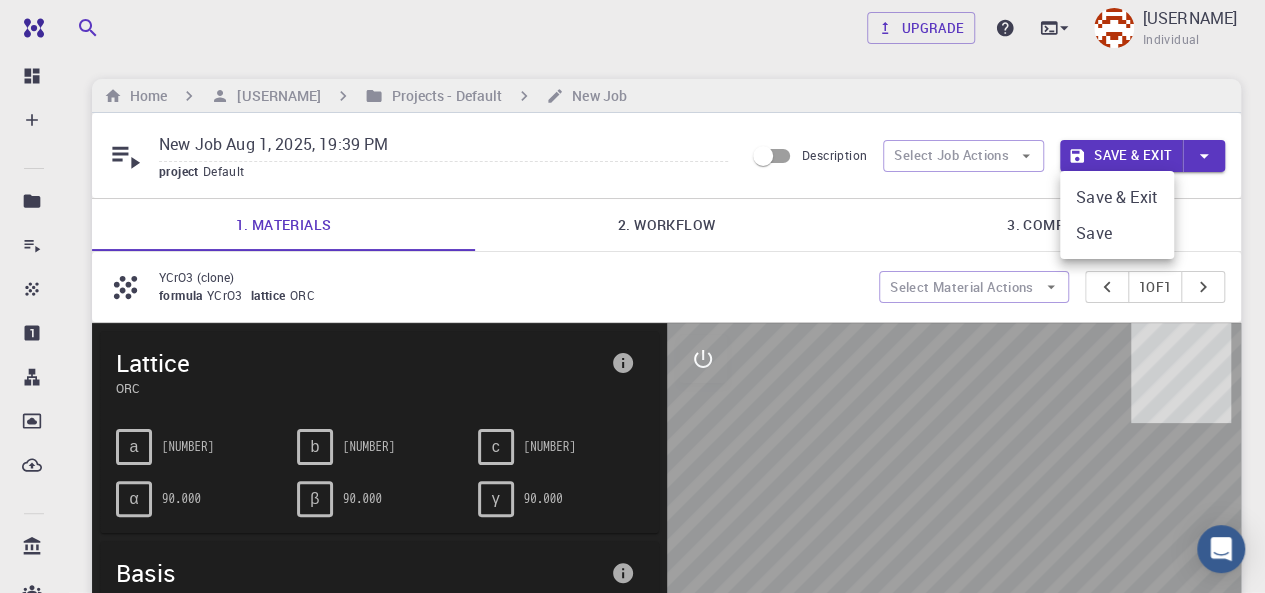 click at bounding box center [632, 296] 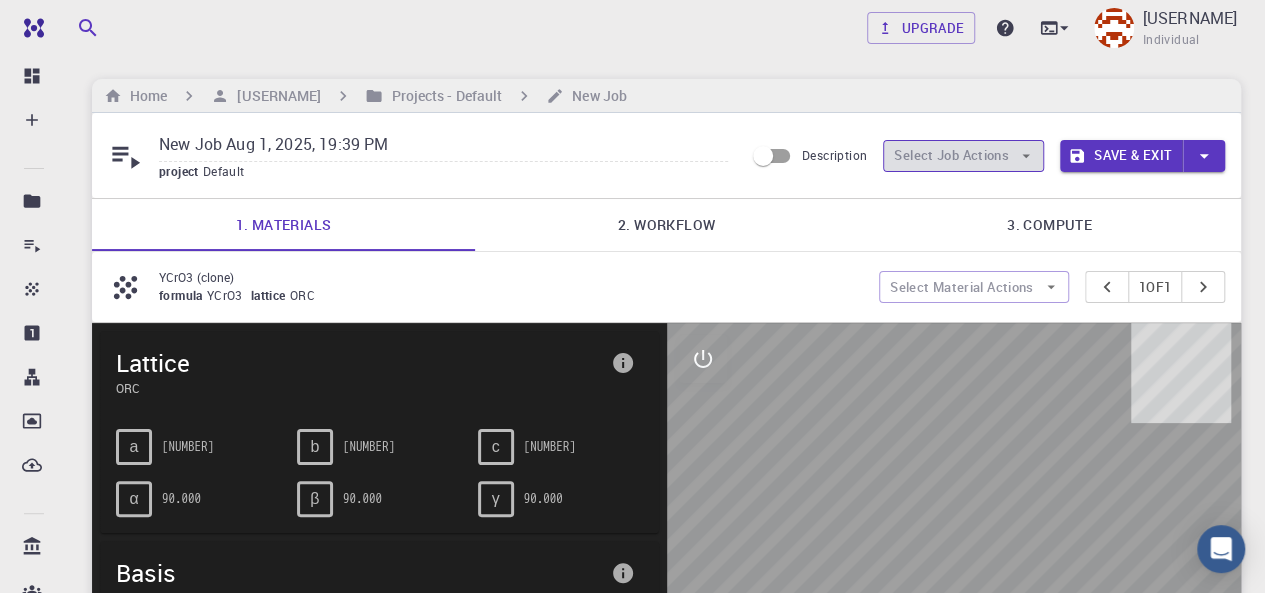 click 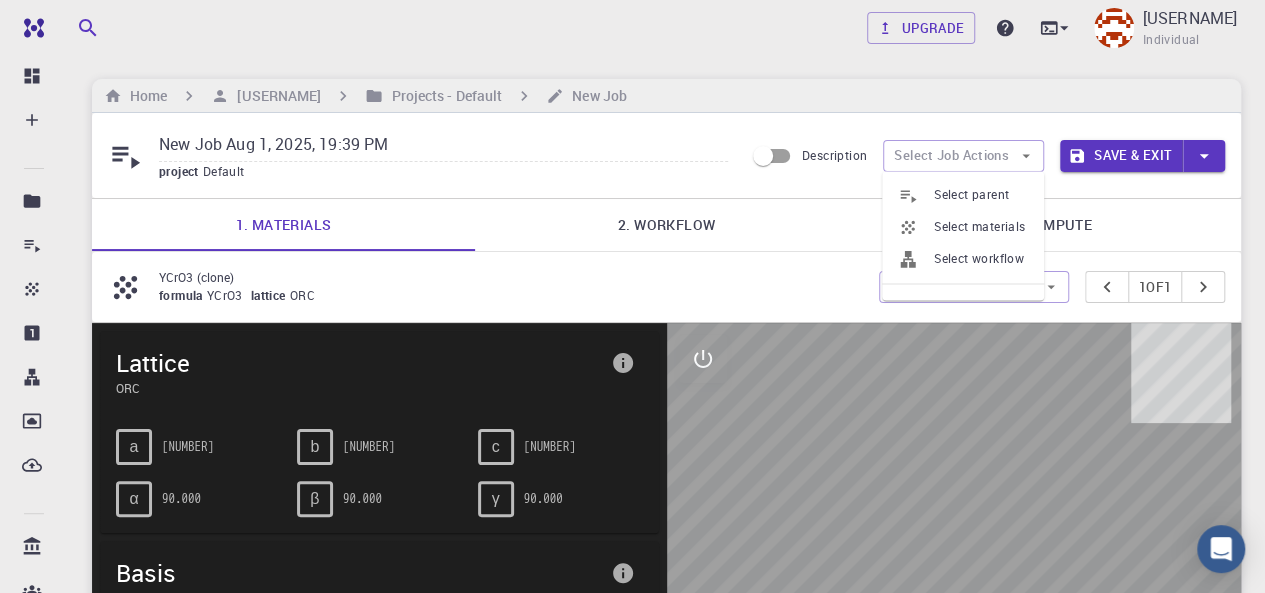 click on "Select workflow" at bounding box center [981, 259] 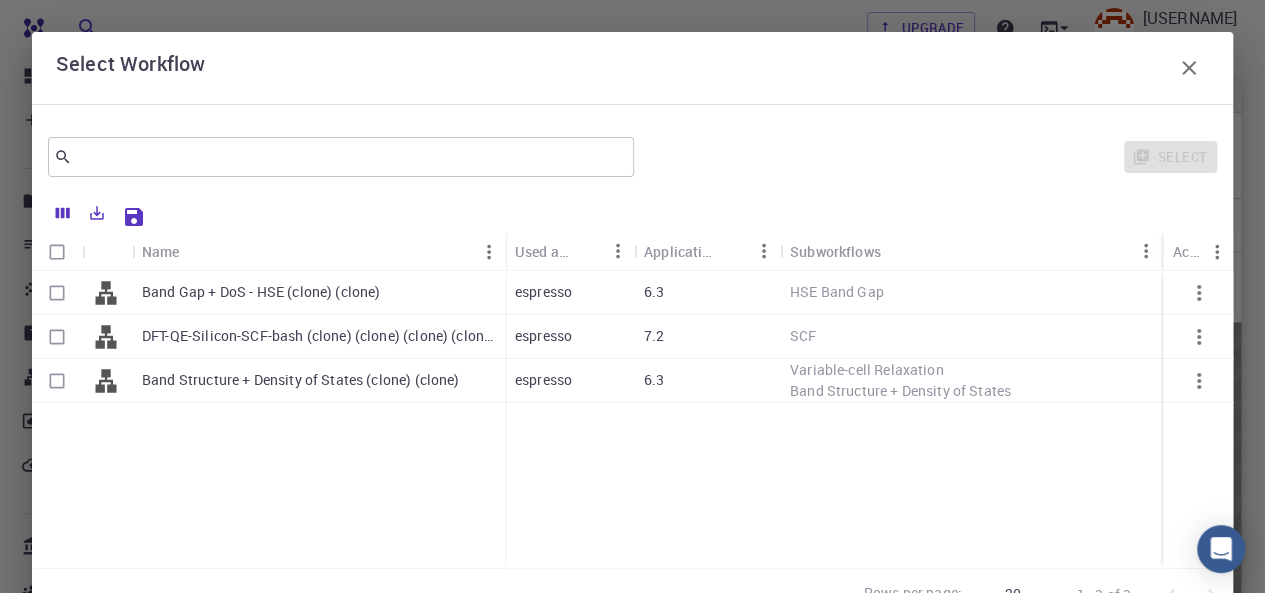 click on "Band Structure + Density of States (clone) (clone)" at bounding box center [301, 380] 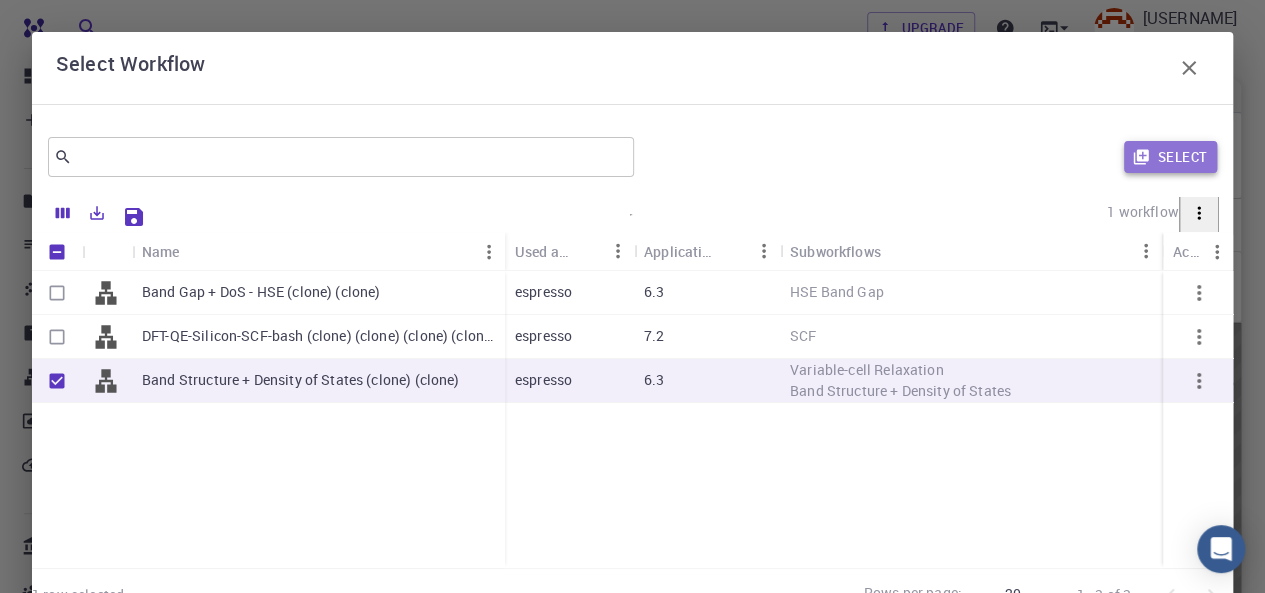click on "Select" at bounding box center [1170, 157] 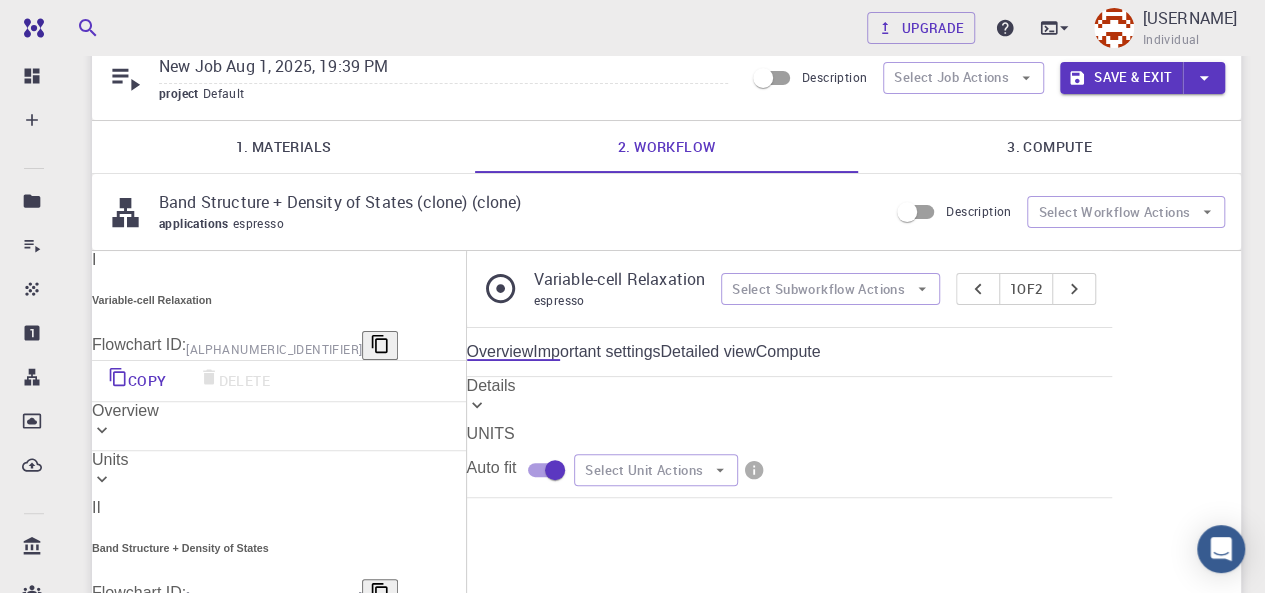 scroll, scrollTop: 81, scrollLeft: 0, axis: vertical 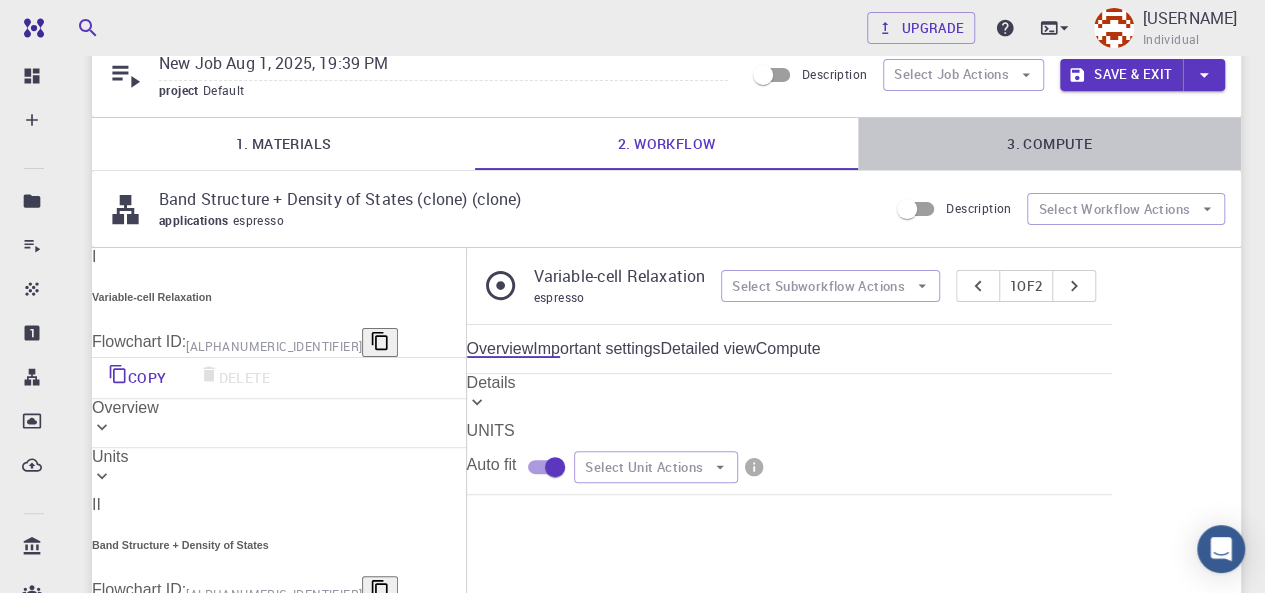 click on "3. Compute" at bounding box center (1049, 144) 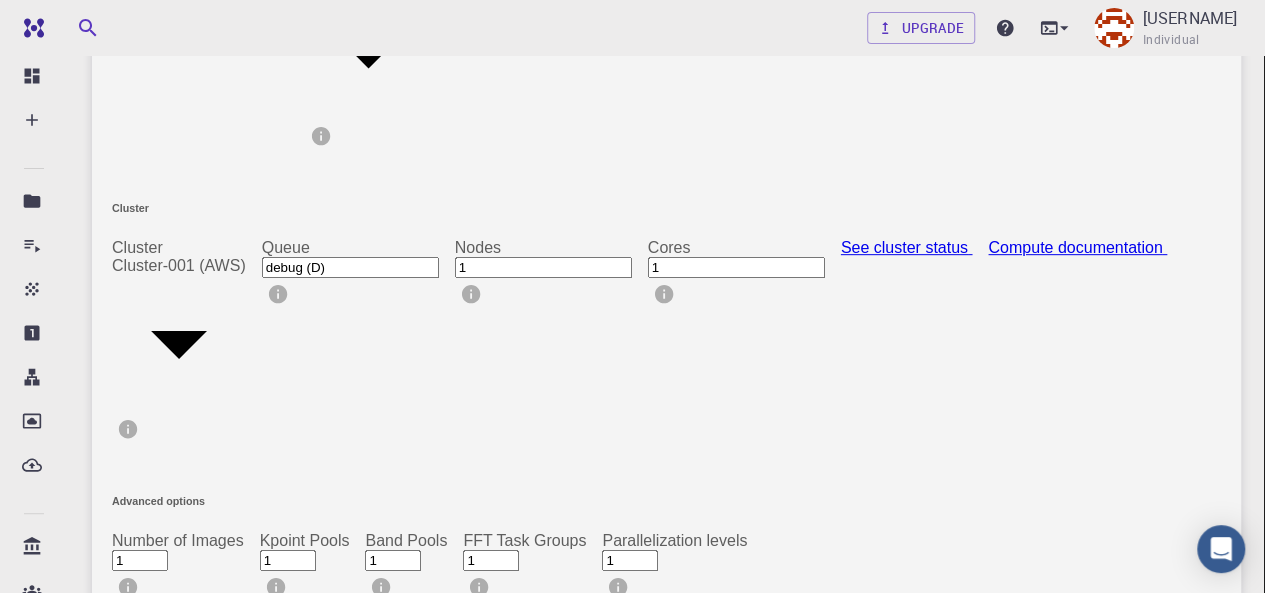 scroll, scrollTop: 518, scrollLeft: 0, axis: vertical 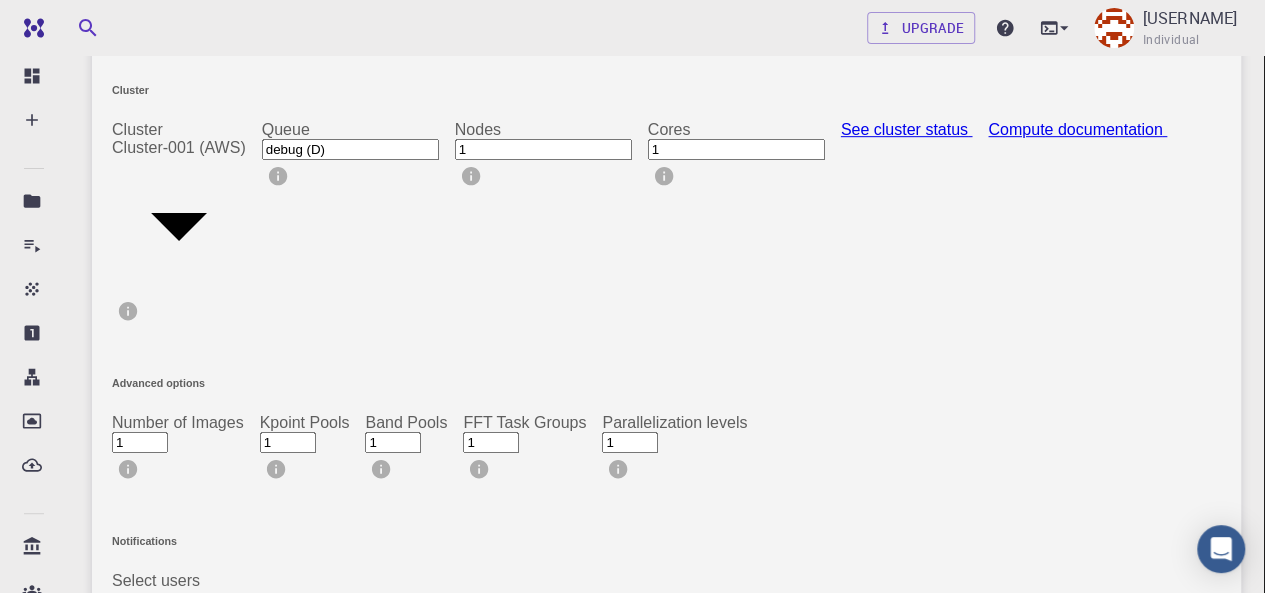 click on "1" at bounding box center [393, 442] 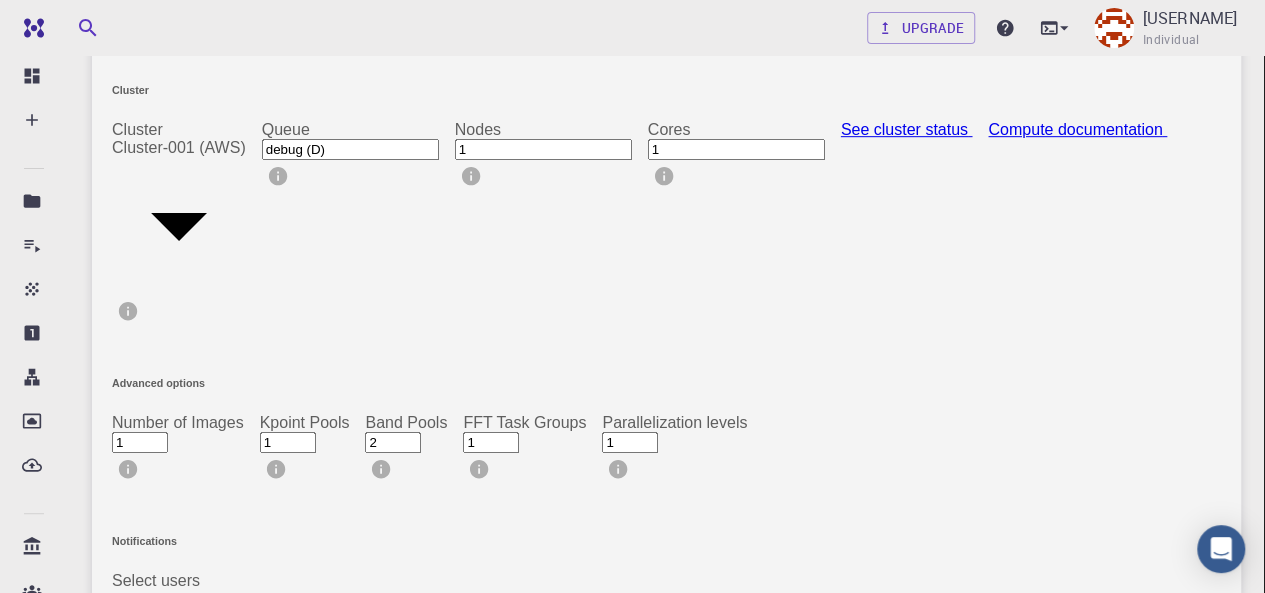 click on "2" at bounding box center [393, 442] 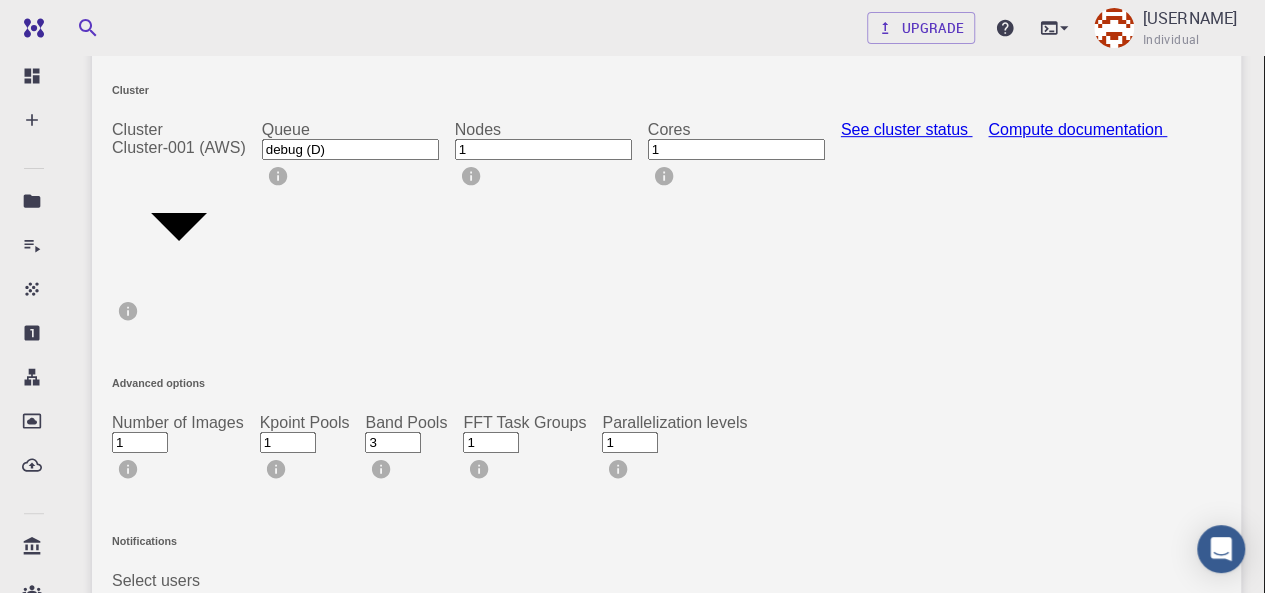 click on "3" at bounding box center (393, 442) 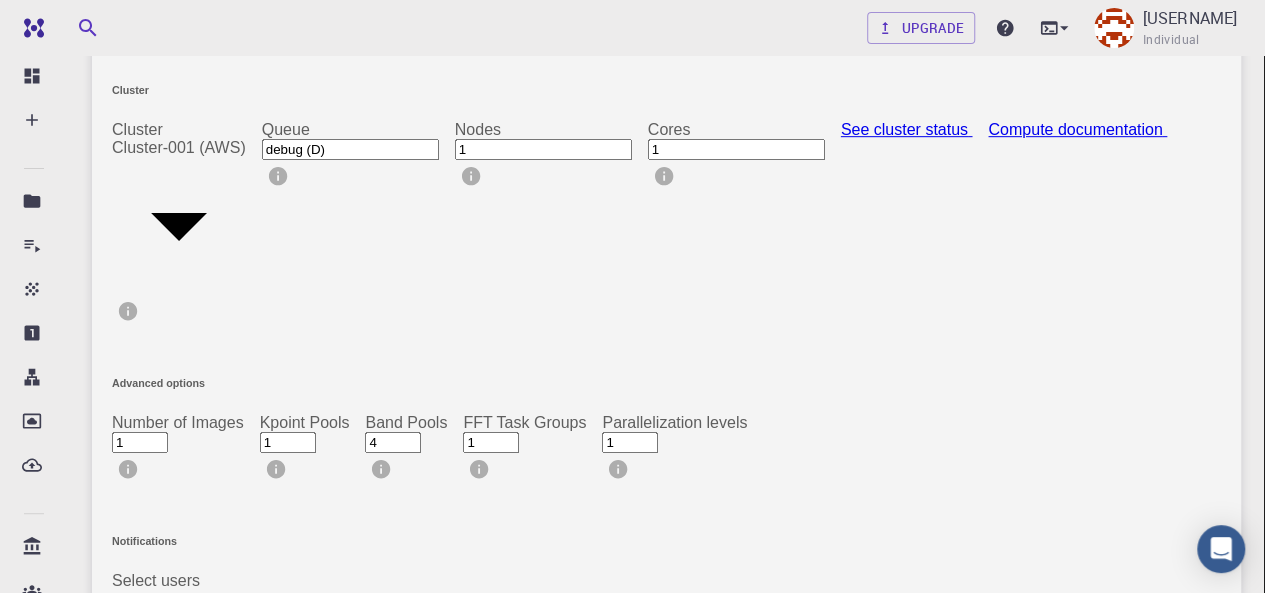 click on "4" at bounding box center (393, 442) 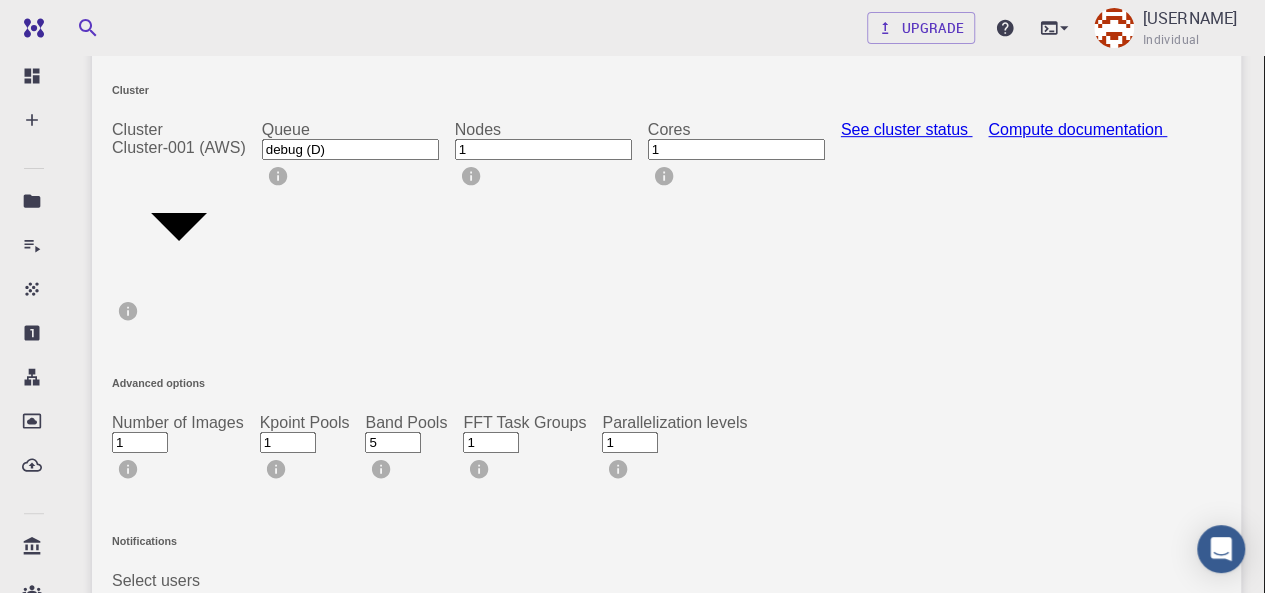 click on "5" at bounding box center (393, 442) 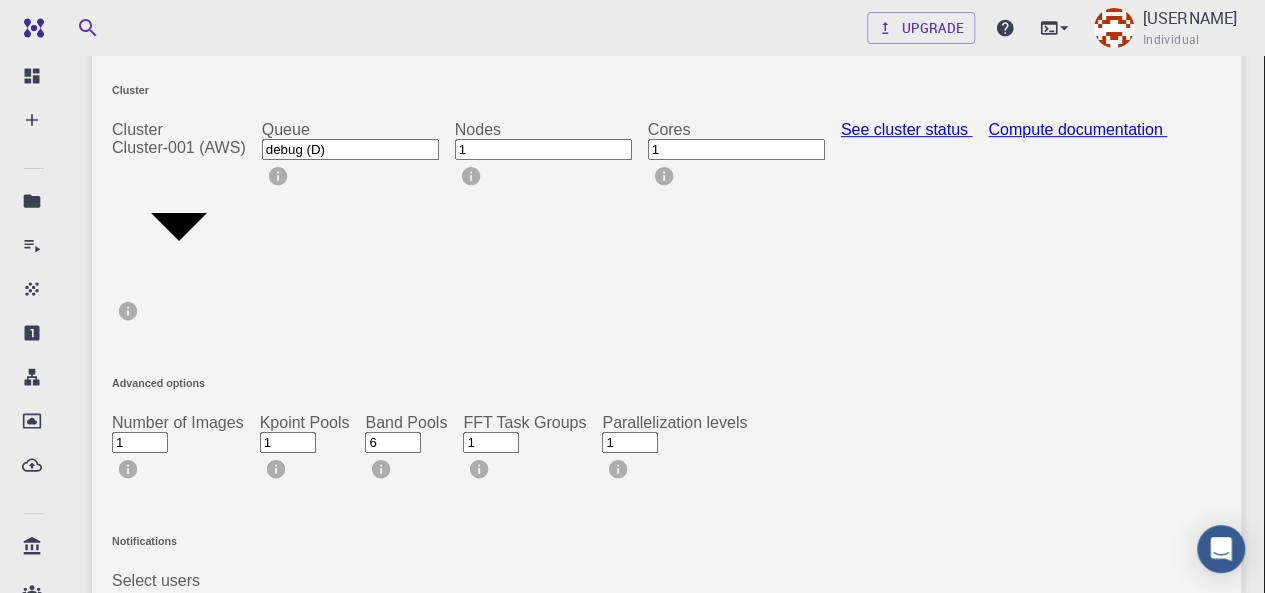 click on "6" at bounding box center (393, 442) 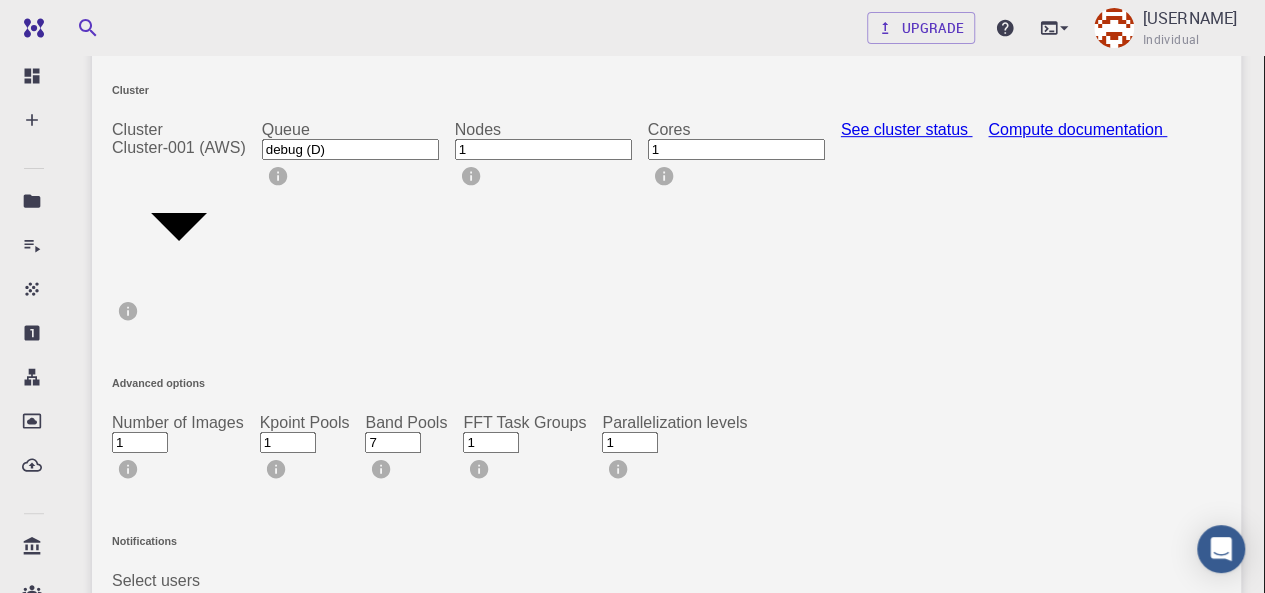 click on "7" at bounding box center (393, 442) 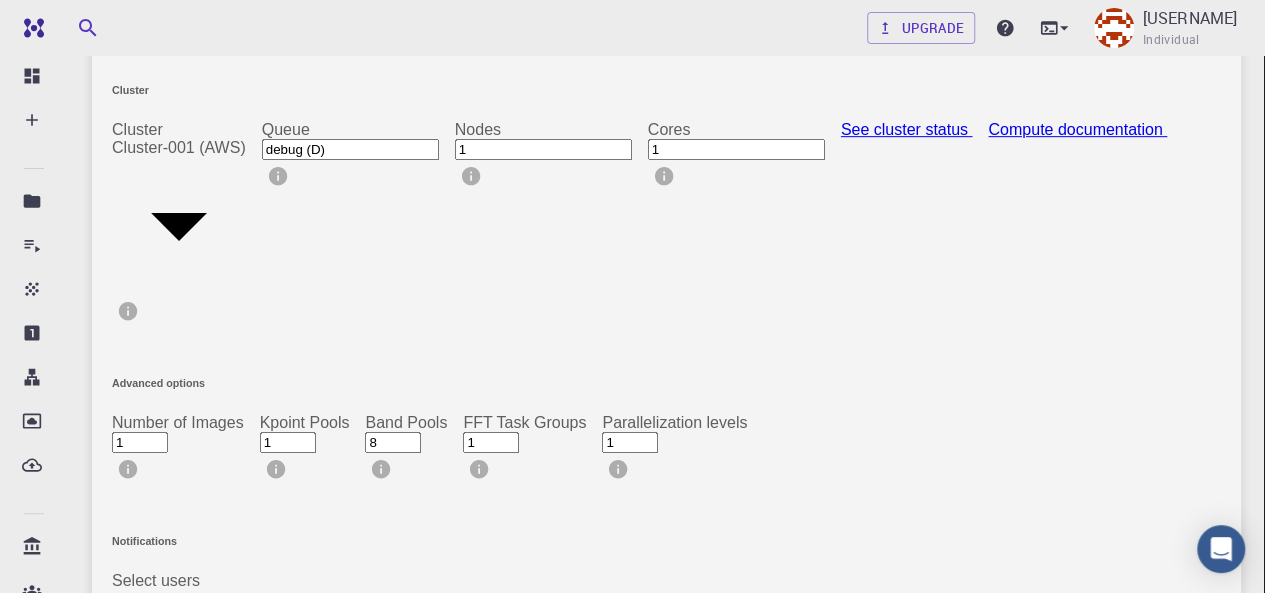 click on "8" at bounding box center [393, 442] 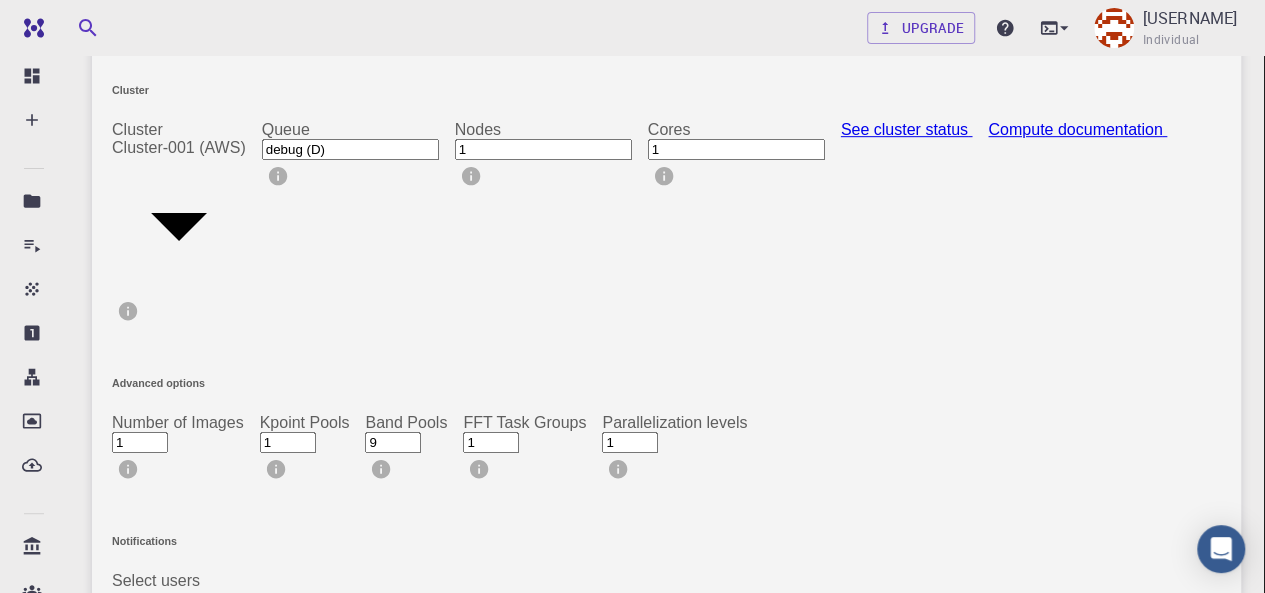 click on "9" at bounding box center [393, 442] 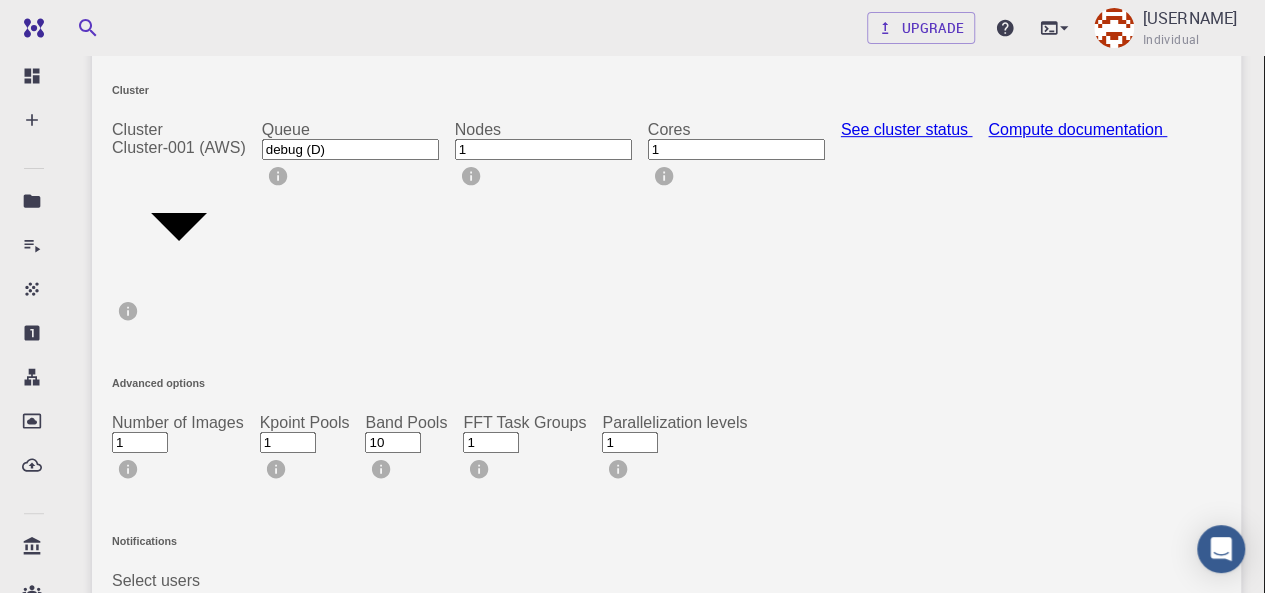 click on "10" at bounding box center [393, 442] 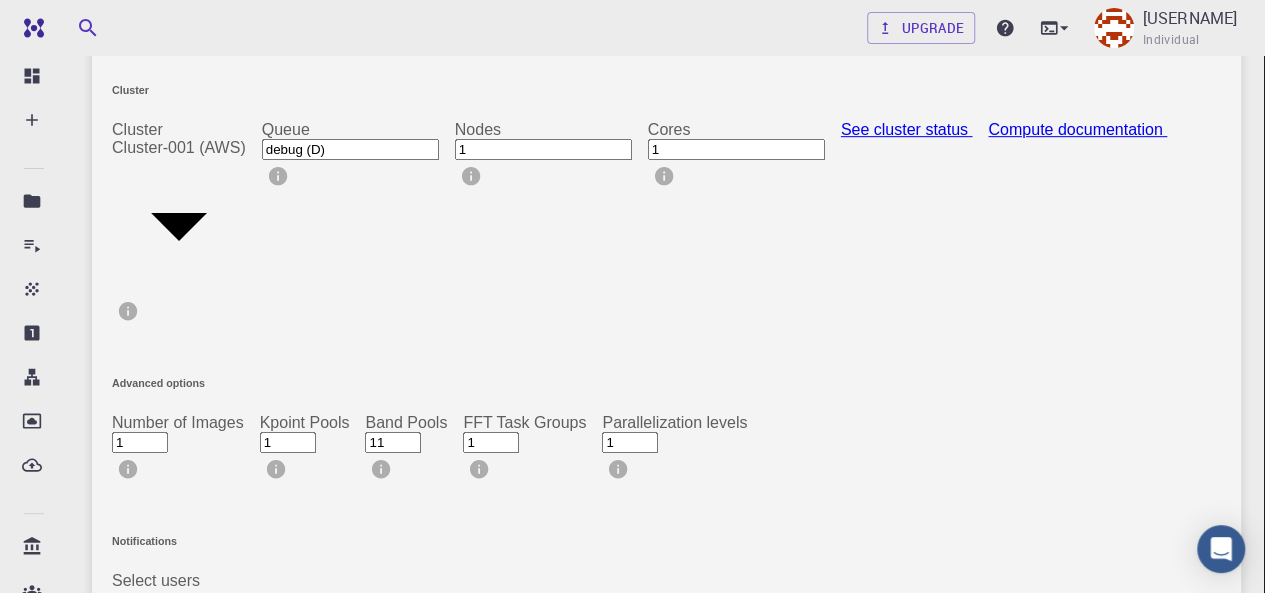 click on "11" at bounding box center [393, 442] 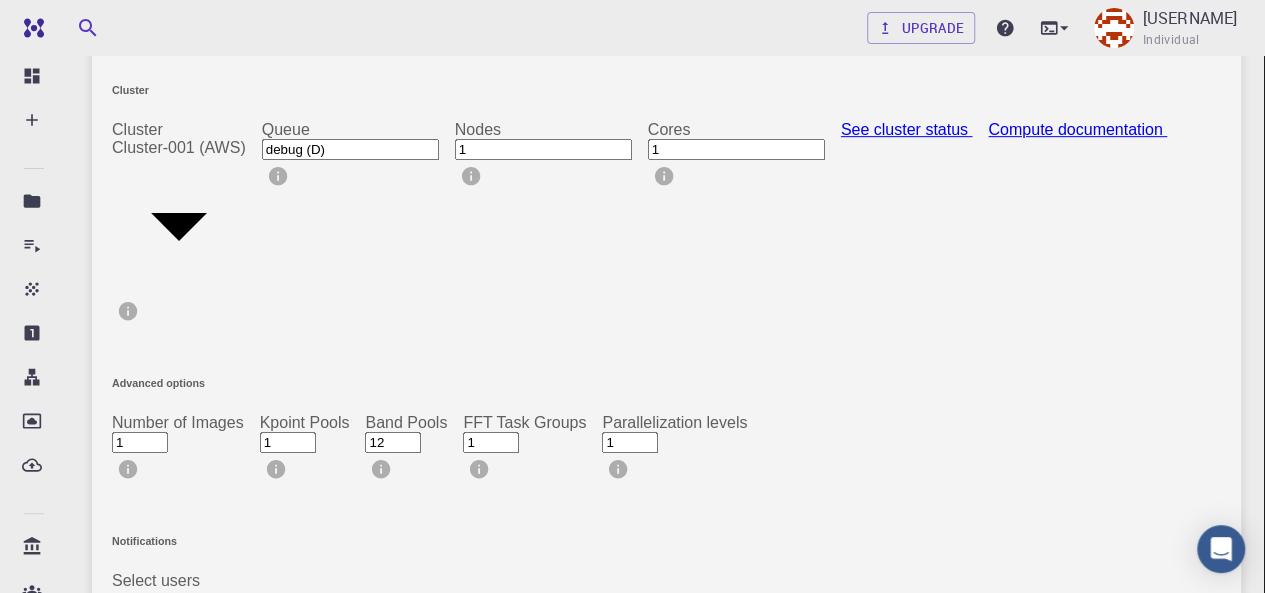 click on "12" at bounding box center [393, 442] 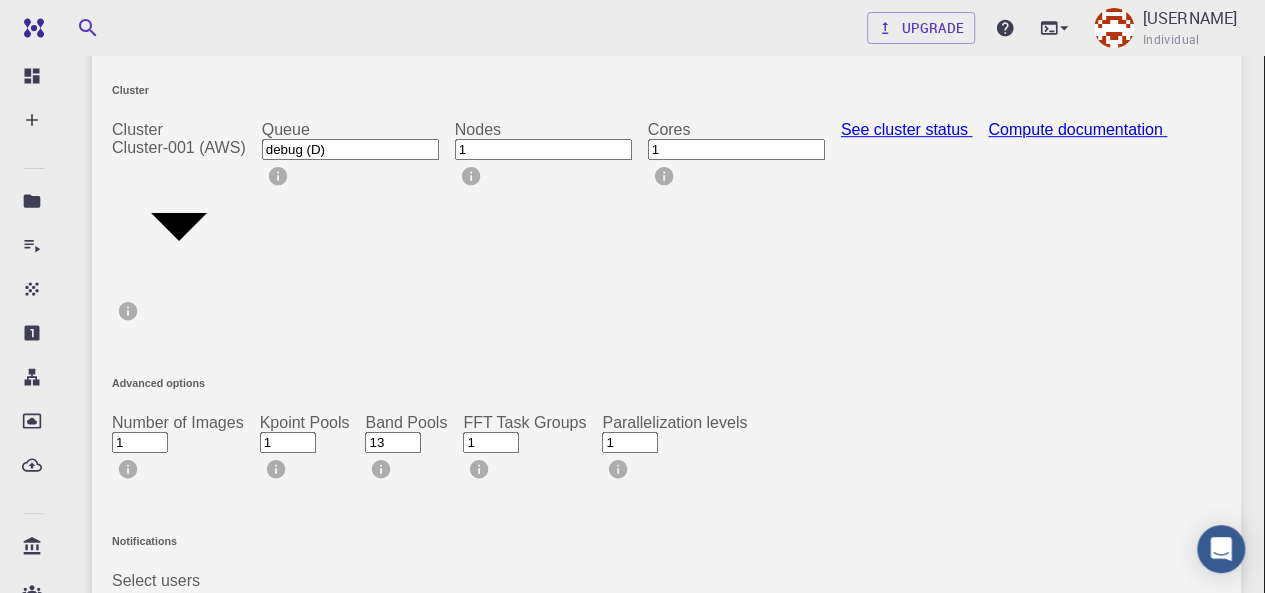 click on "13" at bounding box center (393, 442) 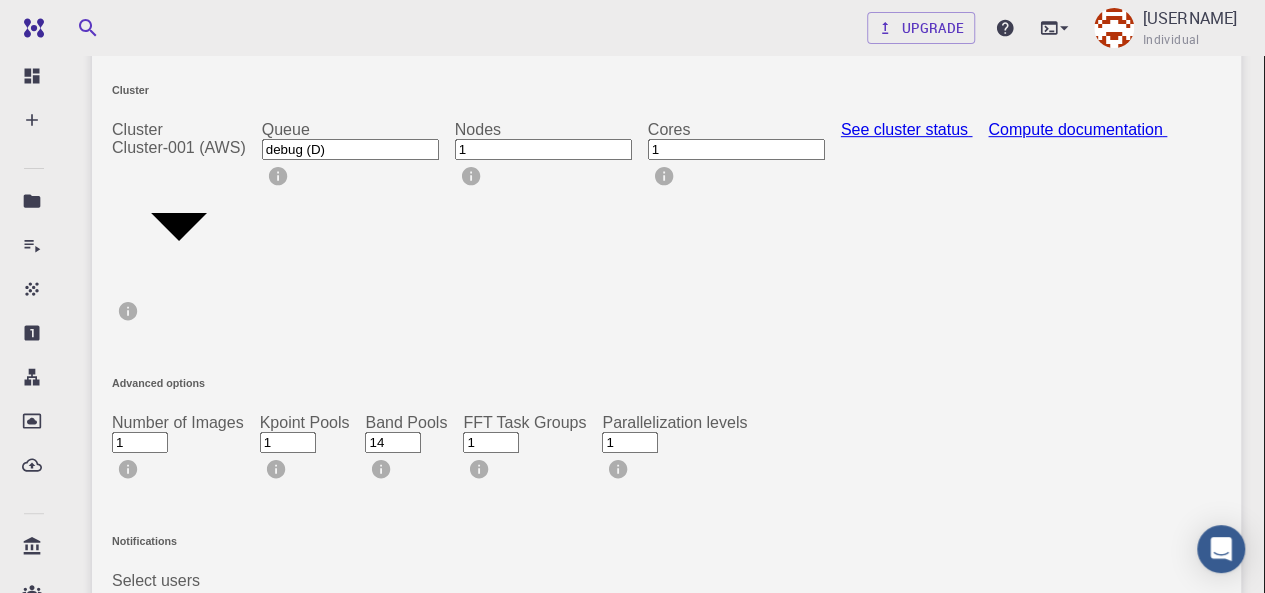 click on "14" at bounding box center (393, 442) 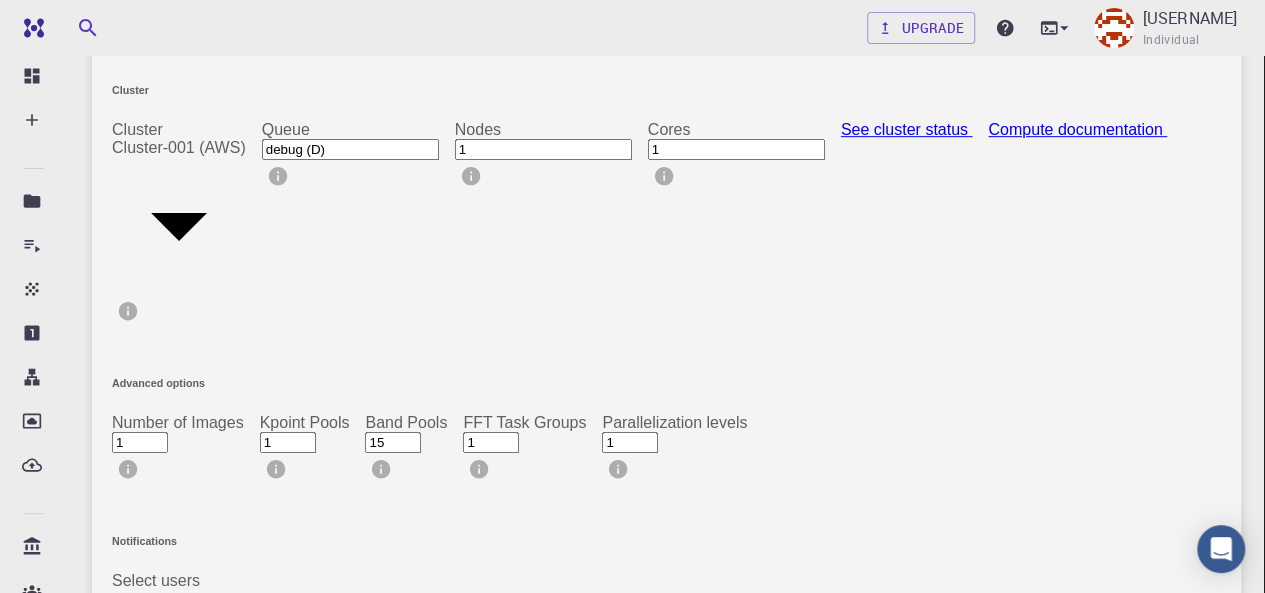 click on "15" at bounding box center (393, 442) 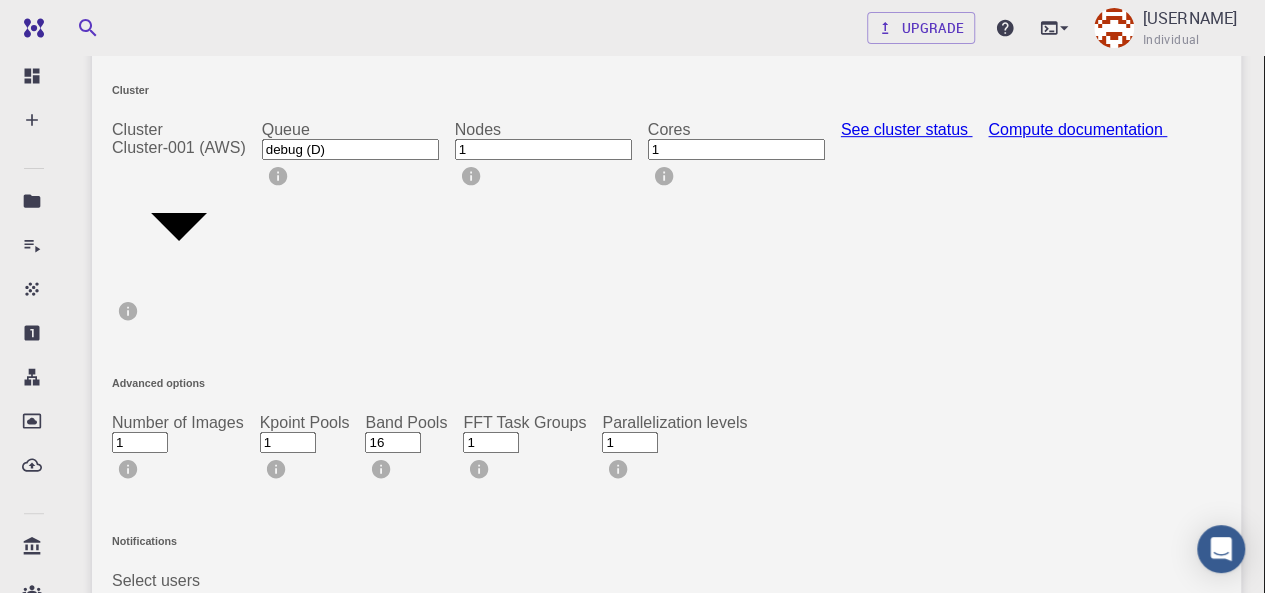 click on "16" at bounding box center [393, 442] 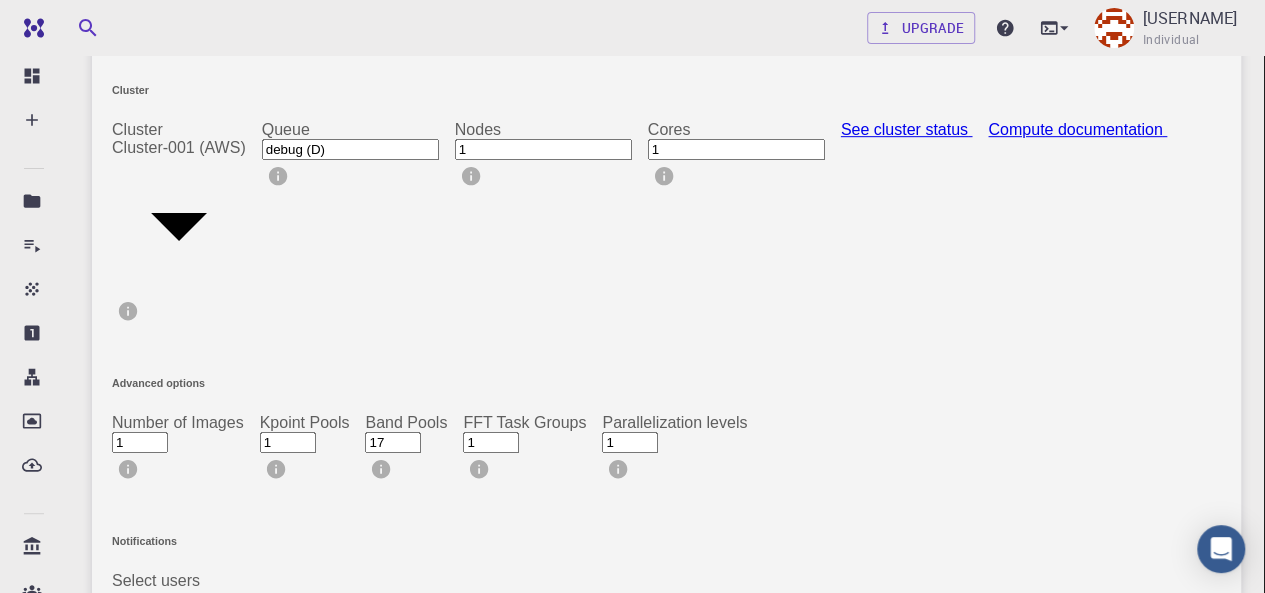 click on "17" at bounding box center [393, 442] 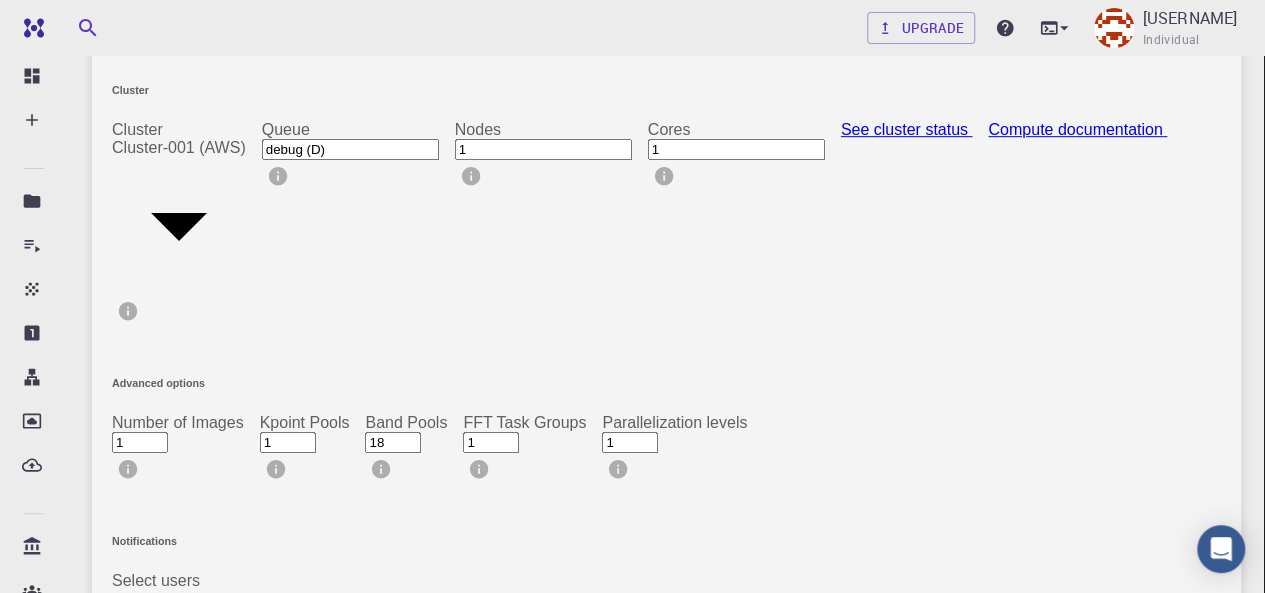 click on "18" at bounding box center [393, 442] 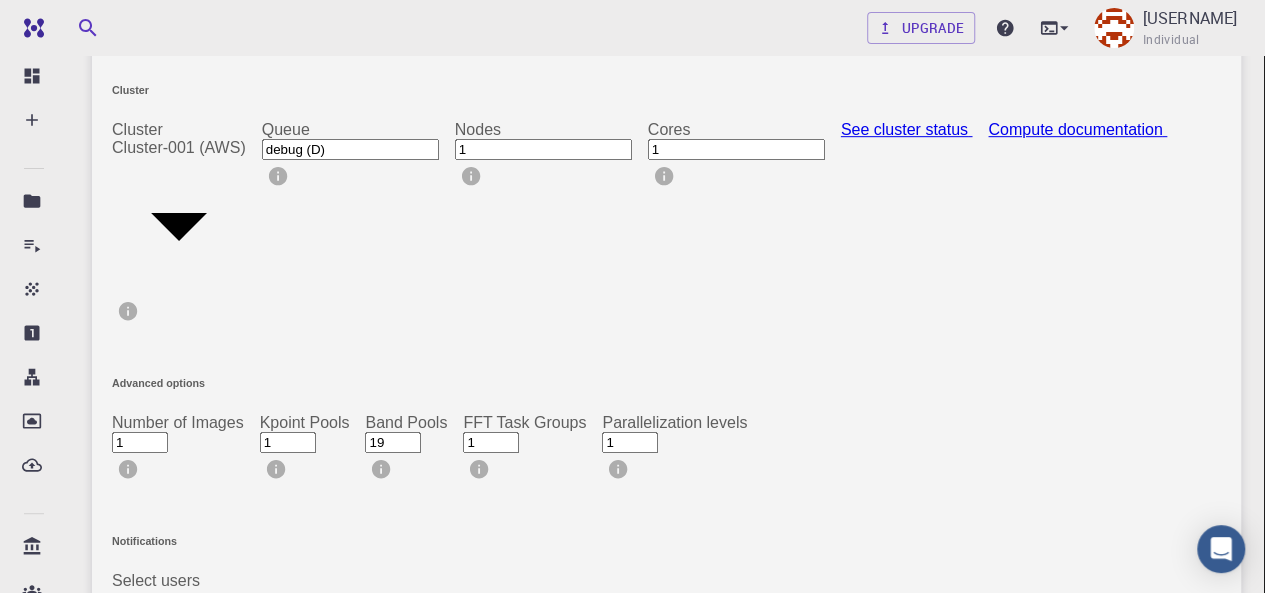 click on "19" at bounding box center [393, 442] 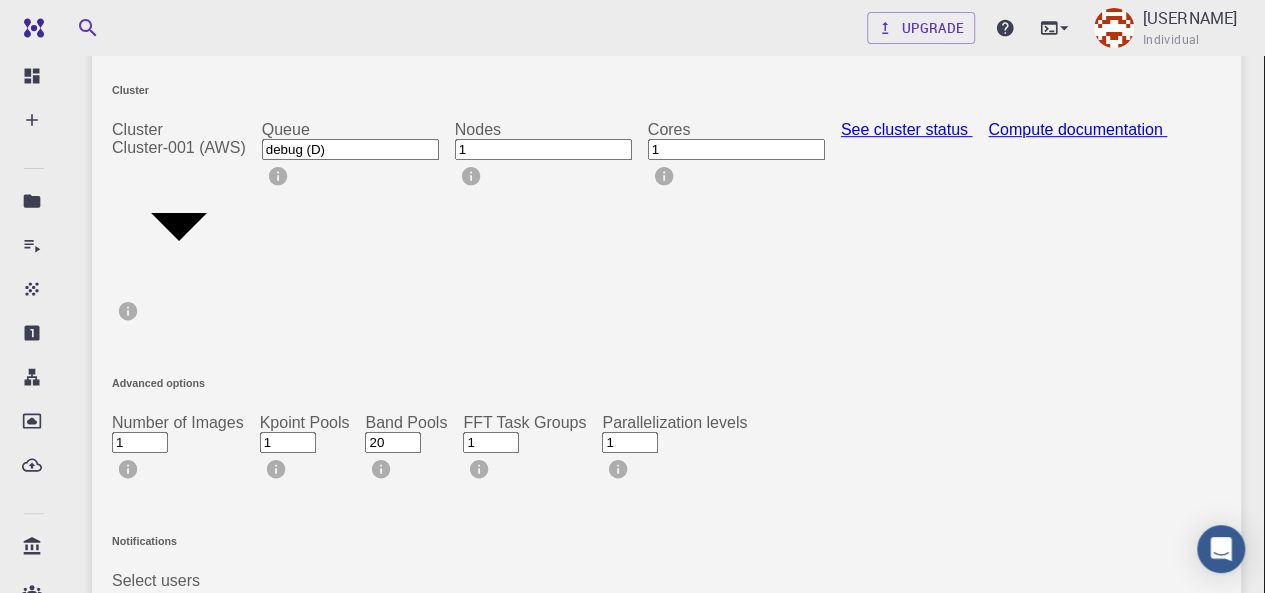 click on "20" at bounding box center (393, 442) 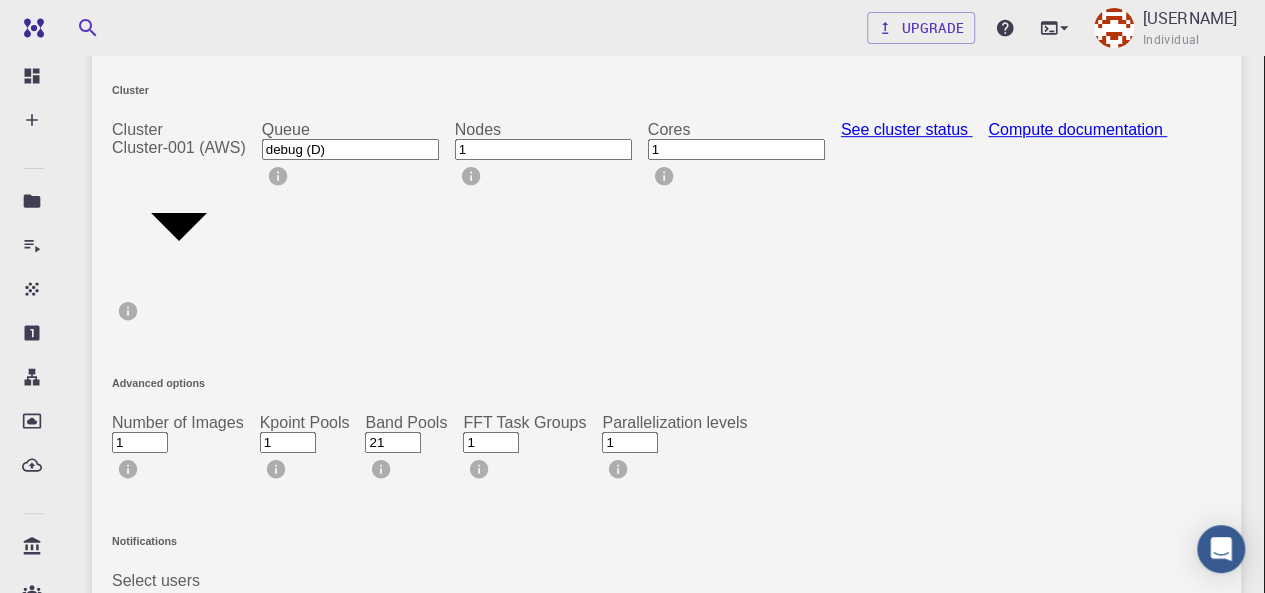click on "21" at bounding box center (393, 442) 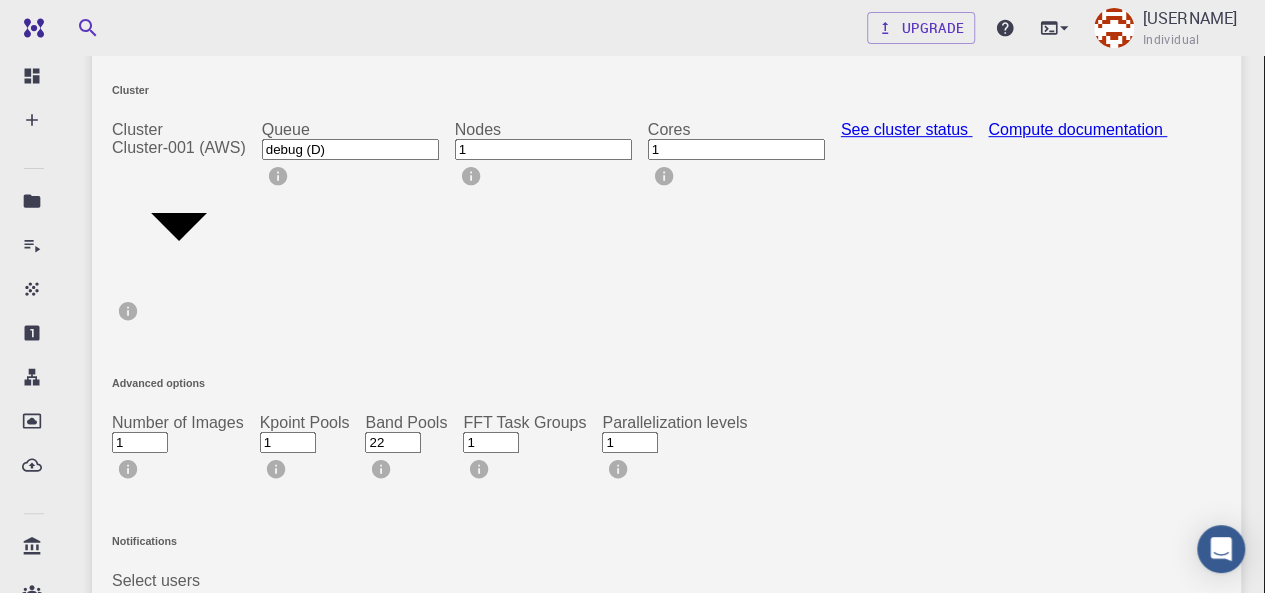 click on "22" at bounding box center (393, 442) 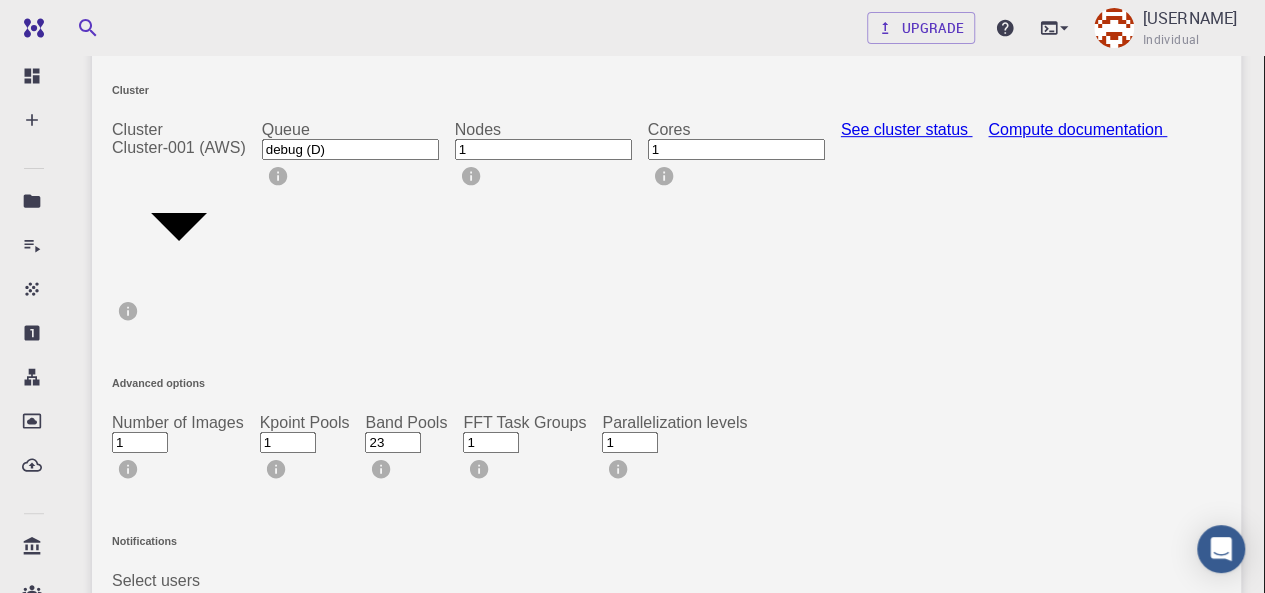 click on "23" at bounding box center [393, 442] 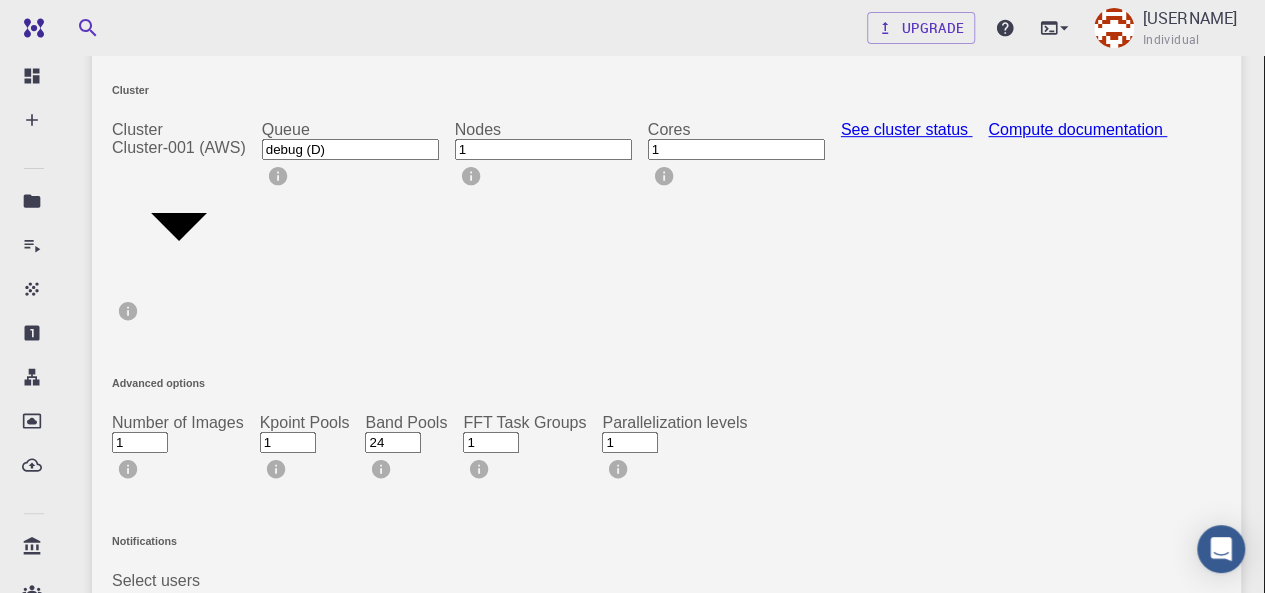 type on "24" 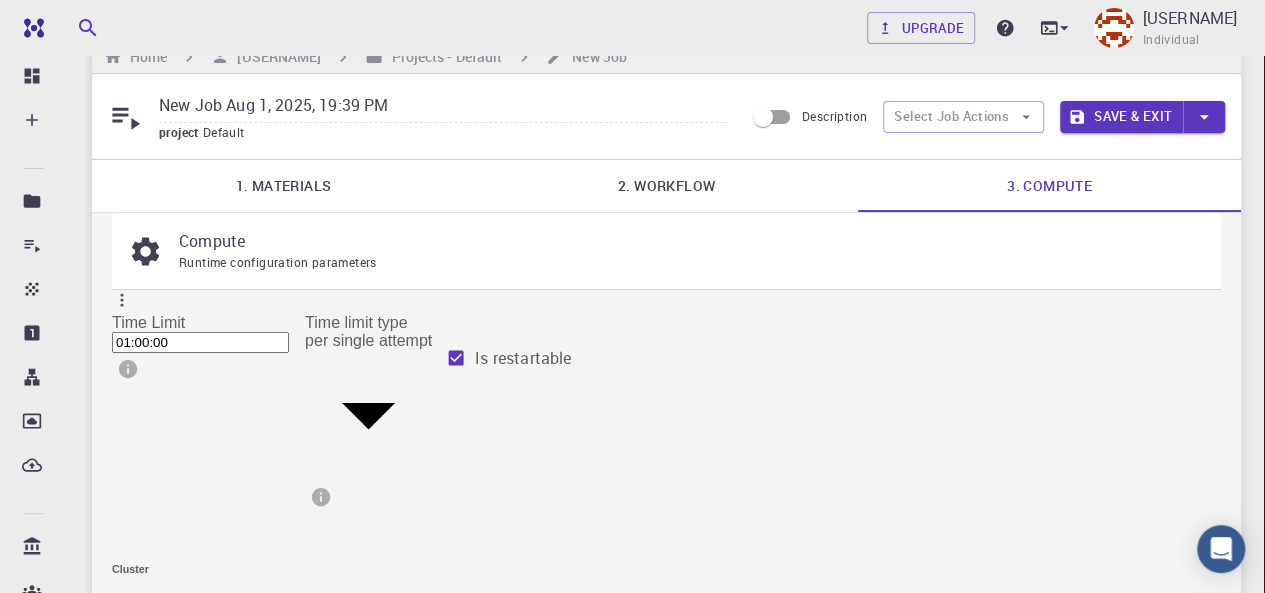 scroll, scrollTop: 0, scrollLeft: 0, axis: both 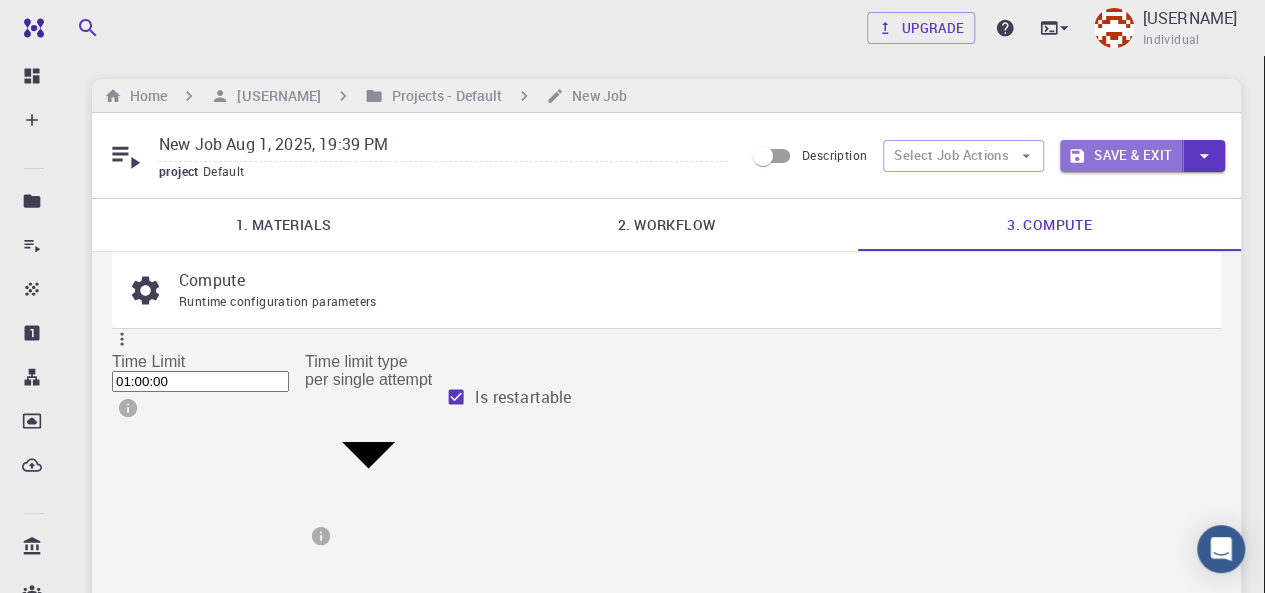 click on "Save & Exit" at bounding box center [1121, 156] 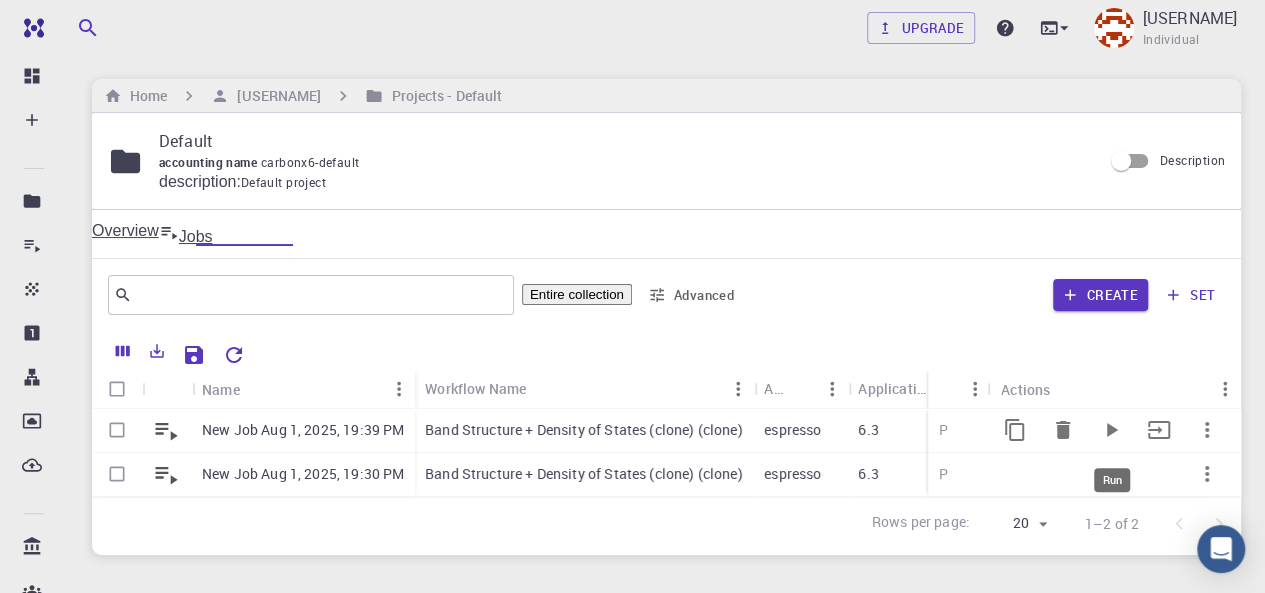 click 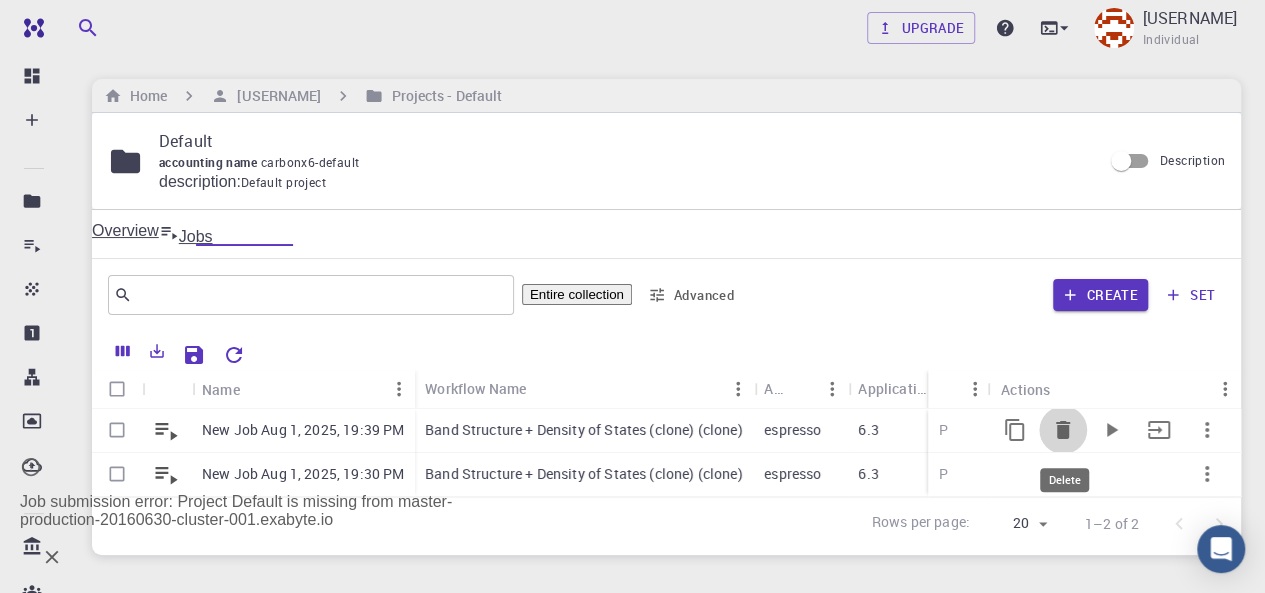 click 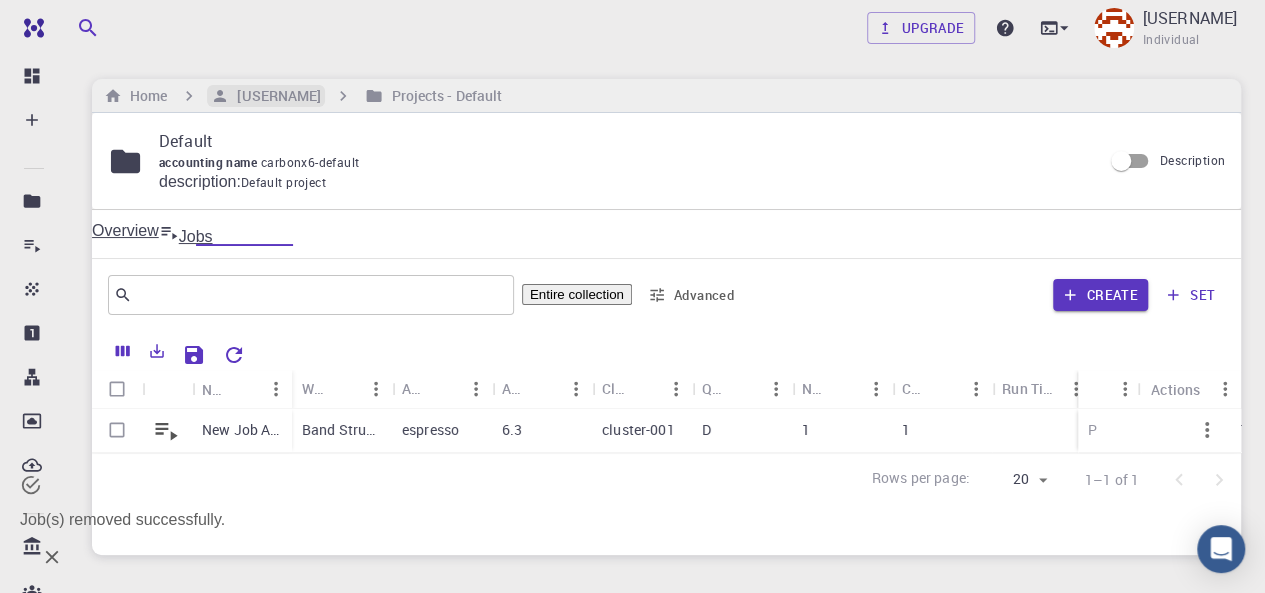 click on "[USERNAME]" at bounding box center (275, 96) 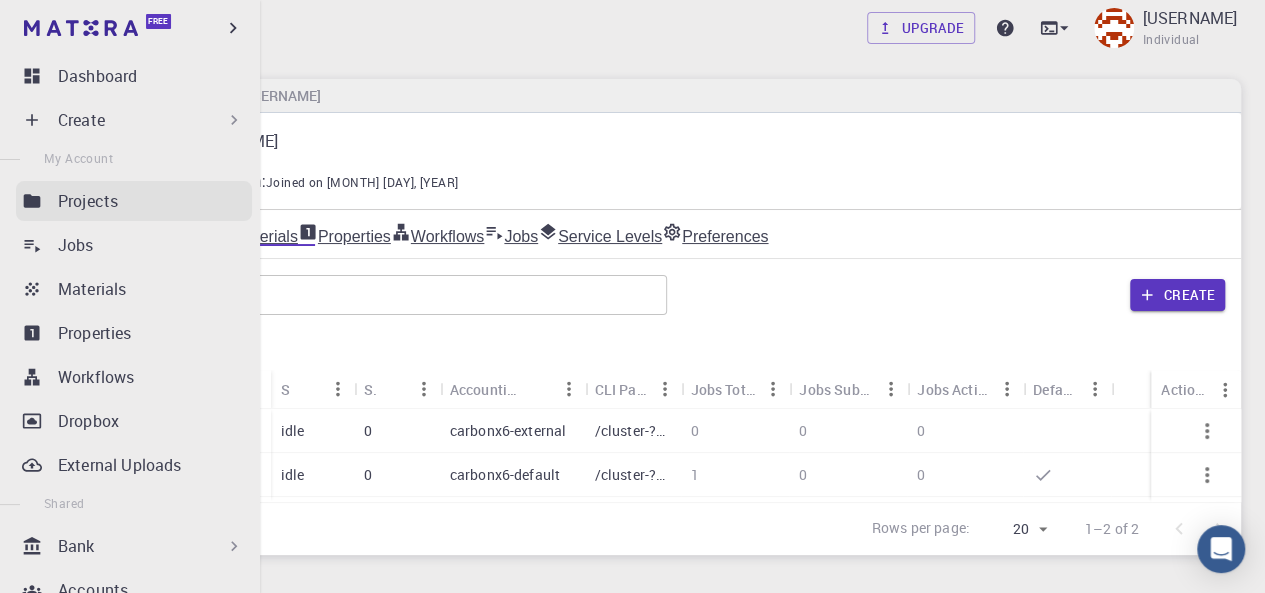 click on "Projects" at bounding box center (155, 201) 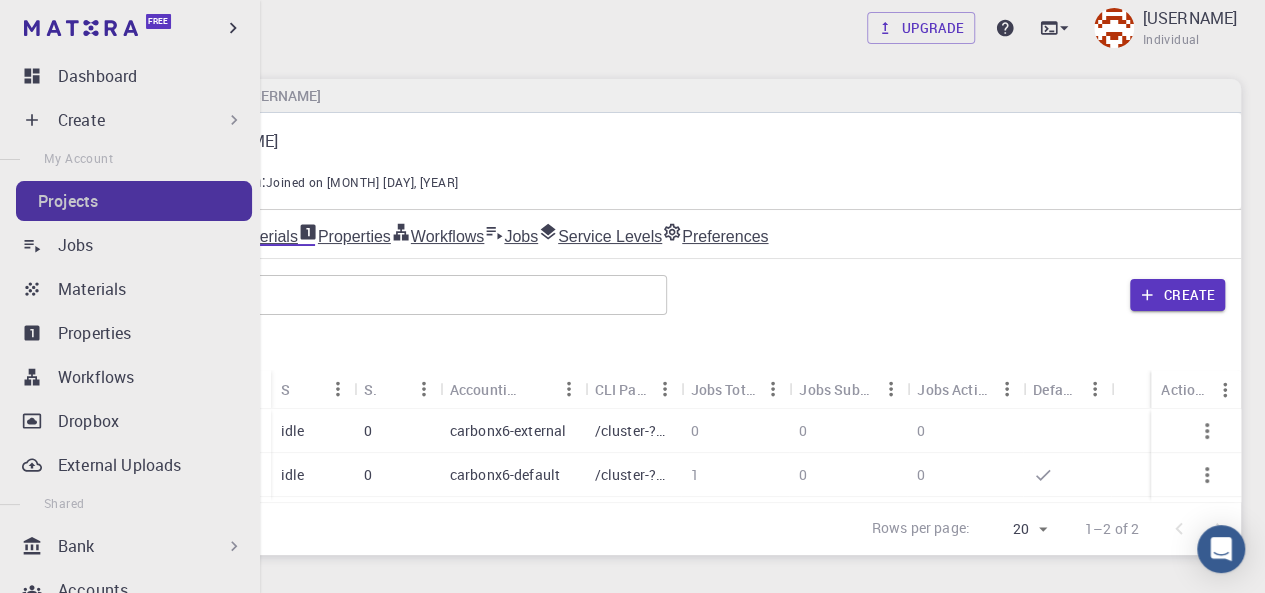 click on "Projects" at bounding box center [145, 201] 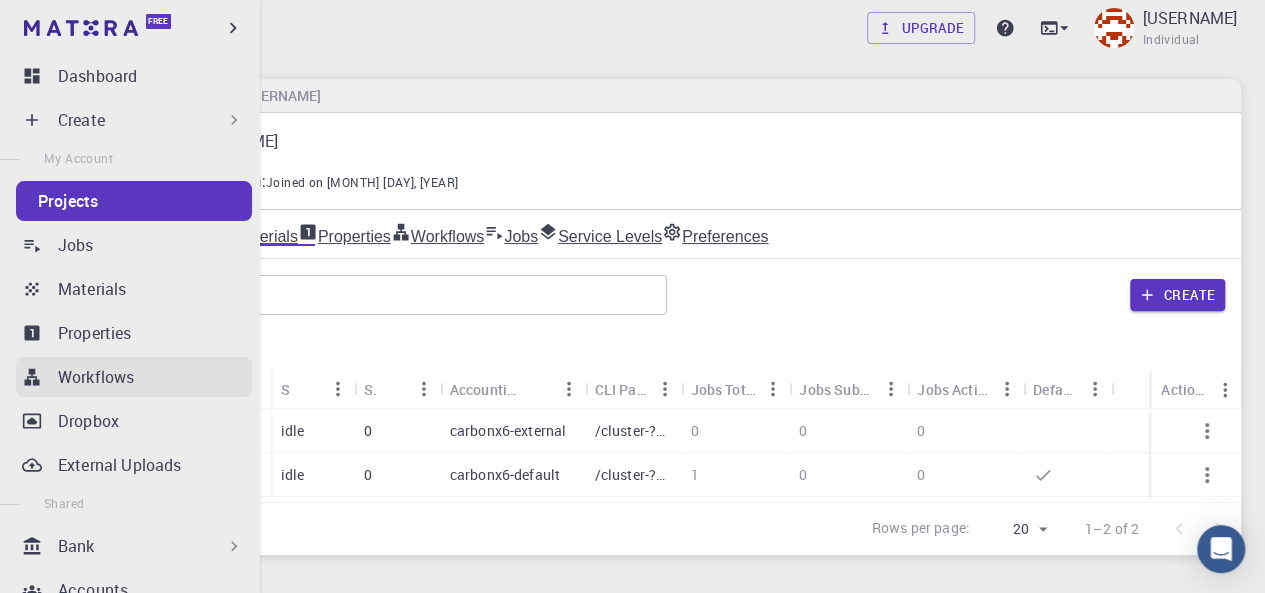 click on "Workflows" at bounding box center (96, 377) 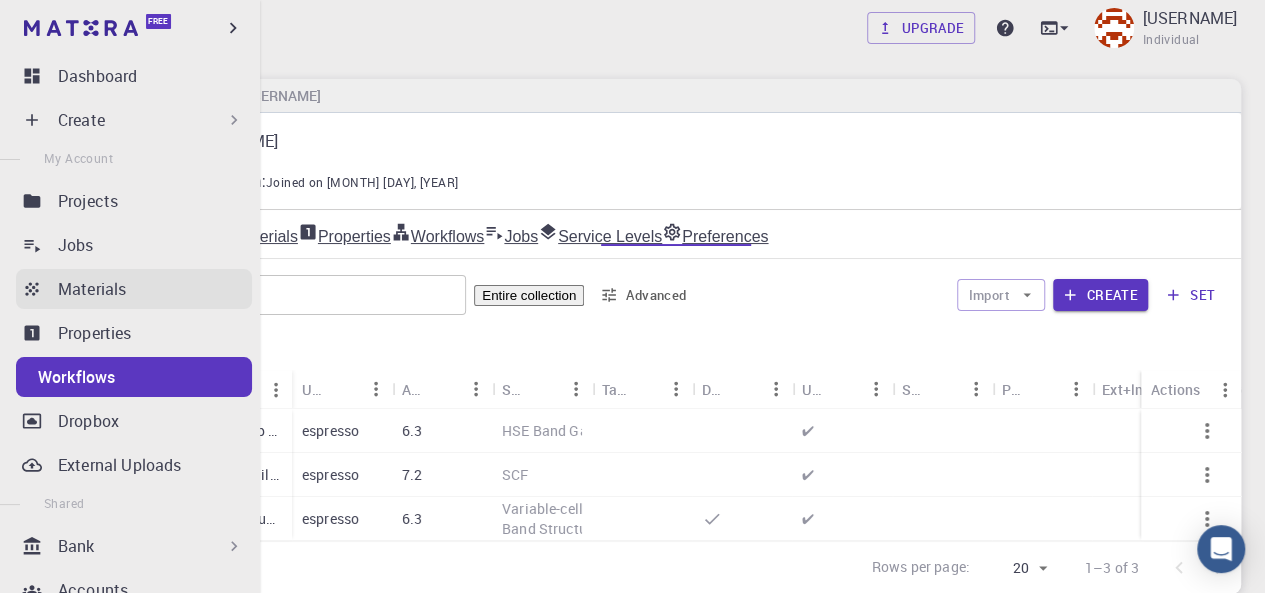 click on "Materials" at bounding box center [92, 289] 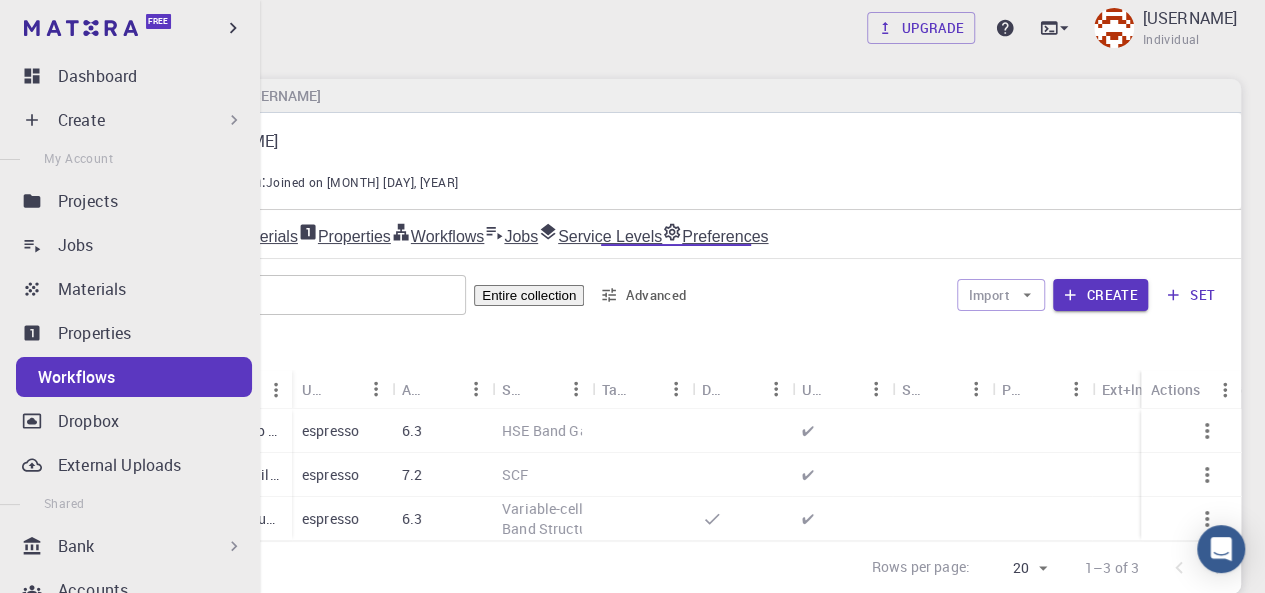 drag, startPoint x: 100, startPoint y: 297, endPoint x: 526, endPoint y: 256, distance: 427.96844 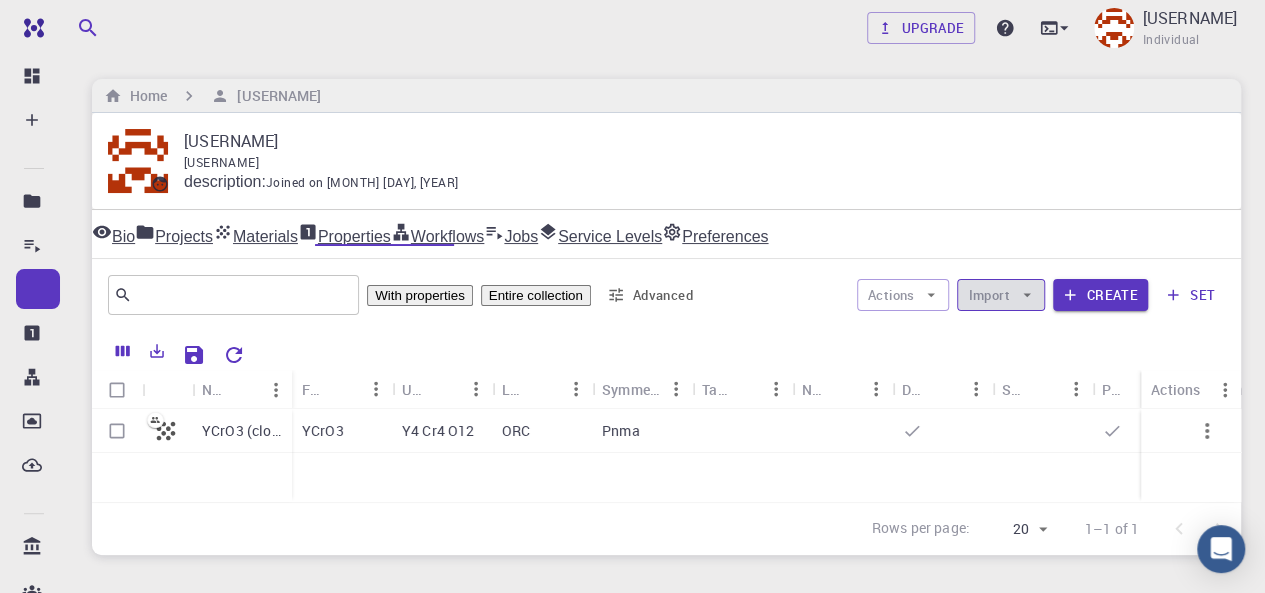 click 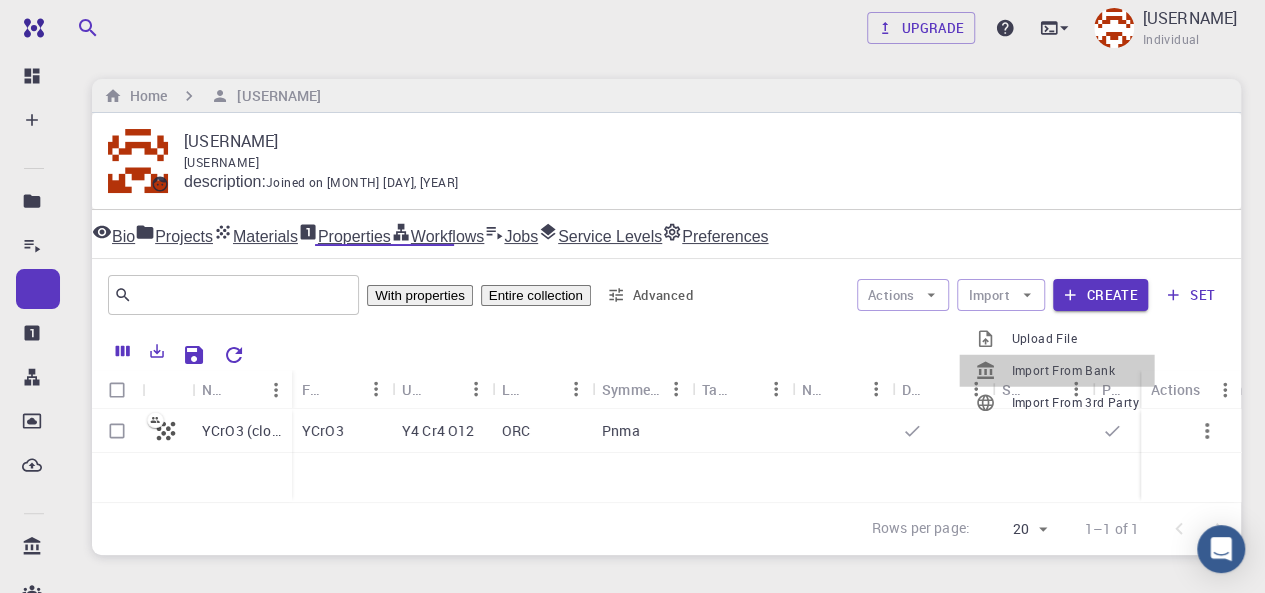 click on "Import From Bank" at bounding box center [1074, 371] 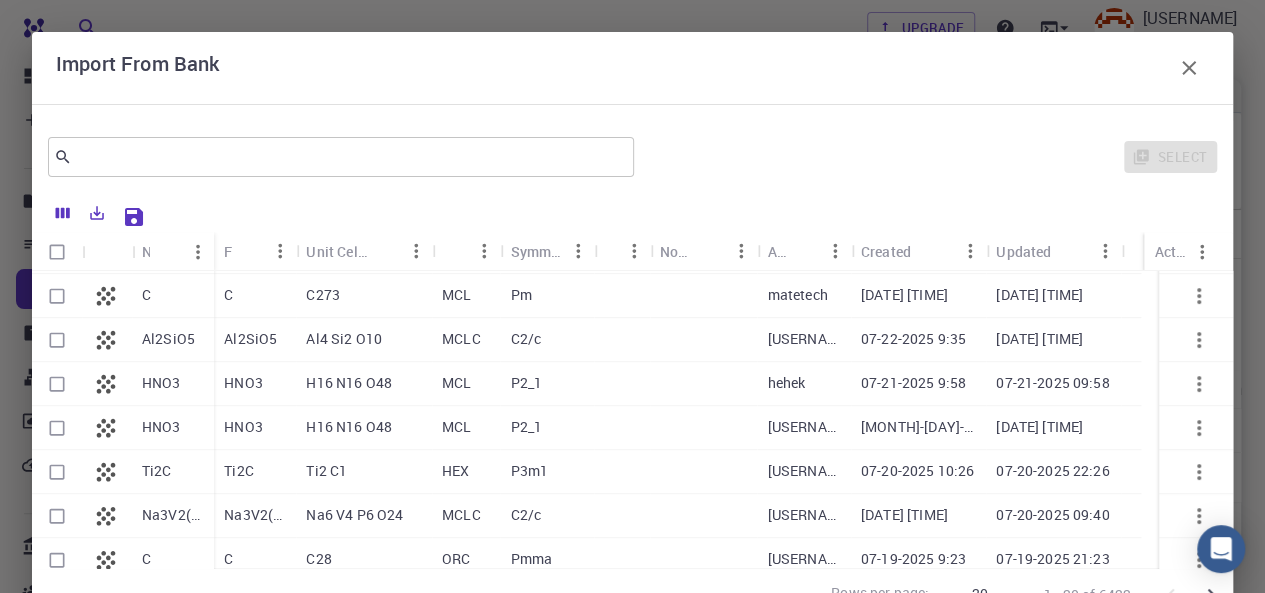 scroll, scrollTop: 582, scrollLeft: 0, axis: vertical 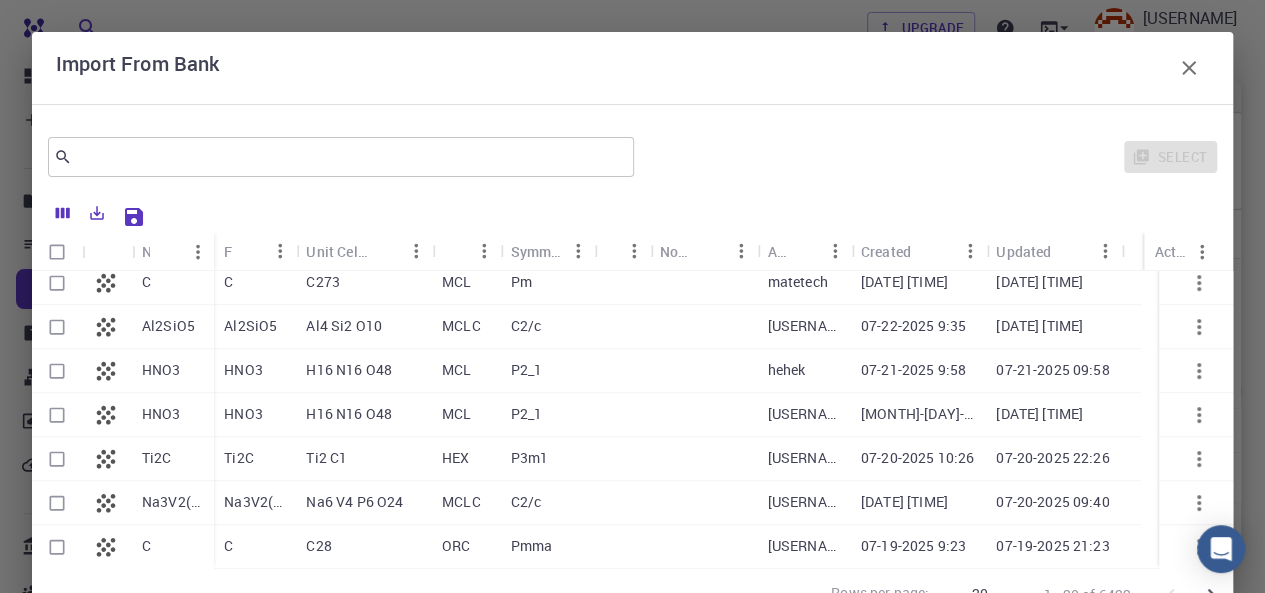 click on "Pmma" at bounding box center (532, 546) 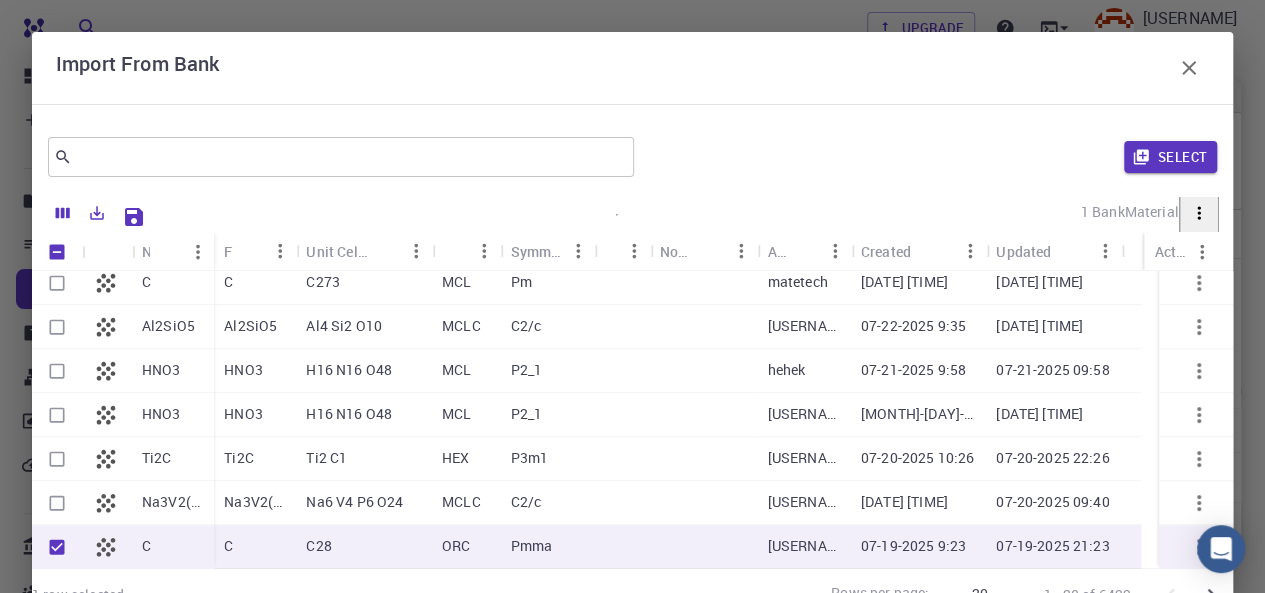 click on "C2/c" at bounding box center [526, 502] 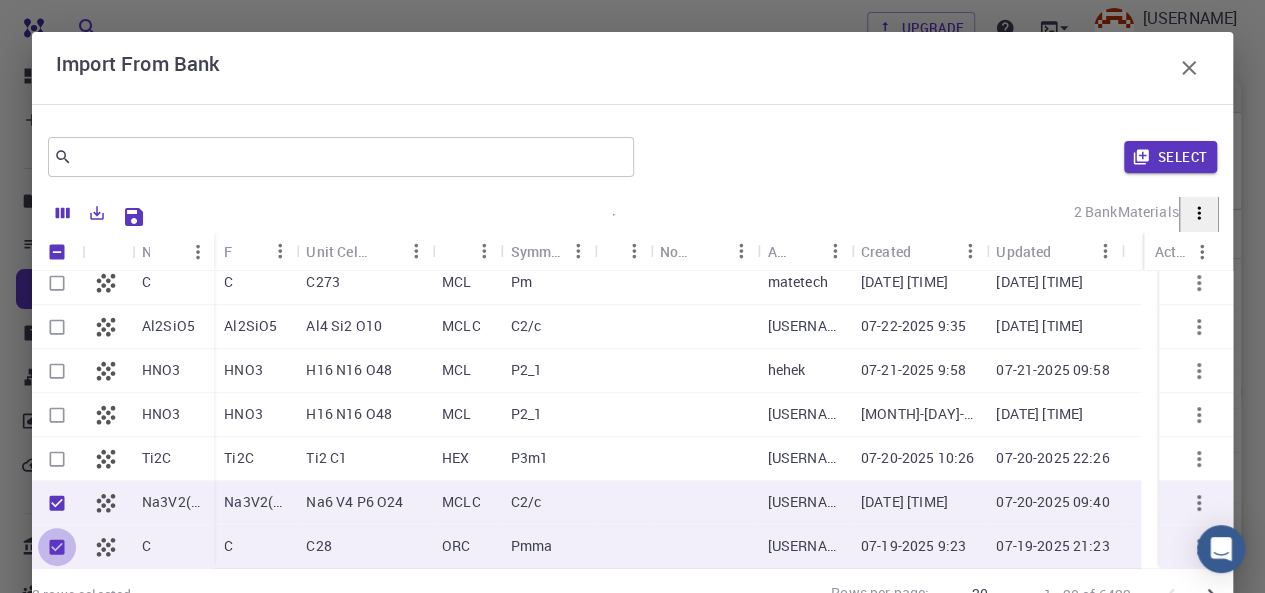 click at bounding box center (57, 547) 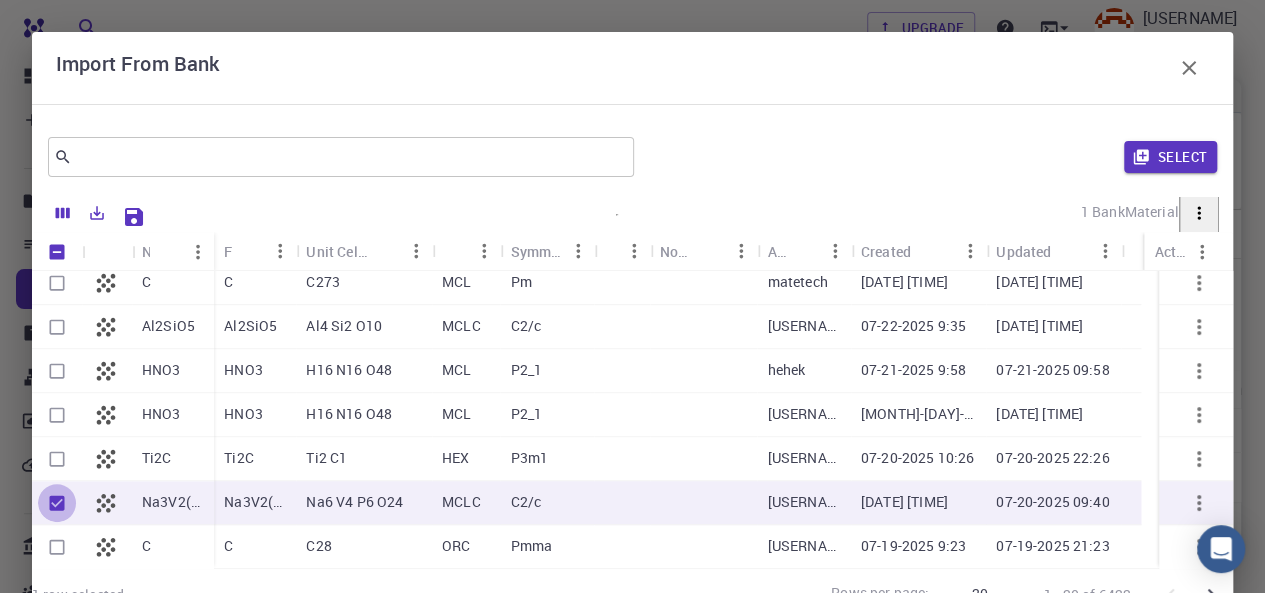 click at bounding box center [57, 503] 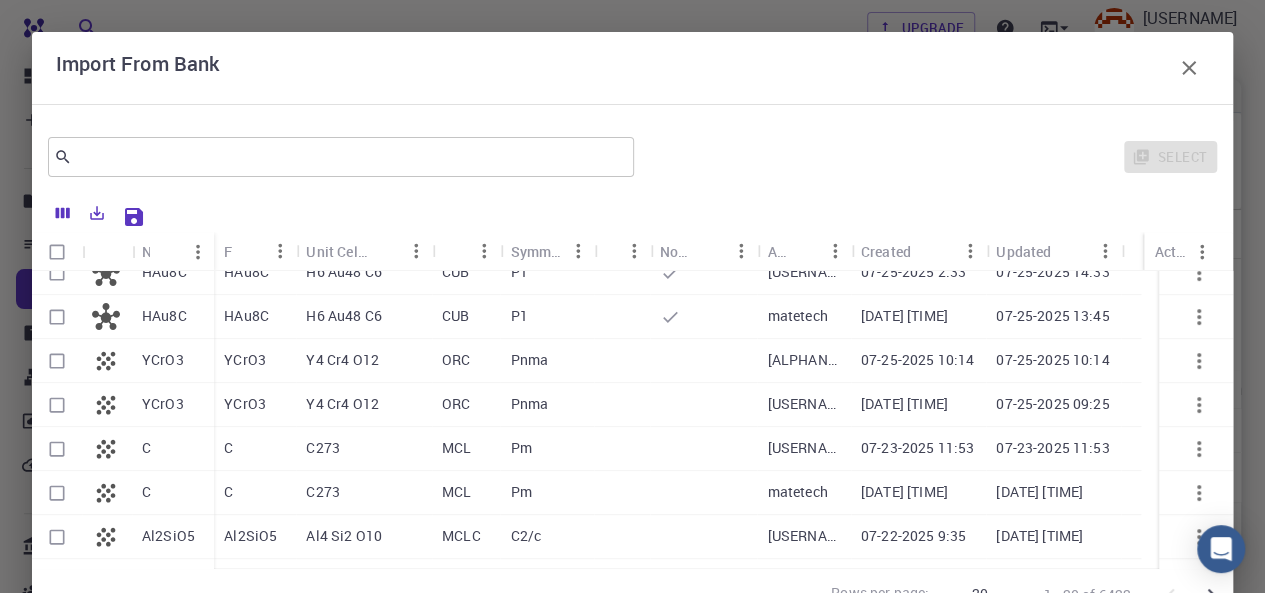 scroll, scrollTop: 368, scrollLeft: 0, axis: vertical 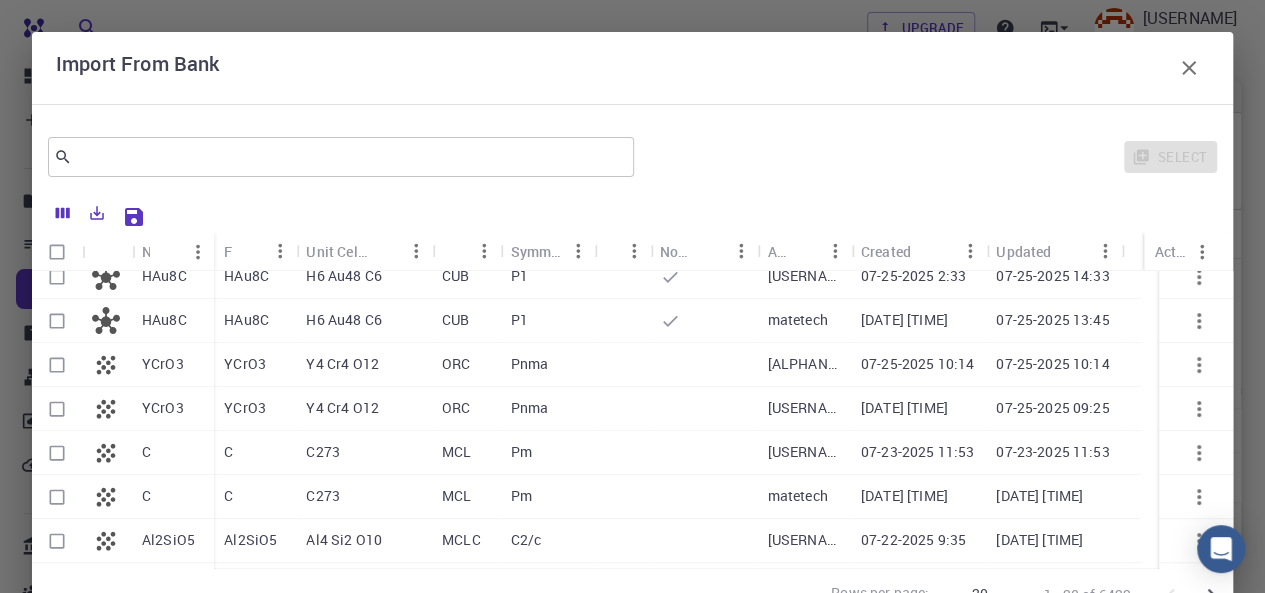 click at bounding box center [57, 321] 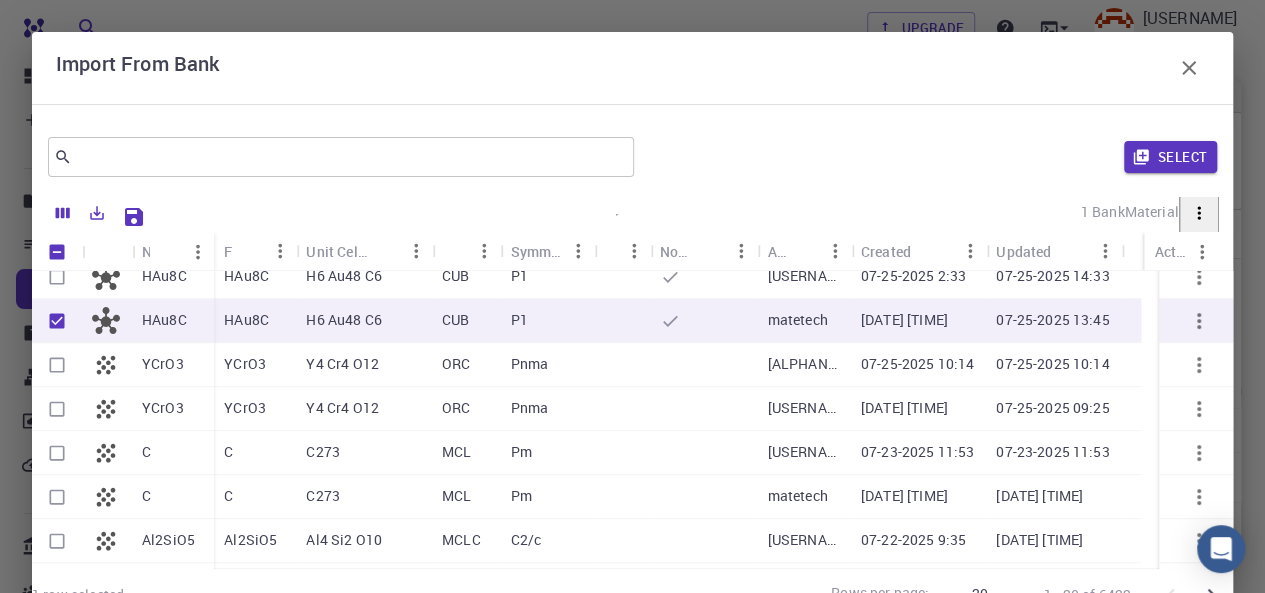 click on "H6 Au48 C6" at bounding box center (364, 321) 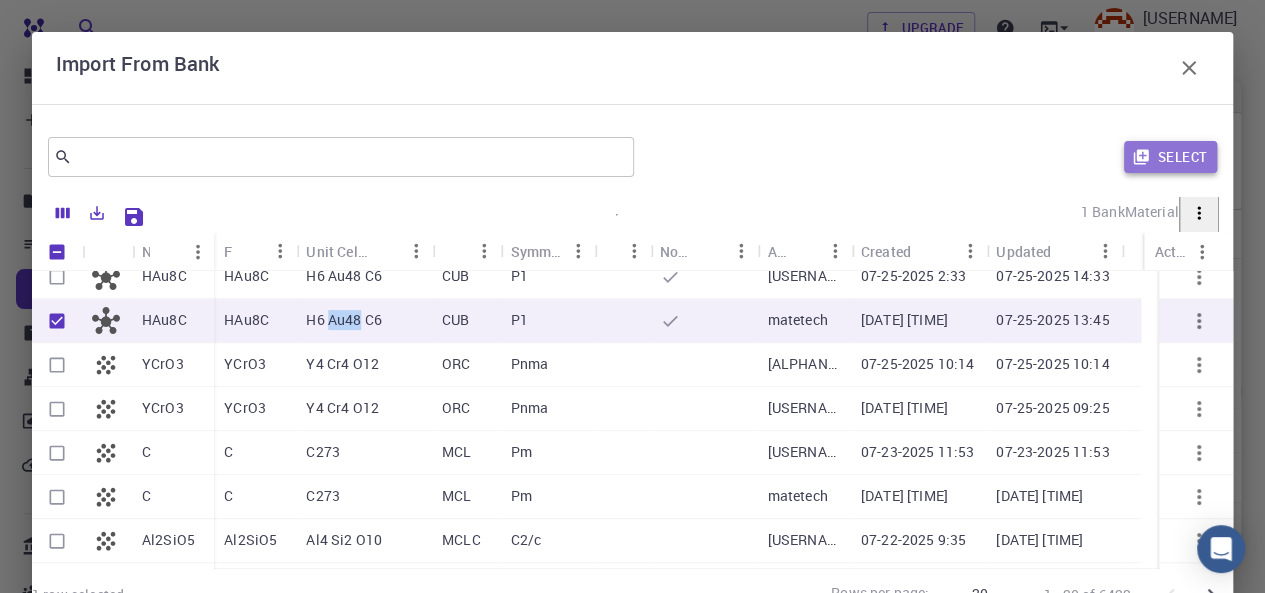 click on "Select" at bounding box center [1170, 157] 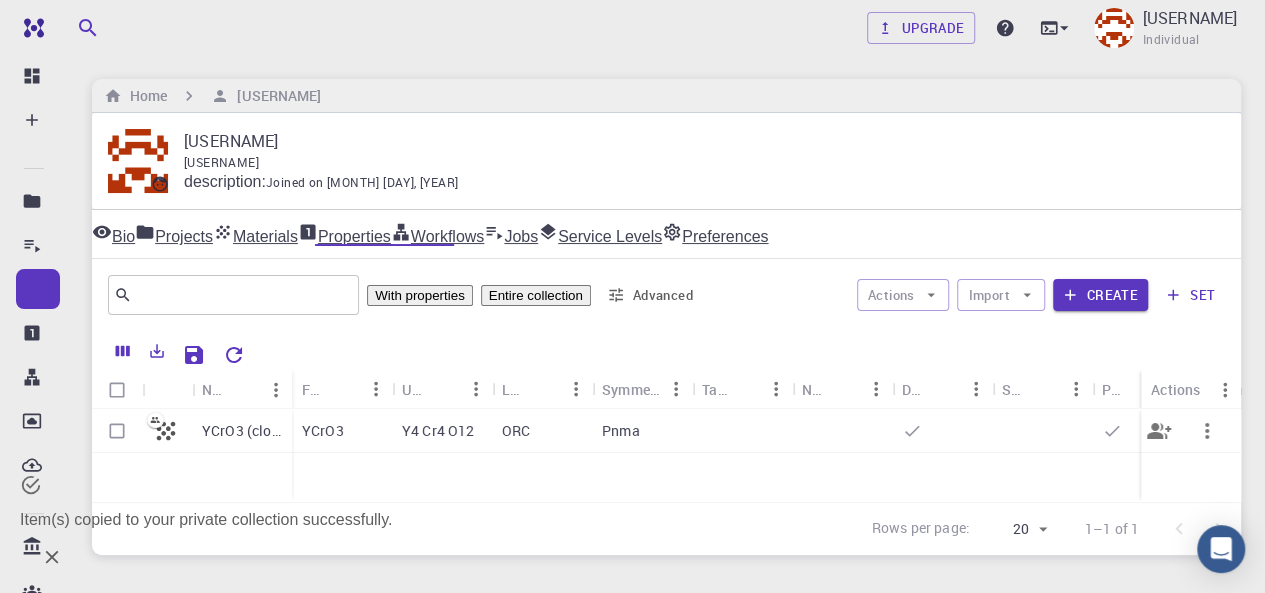 click on "Y4 Cr4 O12" at bounding box center [442, 431] 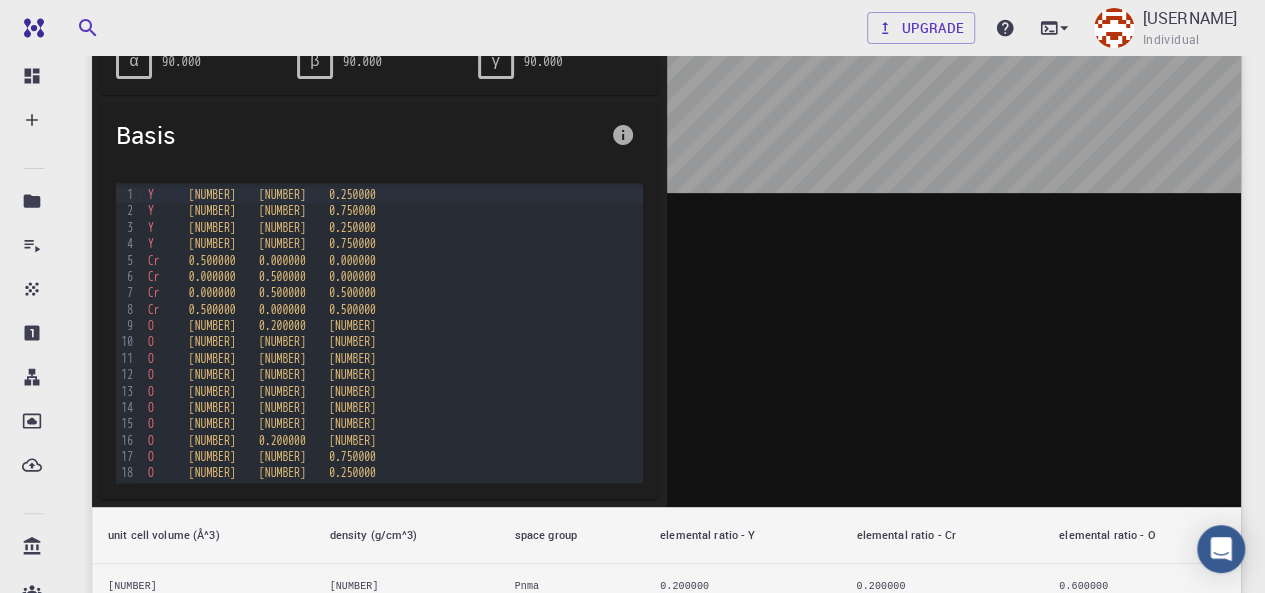 scroll, scrollTop: 46, scrollLeft: 0, axis: vertical 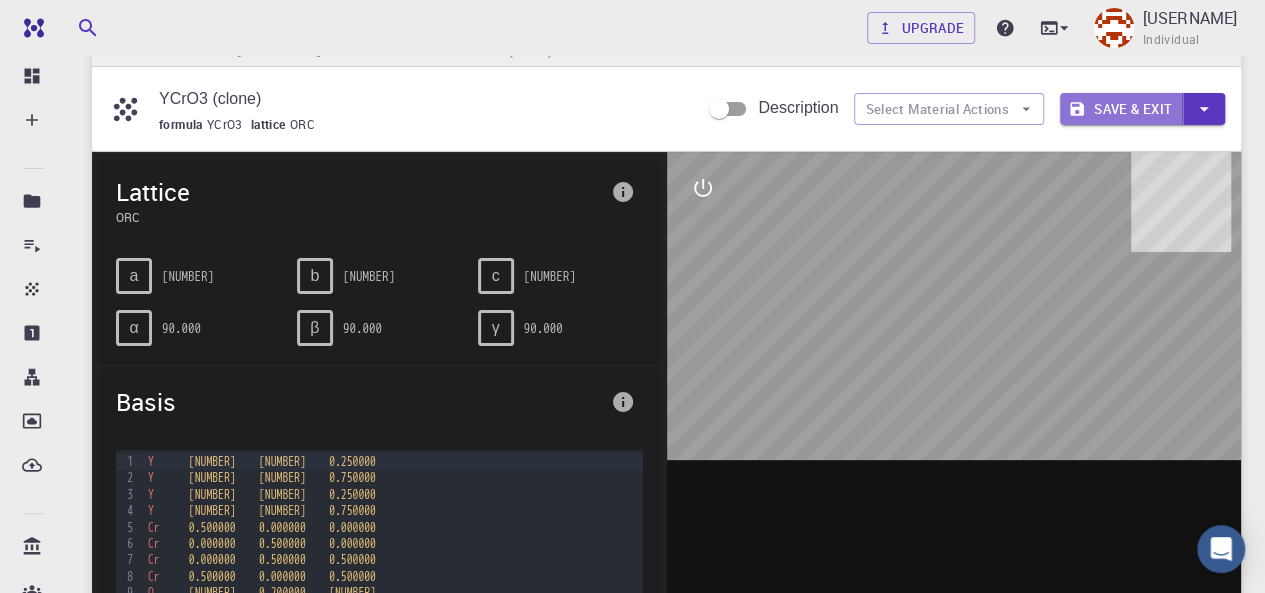 click on "Save & Exit" at bounding box center (1121, 109) 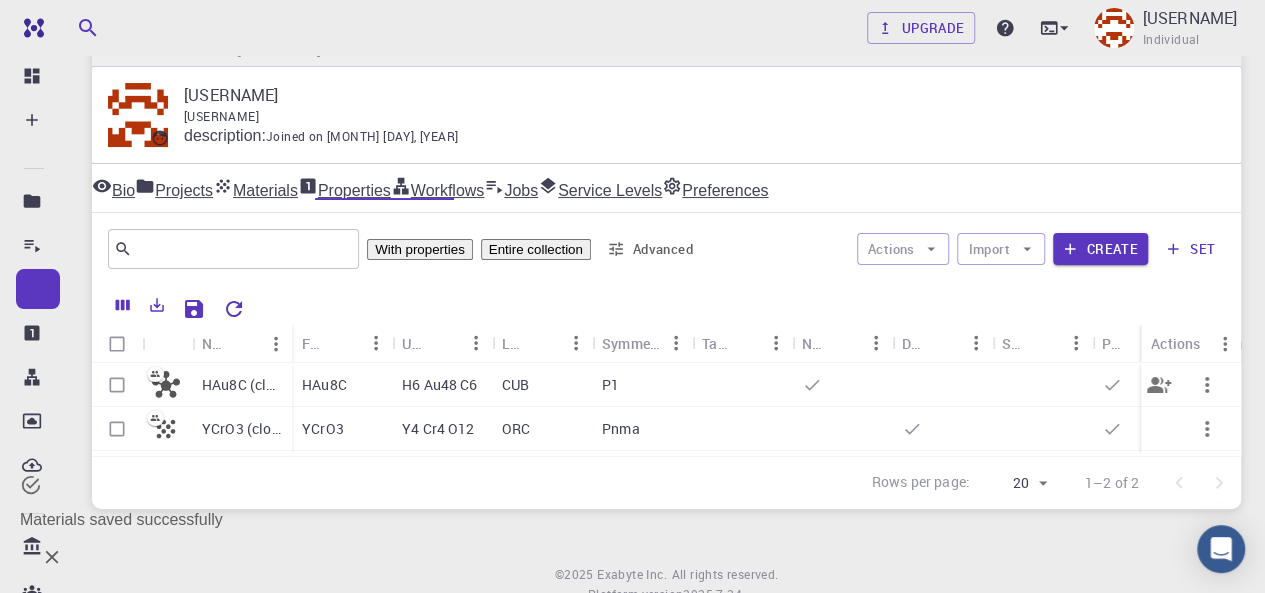 click on "CUB" at bounding box center [542, 385] 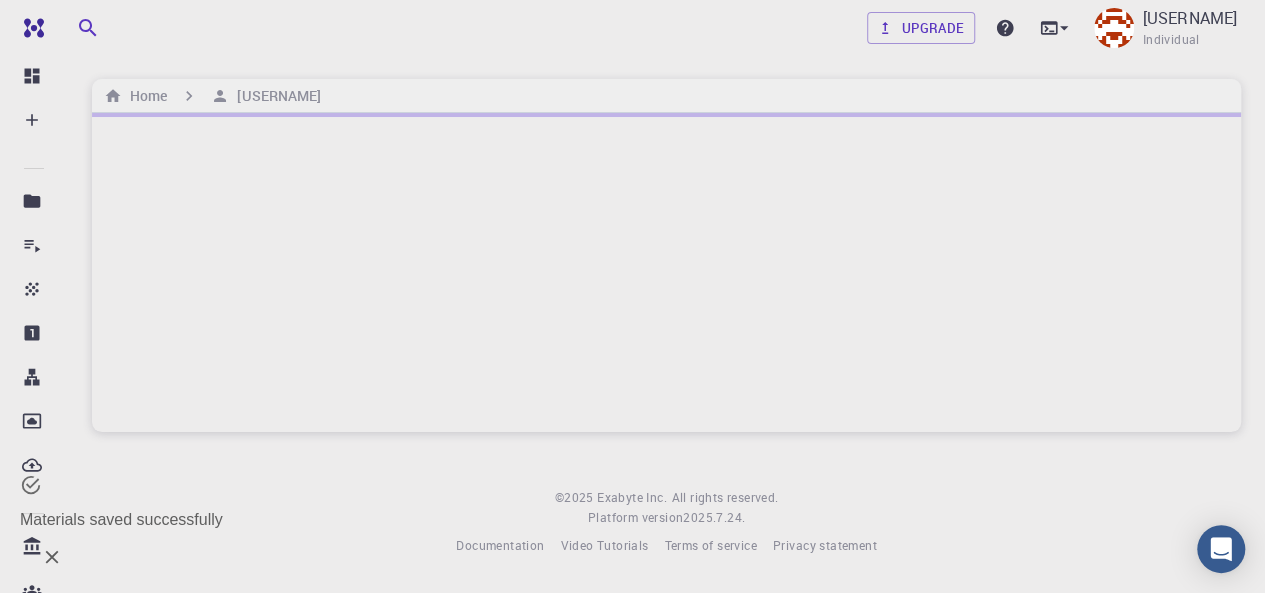 scroll, scrollTop: 0, scrollLeft: 0, axis: both 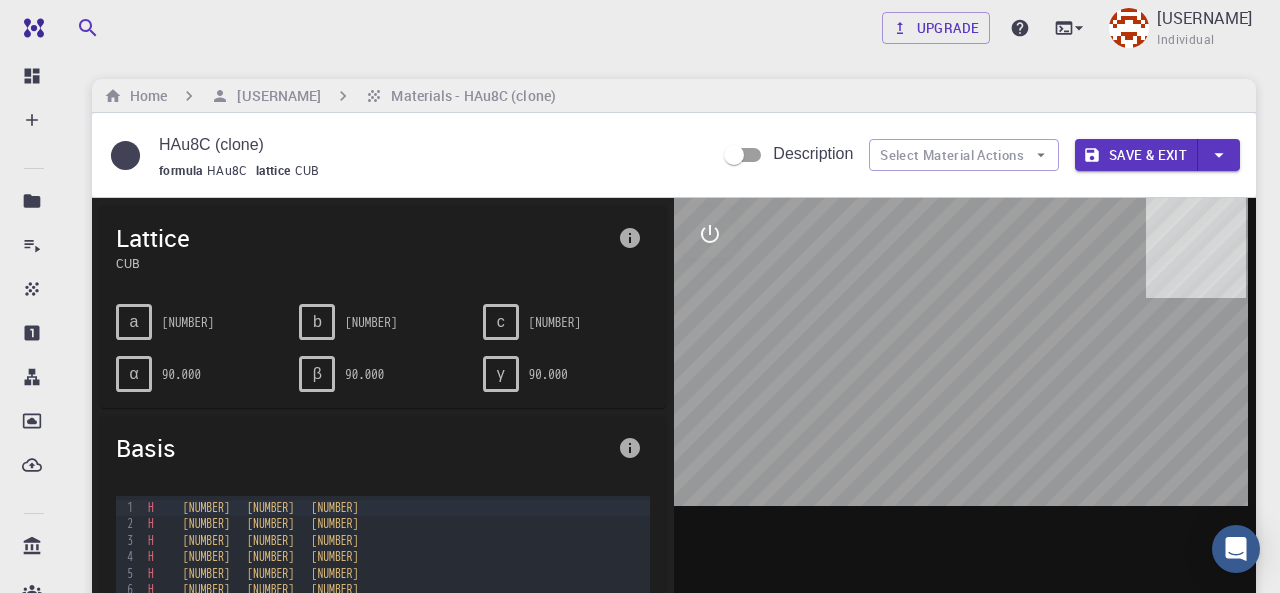 click on "Save & Exit" at bounding box center (1136, 155) 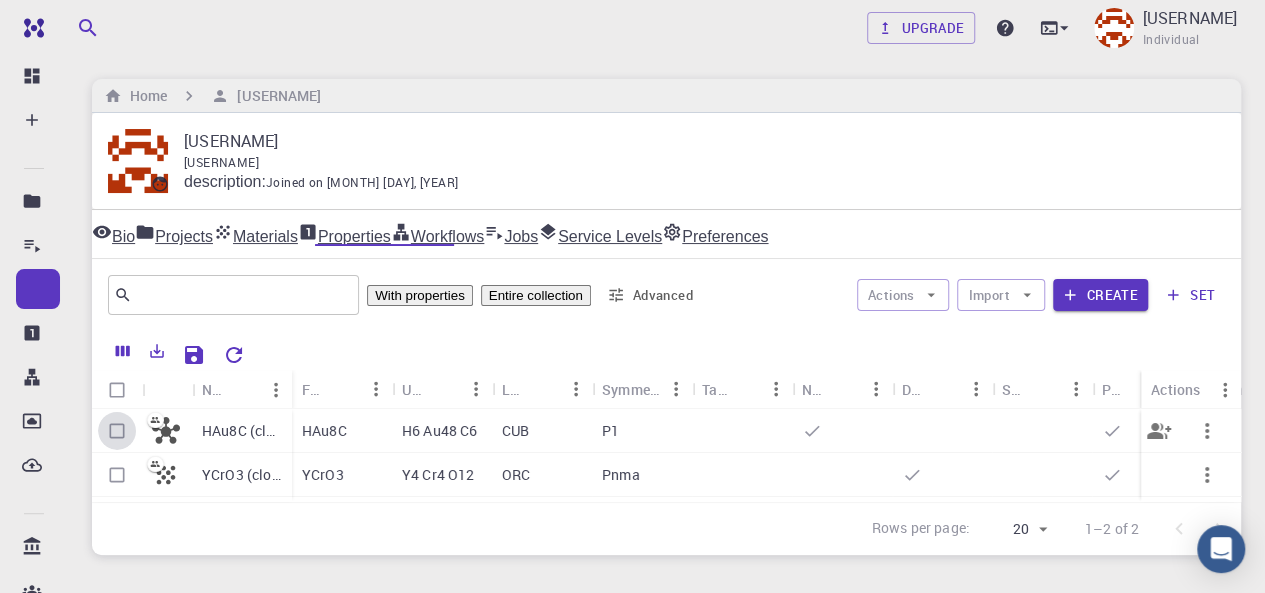 click at bounding box center [117, 431] 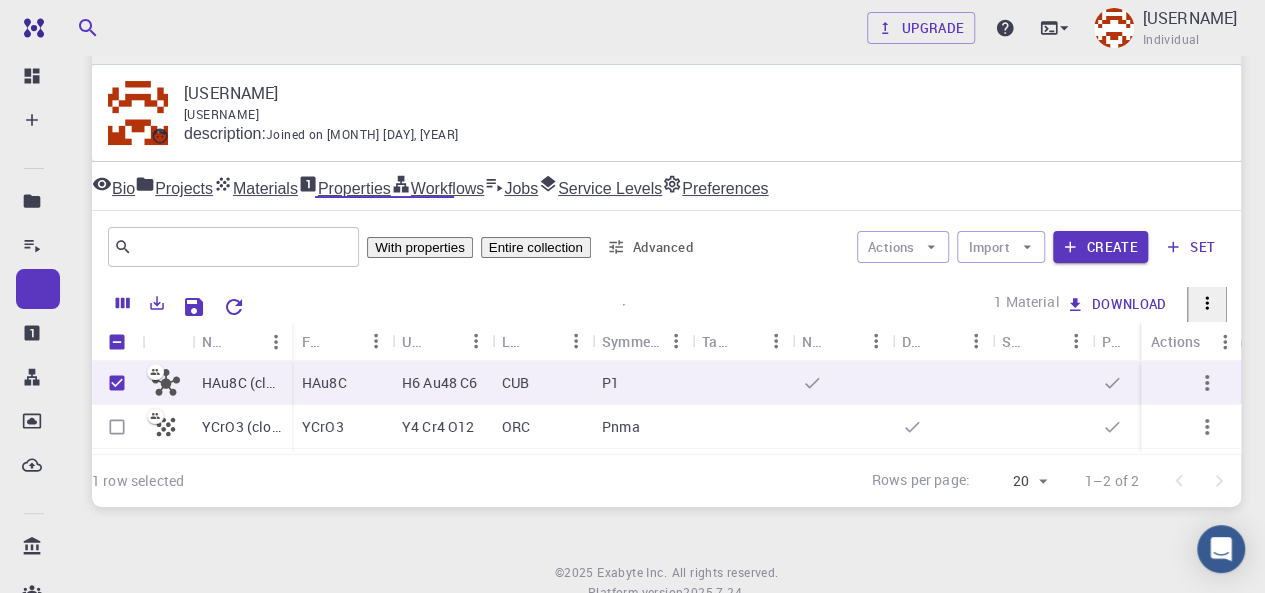 scroll, scrollTop: 47, scrollLeft: 0, axis: vertical 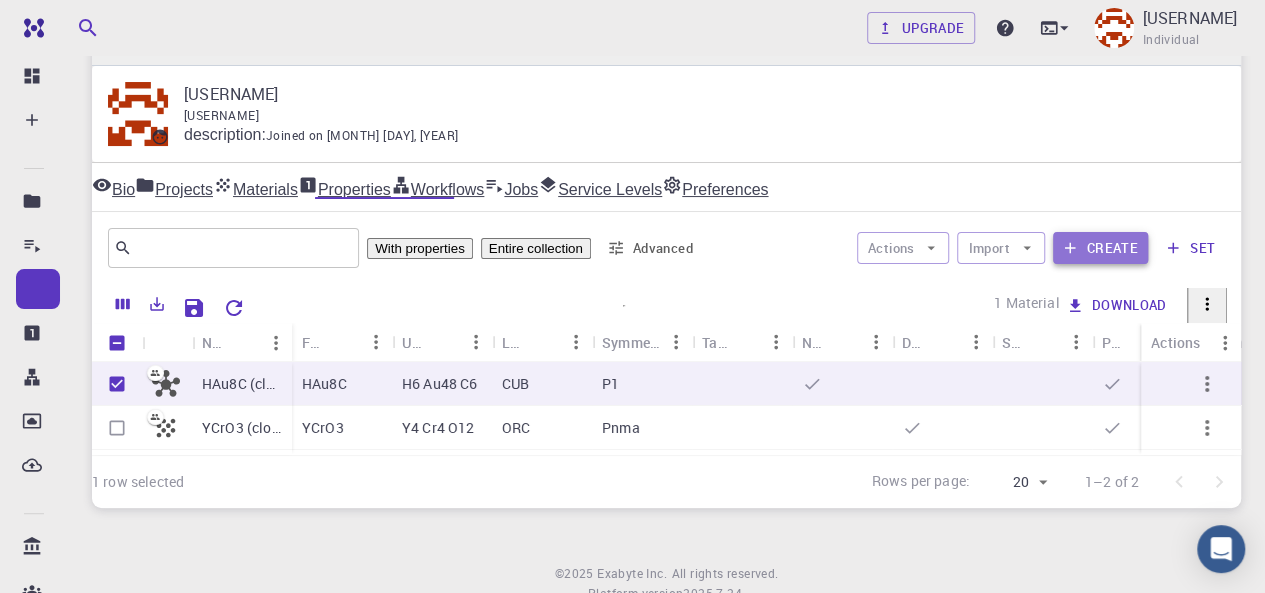 click on "Create" at bounding box center (1100, 248) 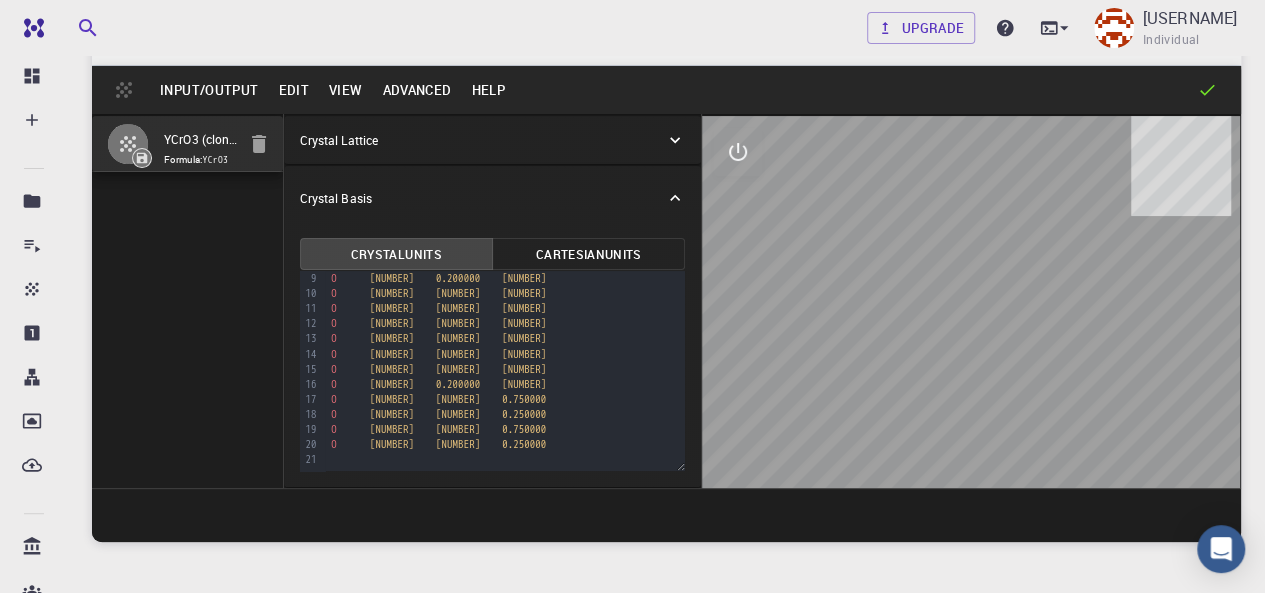 scroll, scrollTop: 0, scrollLeft: 0, axis: both 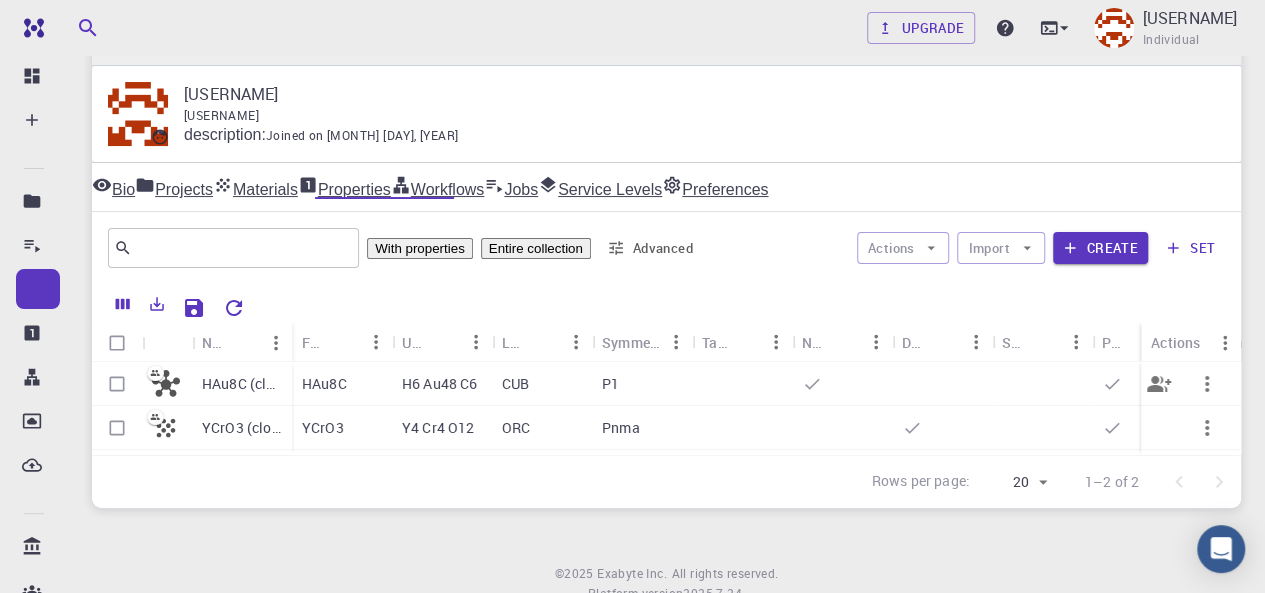 click on "P1" at bounding box center (642, 384) 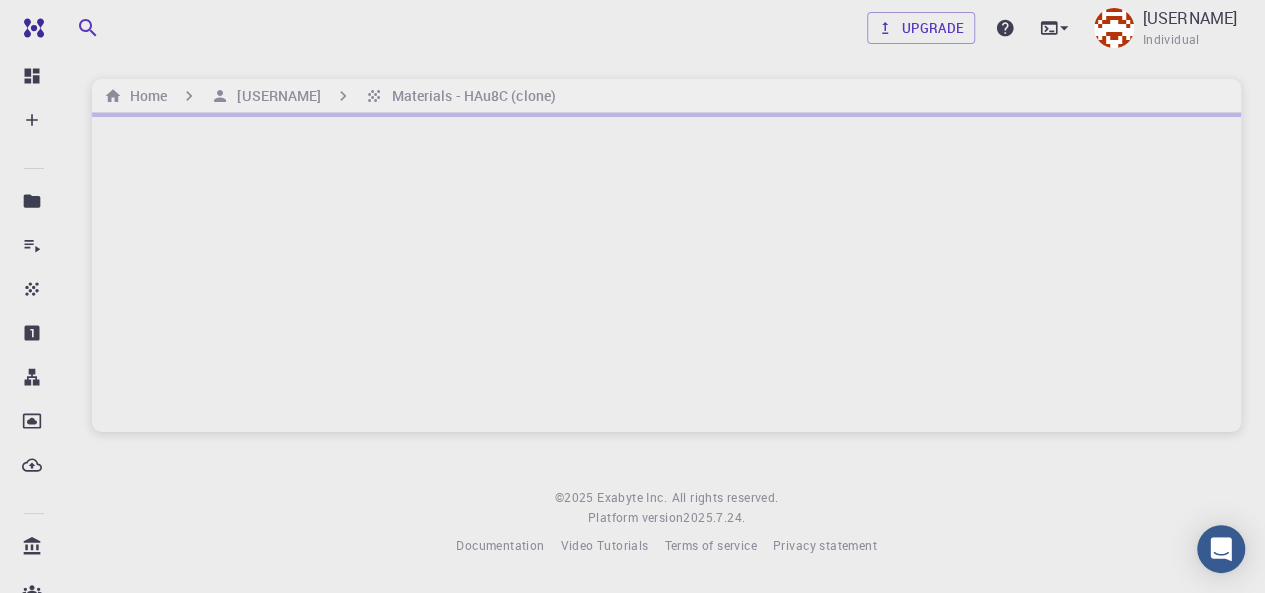 scroll, scrollTop: 0, scrollLeft: 0, axis: both 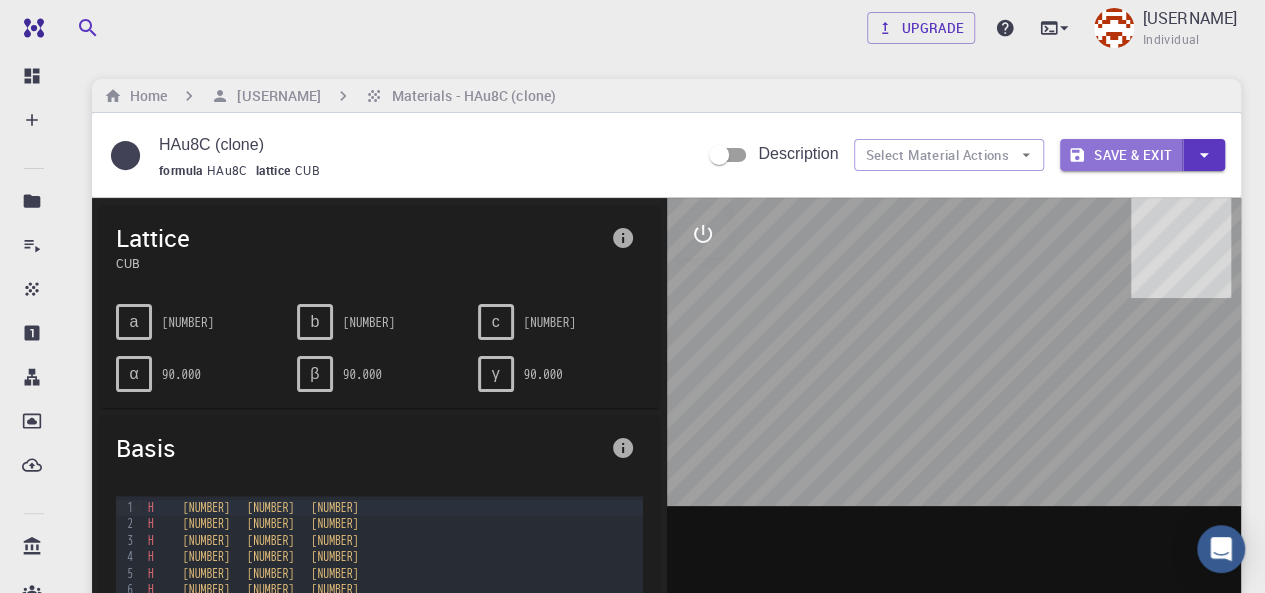 click on "Save & Exit" at bounding box center [1121, 155] 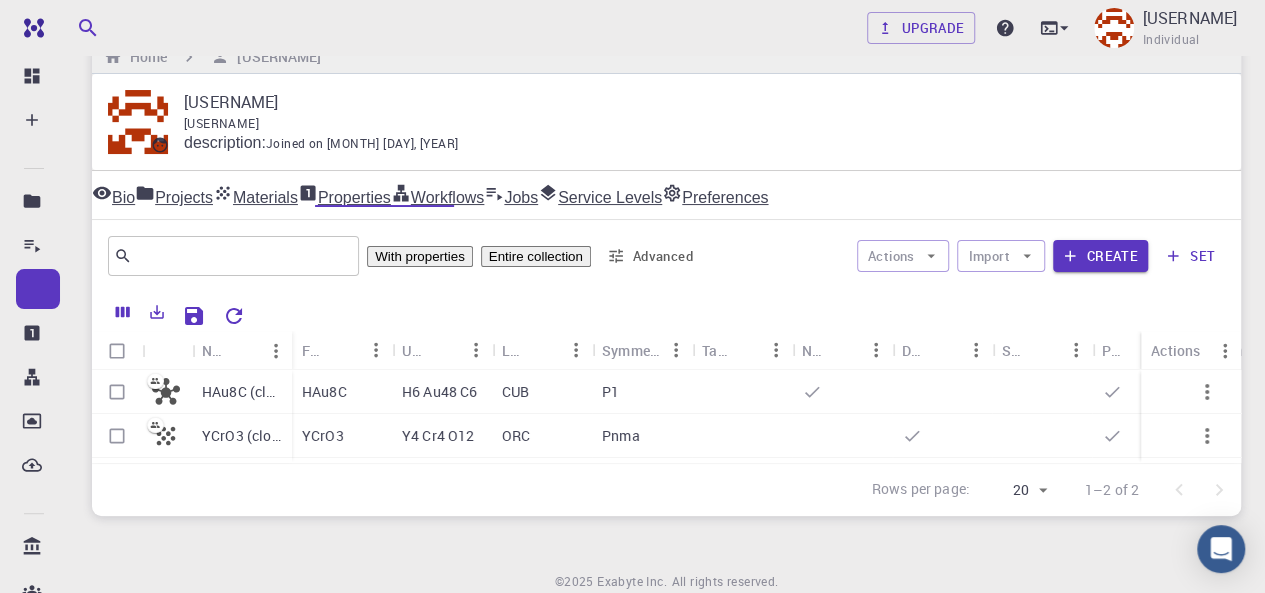 scroll, scrollTop: 32, scrollLeft: 0, axis: vertical 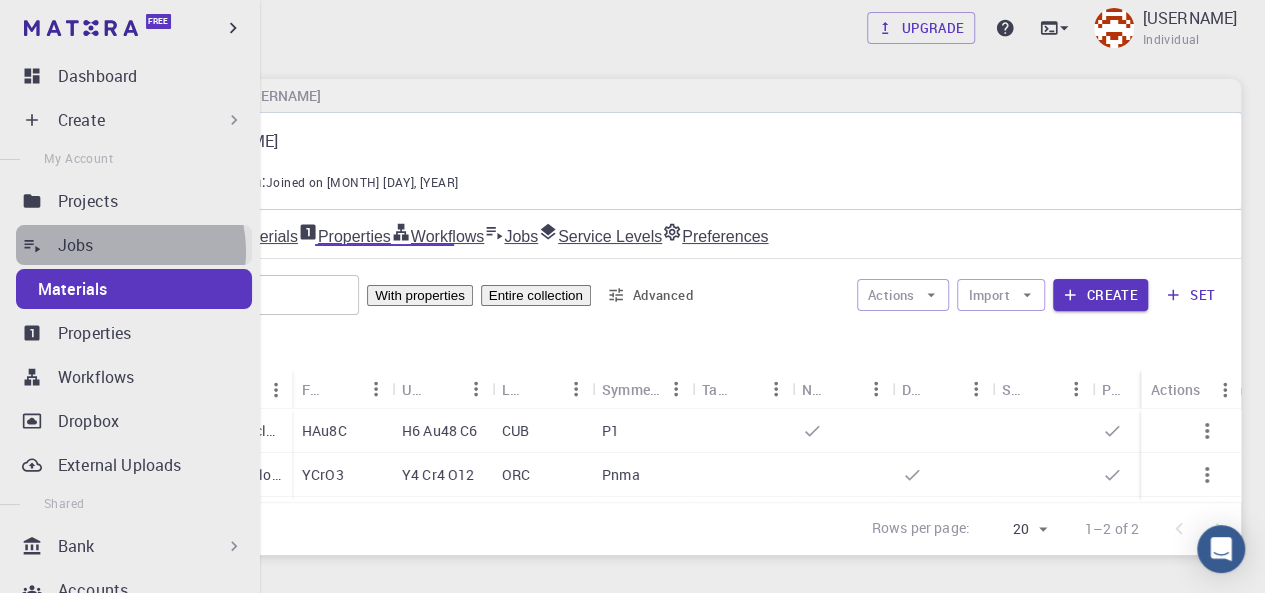 click on "Jobs" at bounding box center (155, 245) 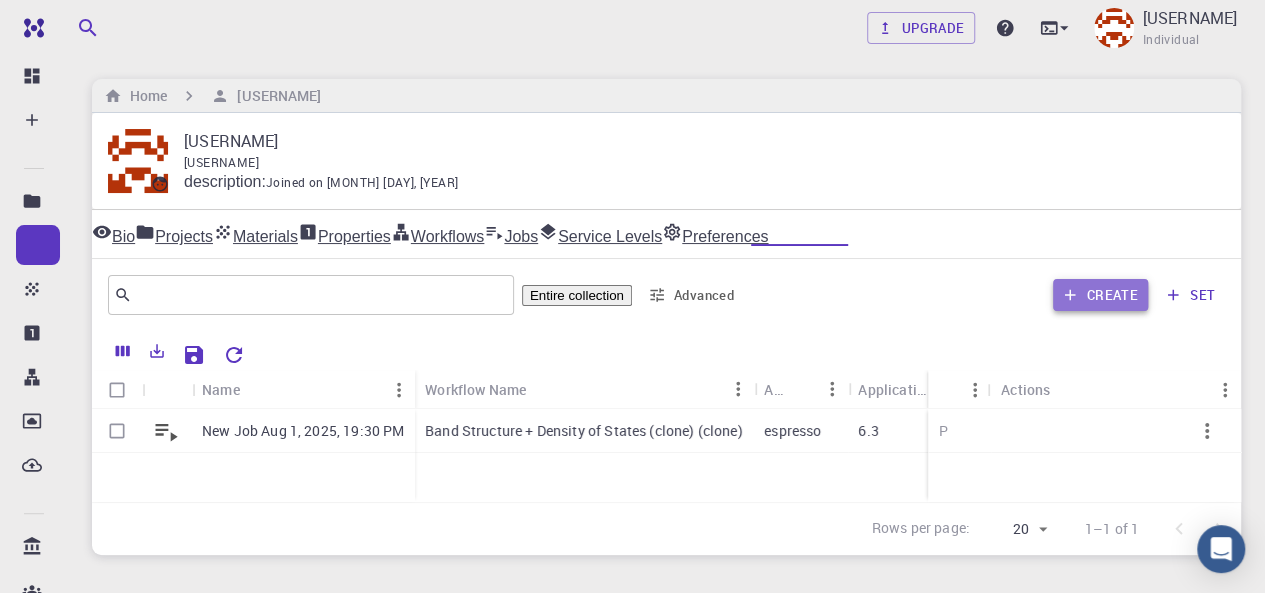 click on "Create" at bounding box center (1100, 295) 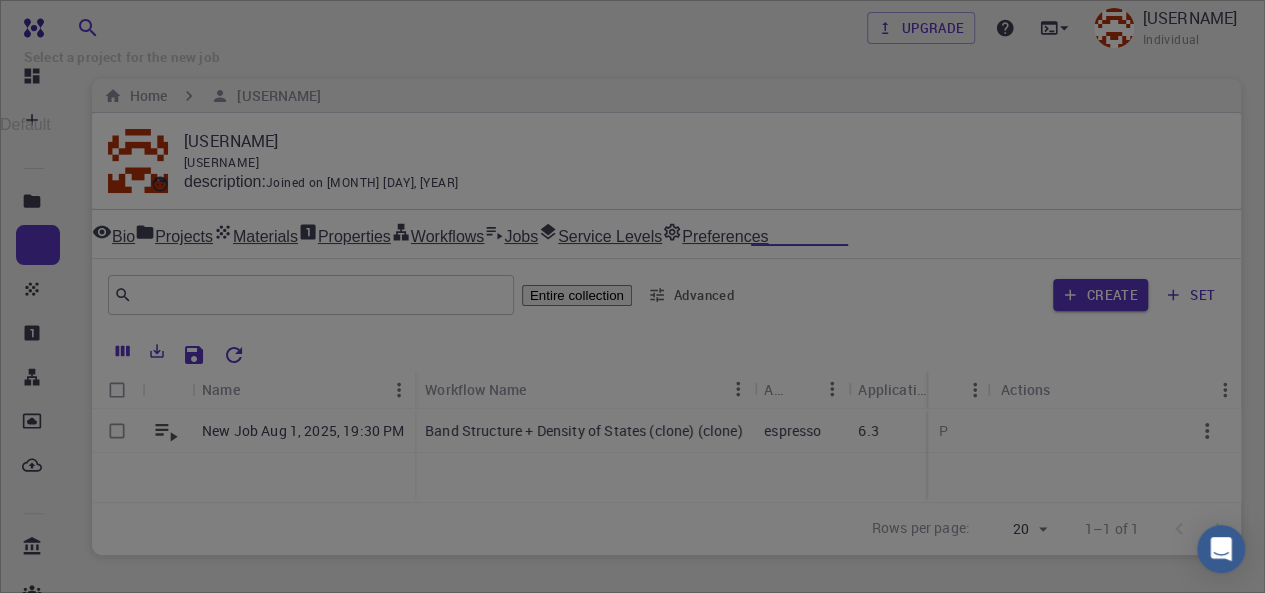 click on "Select a project for the new job Default ihzSduH6u9Nutn2SK ​ or  create new project Cancel Create New Job" at bounding box center (632, 748) 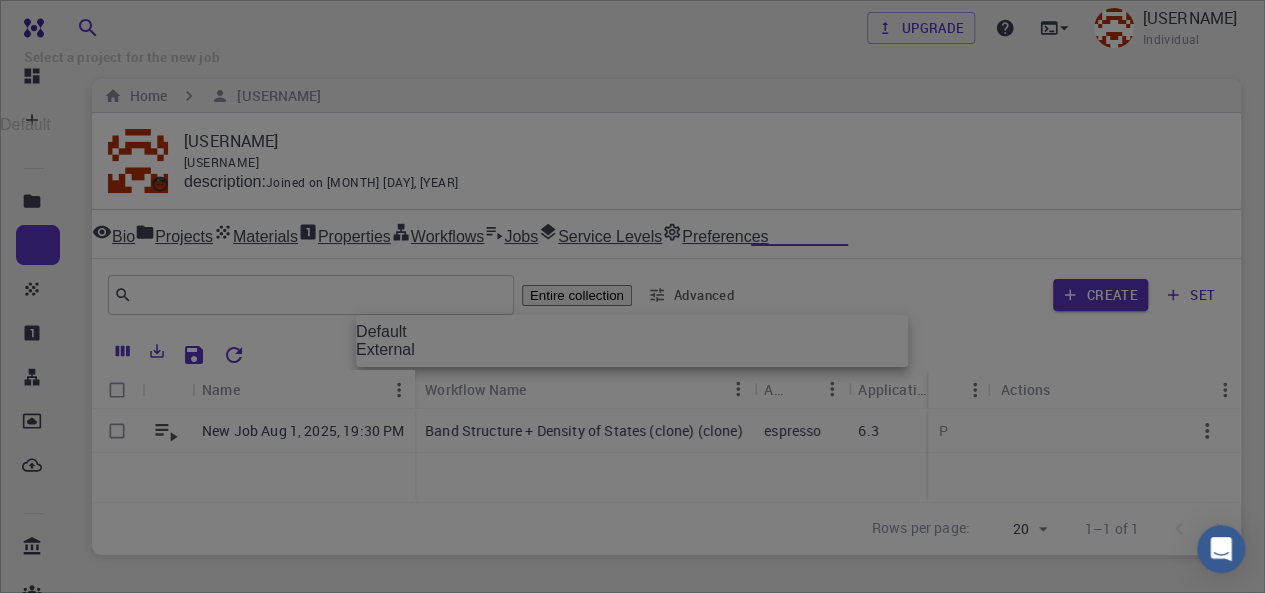 click on "Free Dashboard Create New Job New Material Create Material Upload File Import from Bank Import from 3rd Party New Workflow New Project Projects Jobs Materials Properties Workflows Dropbox External Uploads Bank Materials Workflows Accounts Shared with me Shared publicly Shared externally Documentation Contact Support Compute load: Low Upgrade [USERNAME] Individual Home [USERNAME] [USERNAME] carbonx6 description :   Joined on [MONTH] [DAY], [YEAR] Bio Projects Materials Properties Workflows Jobs Service Levels Preferences ​ Entire collection Advanced Create set Name Workflow Name Application Application Version Cluster Queue Nodes Cores Run Time Wait Time Created Status Actions New Job [MONTH] [DAY], [YEAR], [TIME] Band Structure + Density of States (clone) (clone) espresso 6.3 cluster-001 D 1 1 [DATE] [TIME] P Rows per page: 20 20 1–1 of 1 ©  2025   Exabyte Inc.   All rights reserved. Platform version  2025.7.24 . Documentation Video Tutorials Terms of service Privacy statement
​" at bounding box center (632, 355) 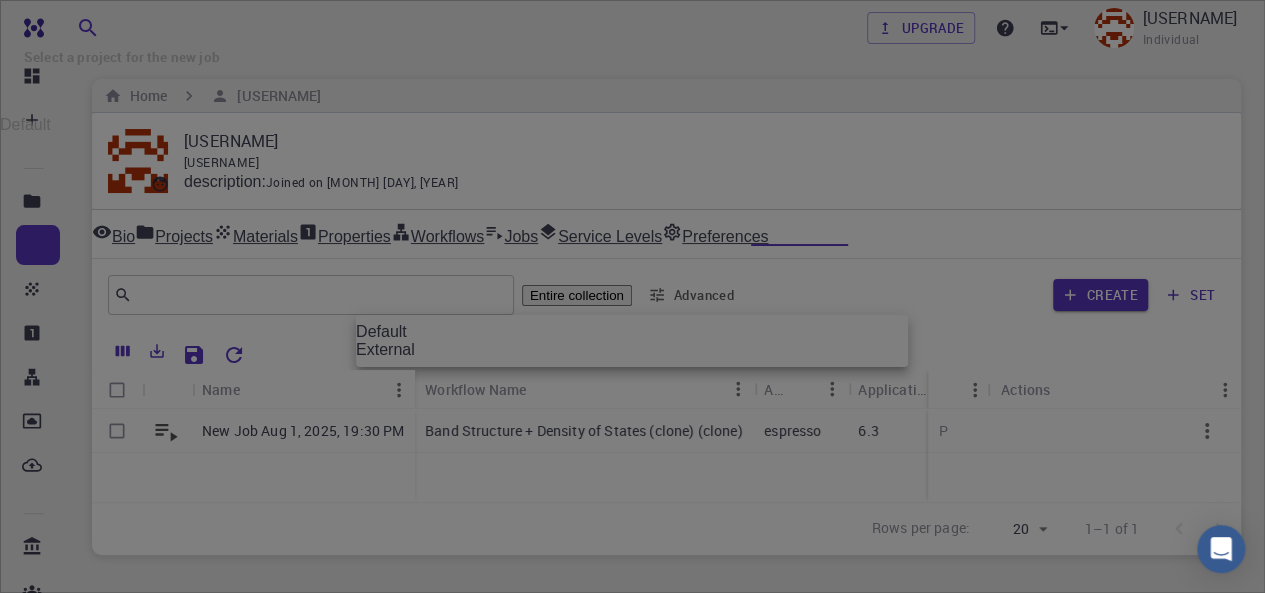 click at bounding box center [632, 296] 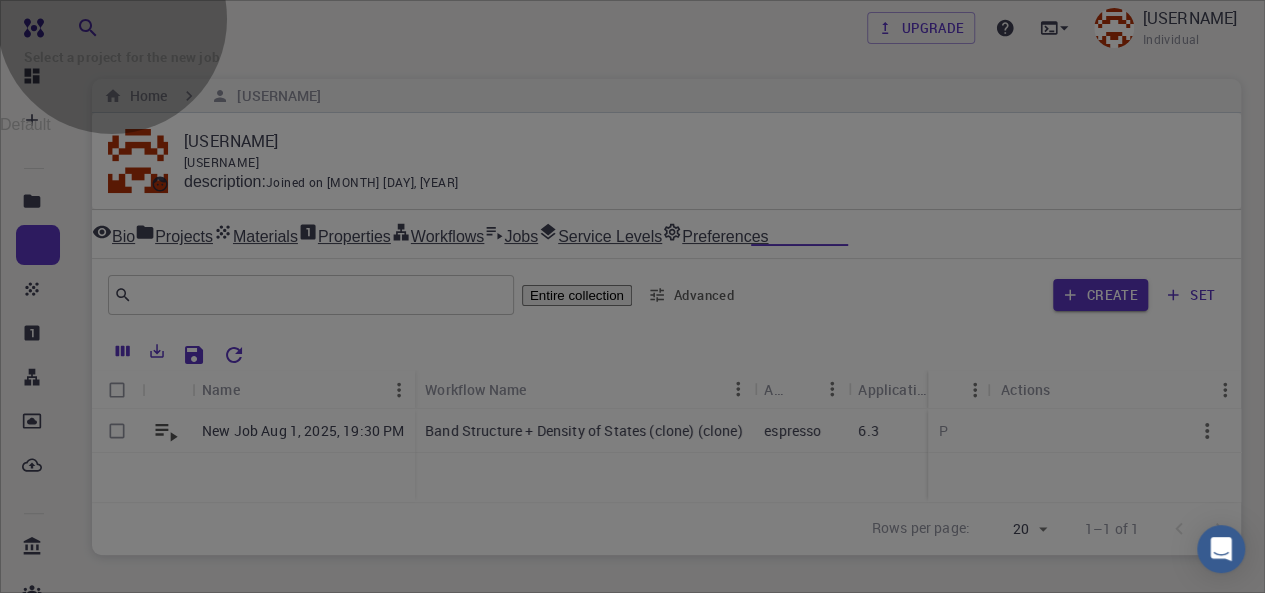 click on "Create New Job" at bounding box center (143, 1476) 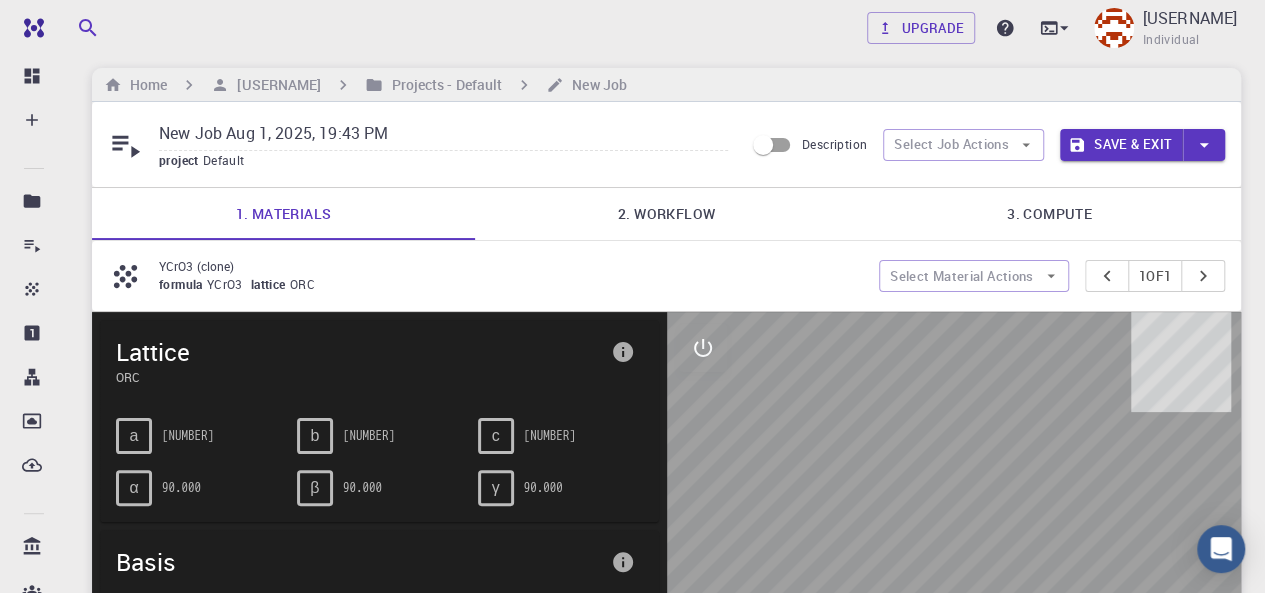 scroll, scrollTop: 0, scrollLeft: 0, axis: both 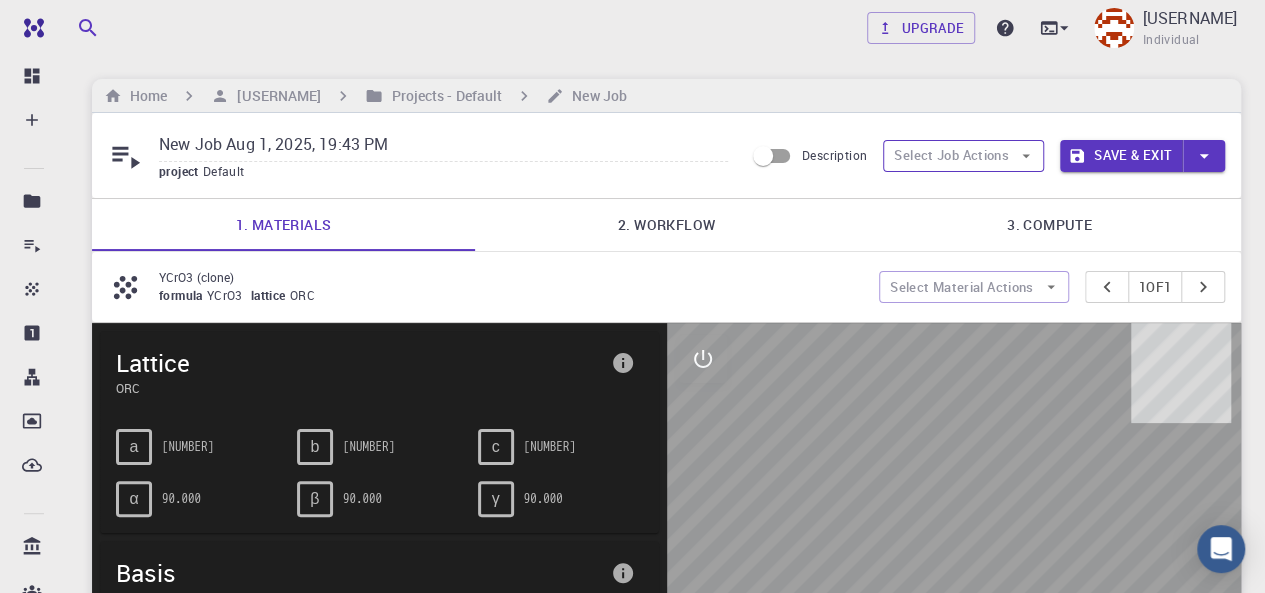 click 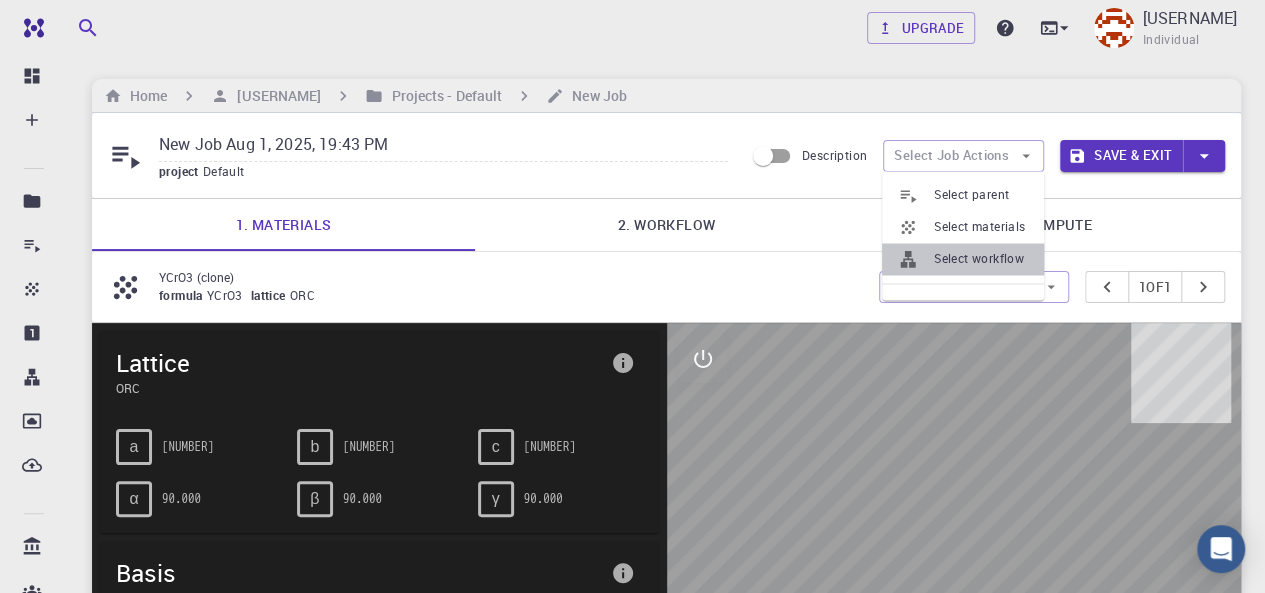 click on "Select workflow" at bounding box center (981, 259) 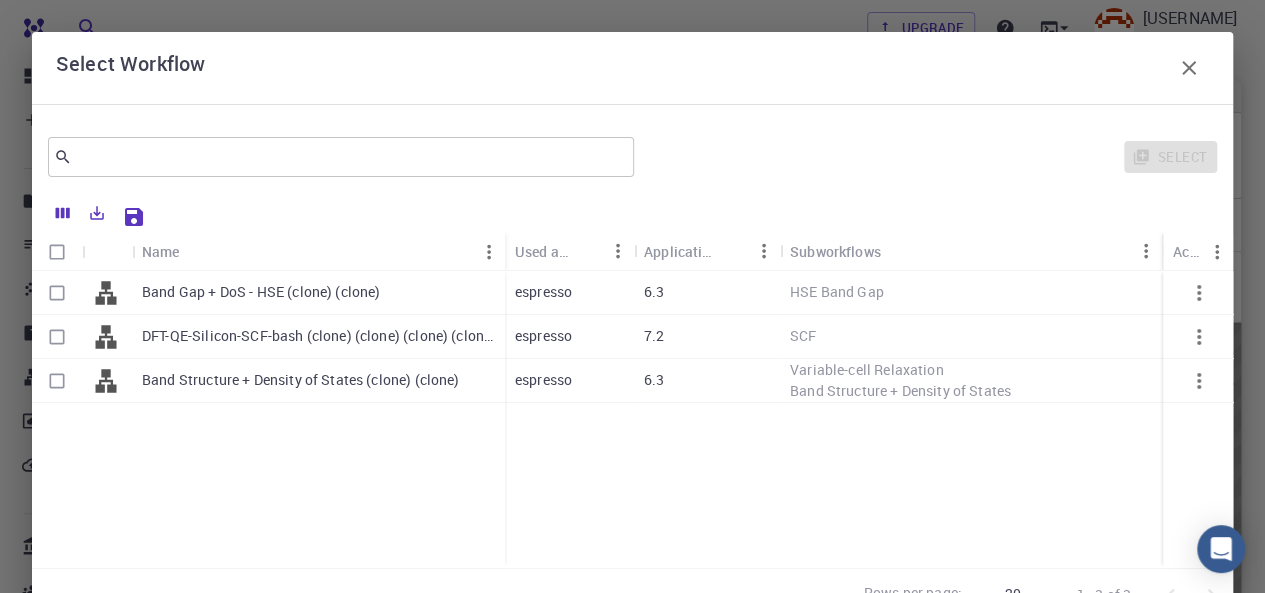 click on "DFT-QE-Silicon-SCF-bash (clone) (clone) (clone) (clone)" at bounding box center [318, 336] 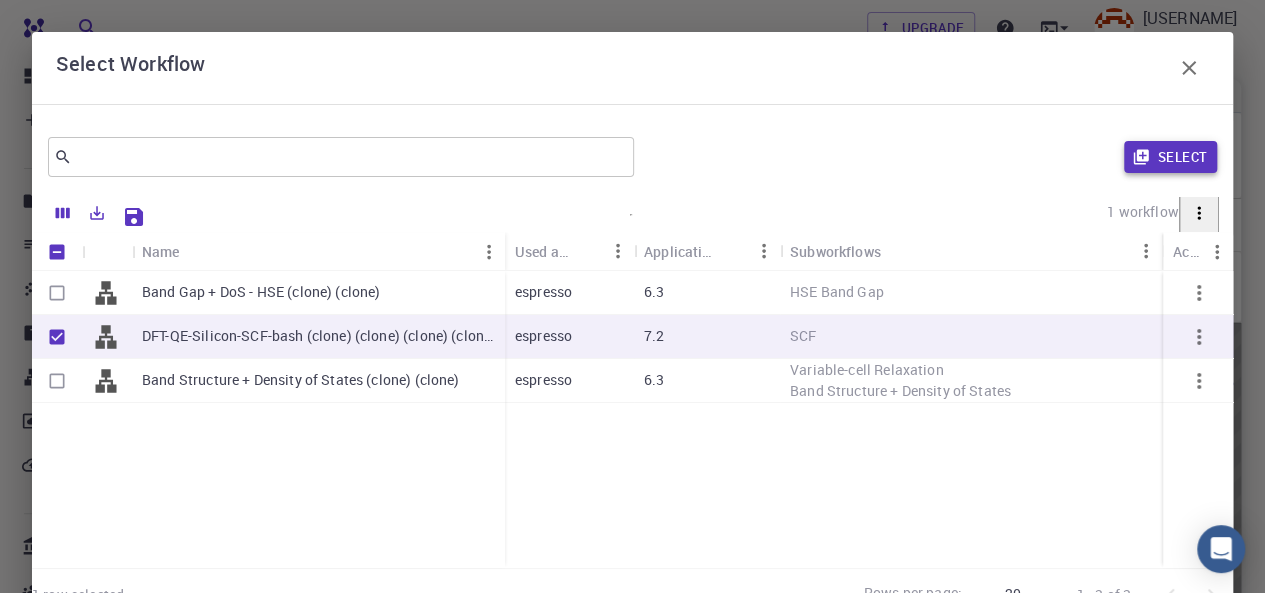 click on "Select" at bounding box center [1170, 157] 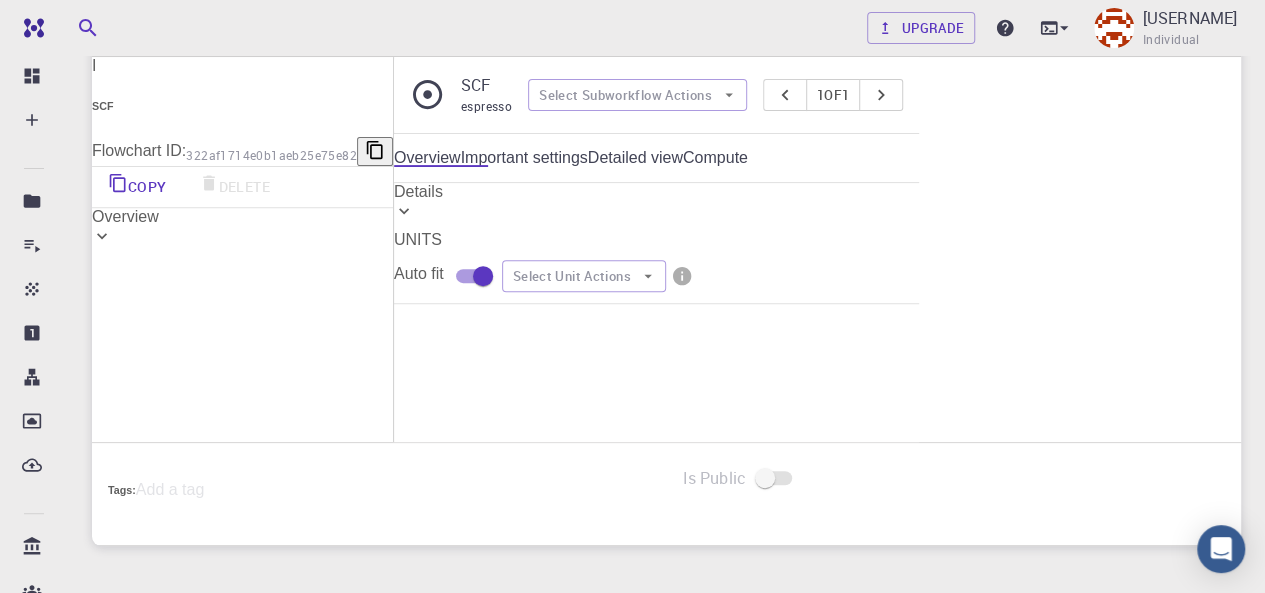 scroll, scrollTop: 239, scrollLeft: 0, axis: vertical 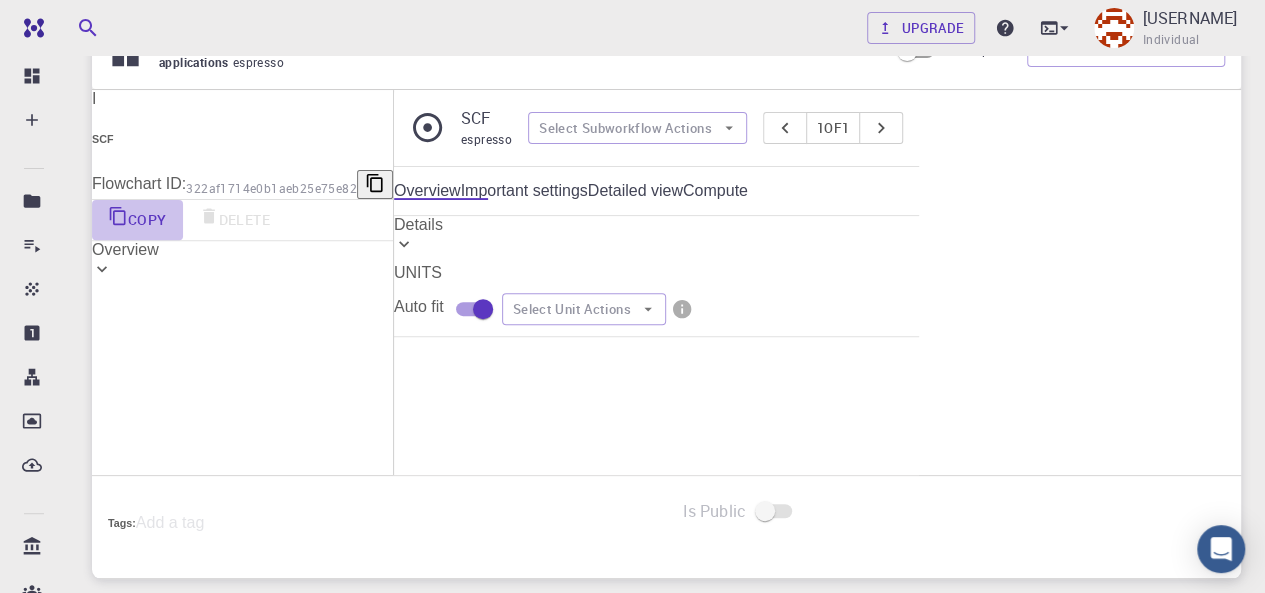 click on "Copy" at bounding box center [137, 220] 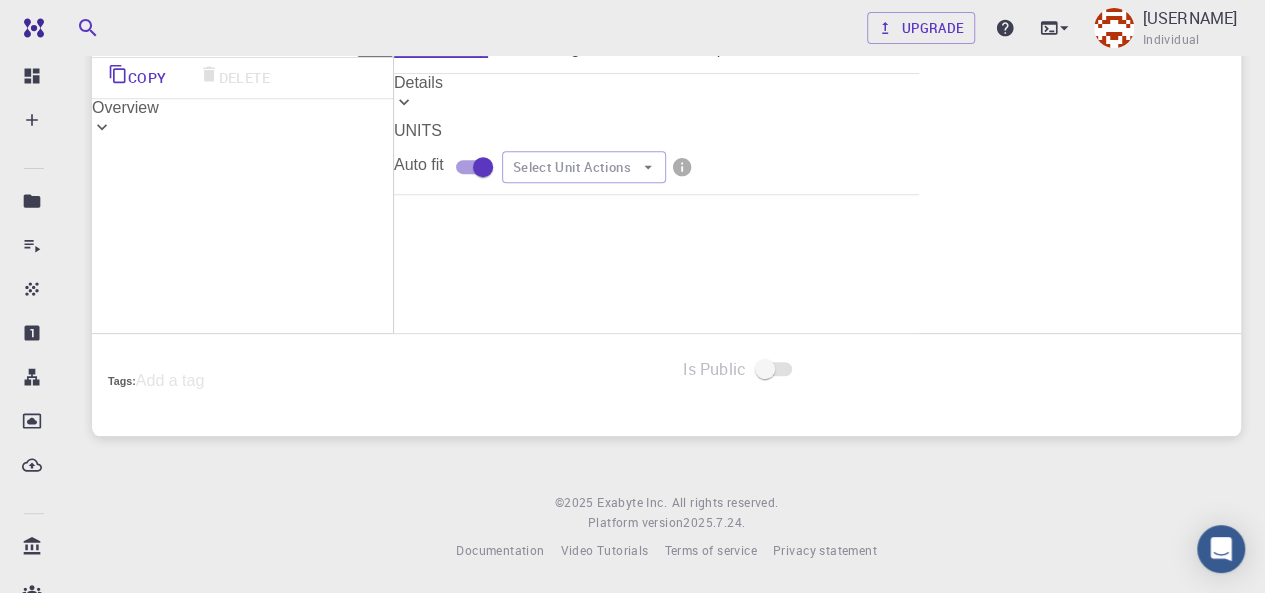 scroll, scrollTop: 420, scrollLeft: 0, axis: vertical 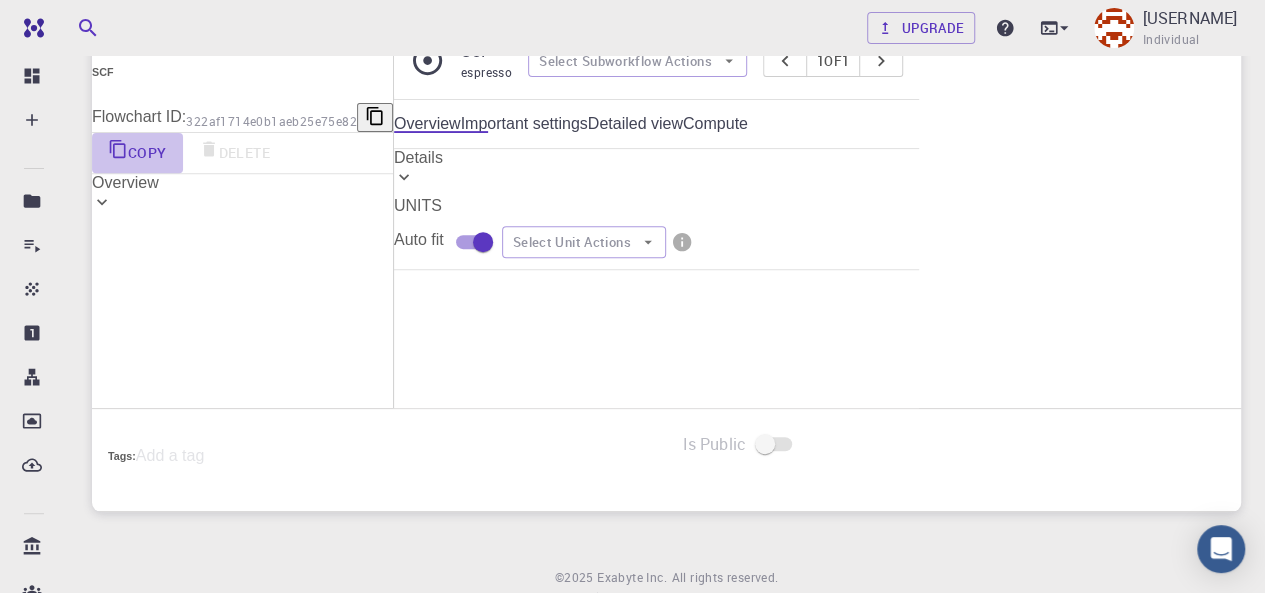 click on "Copy" at bounding box center (137, 153) 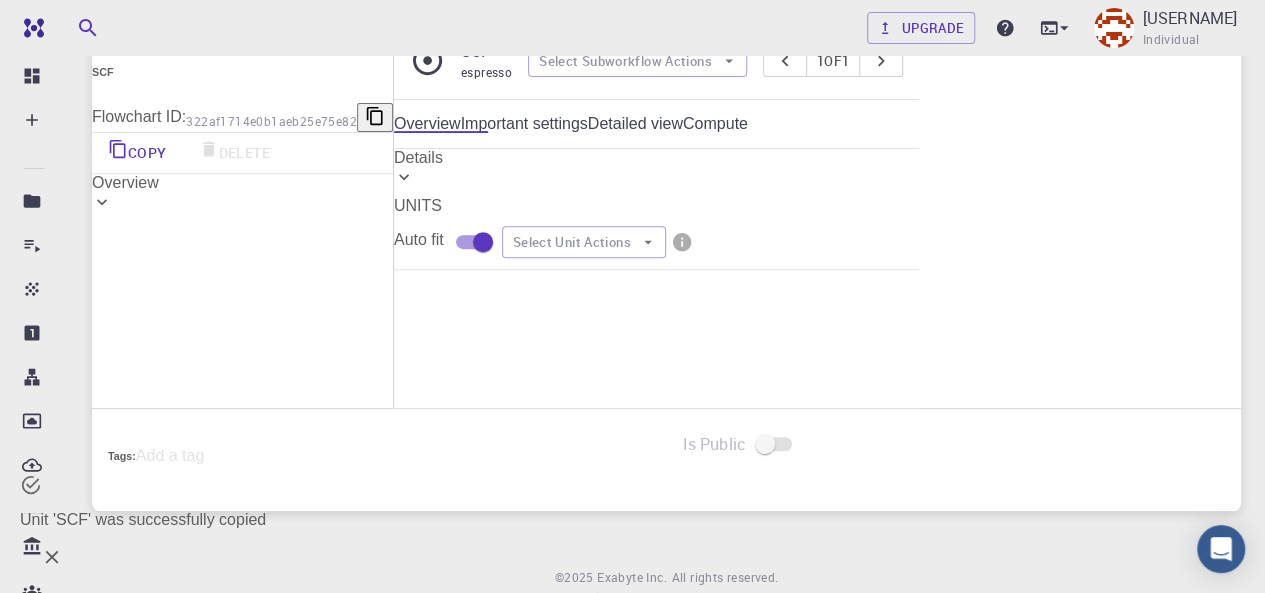 click on "Start End" at bounding box center (656, 270) 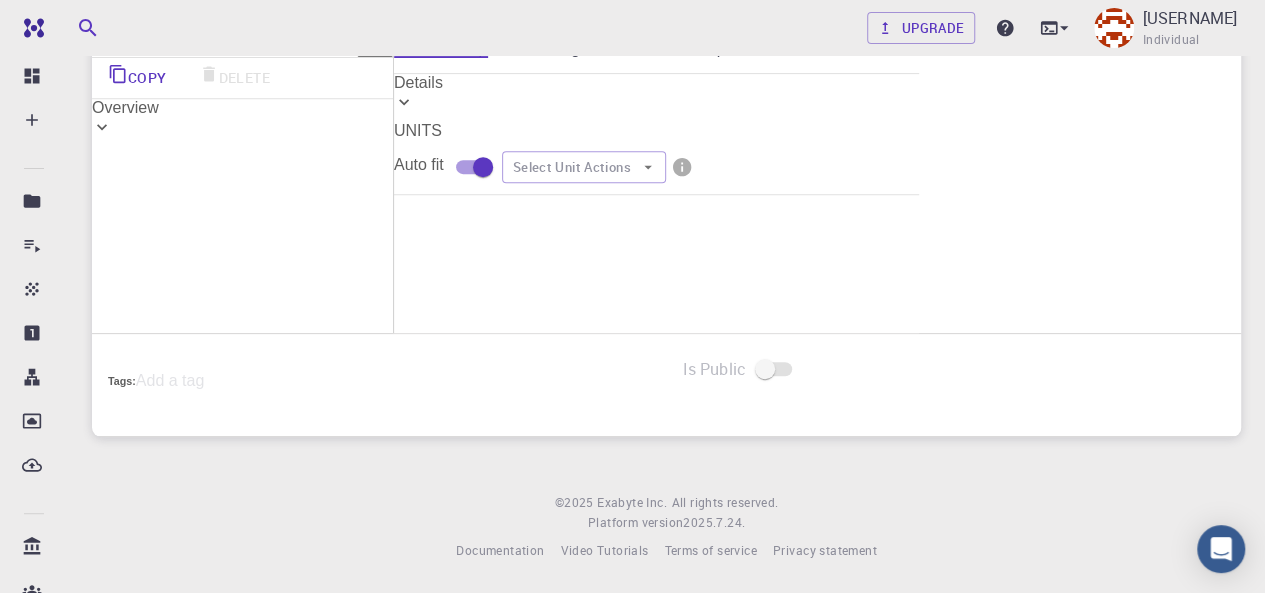 scroll, scrollTop: 464, scrollLeft: 0, axis: vertical 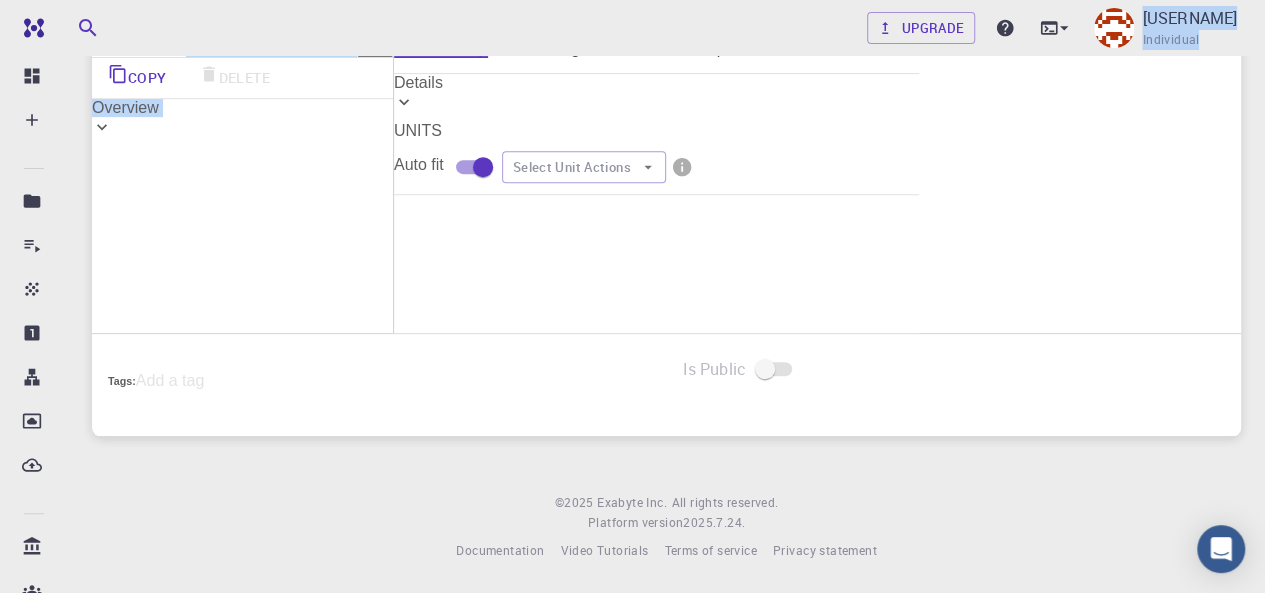 click on "Upgrade [USERNAME] Individual Home [USERNAME] Projects - Default New Job [MONTH] [DAY], [YEAR], [TIME] project Default Description Select Job Actions Save & Exit 1. Materials 2. Workflow 3. Compute DFT-QE-Silicon-SCF-bash (clone) (clone) (clone) (clone) applications espresso Description Select Workflow Actions I SCF Flowchart ID:  322af1714e0b1aeb25e75e82 Copy Delete Overview Application Name Quantum Espresso espresso Name Version 7.2 7.2 Version Build Default Default Build SCF espresso Select Subworkflow Actions 1  of  1 Overview Important settings Detailed view Compute Details Application Name Quantum Espresso espresso Name Version 7.2 7.2 Version Build Default Default Build Model Add Filter Selected Model DFT GGA PBE Method Add Filter Selected Method Plane-wave Ultra-soft Pseudopotential (Davidson Diagonalization, Gaussian Smearing) Pseudopotentials Filter by text or regular expression: eg. ^(?!.*sv)(?=.*GW) Y /export/share/pseudo/y/gga/pbe/gbrv/1.4/us/y_pbe_gbrv_1.4.upf Upload Cr Upload O Upload End" at bounding box center [666, 106] 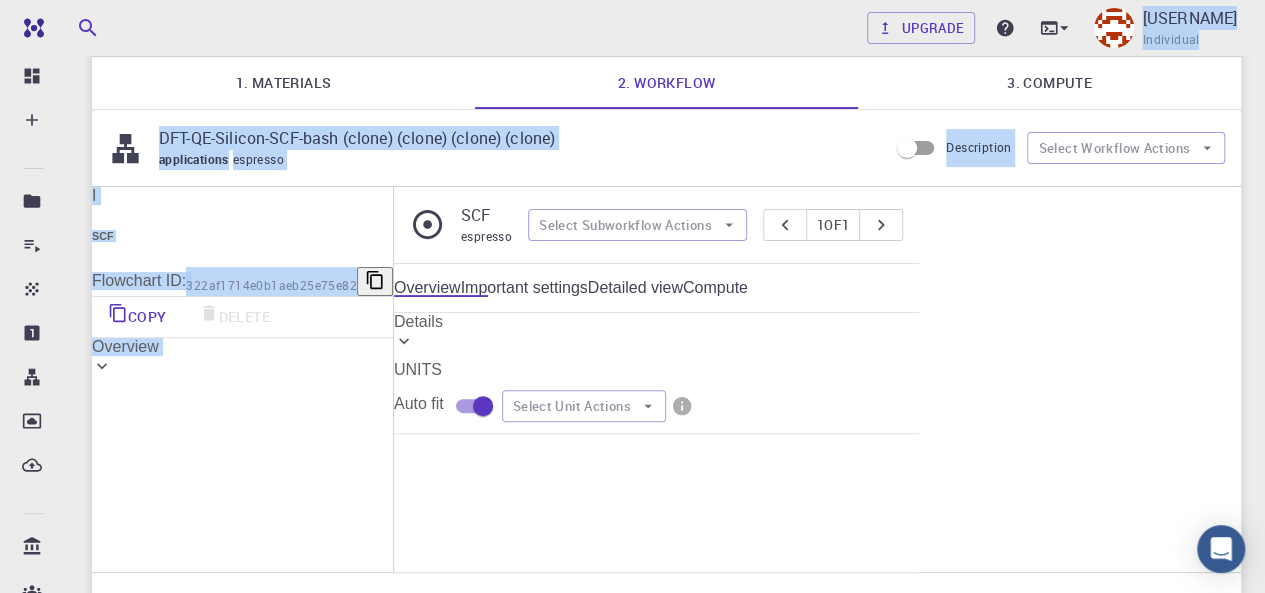 scroll, scrollTop: 136, scrollLeft: 0, axis: vertical 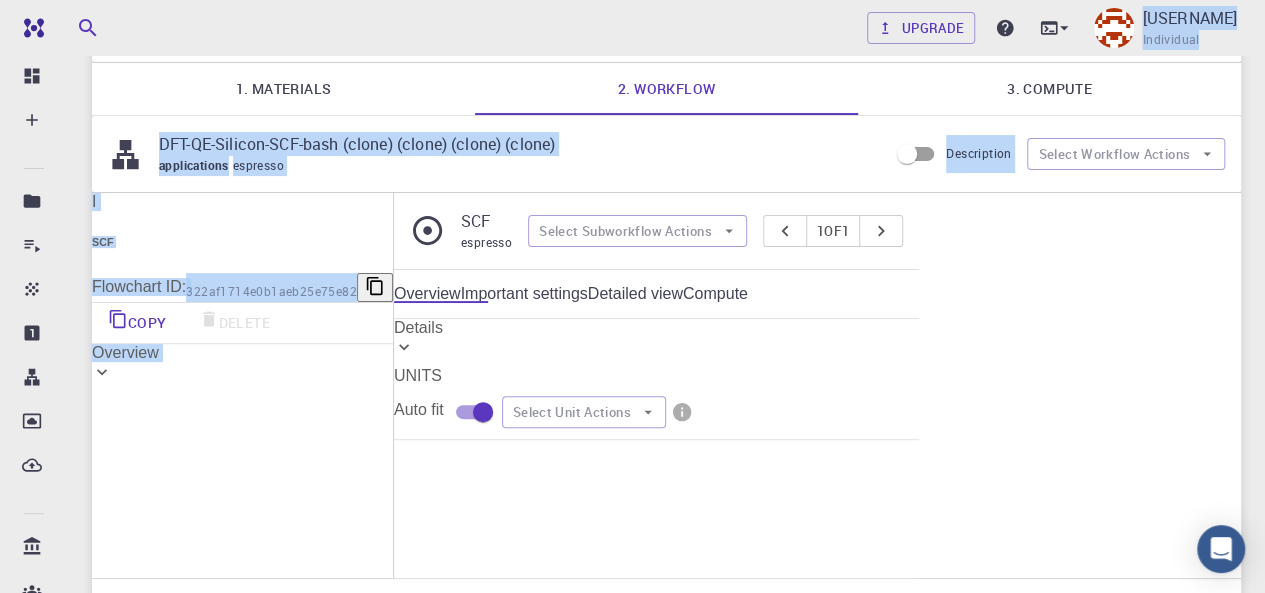 click on "I SCF Flowchart ID:  322af1714e0b1aeb25e75e82 Copy Delete Overview Application Name Quantum Espresso espresso Name Version 7.2 7.2 Version Build Default Default Build" at bounding box center [242, 292] 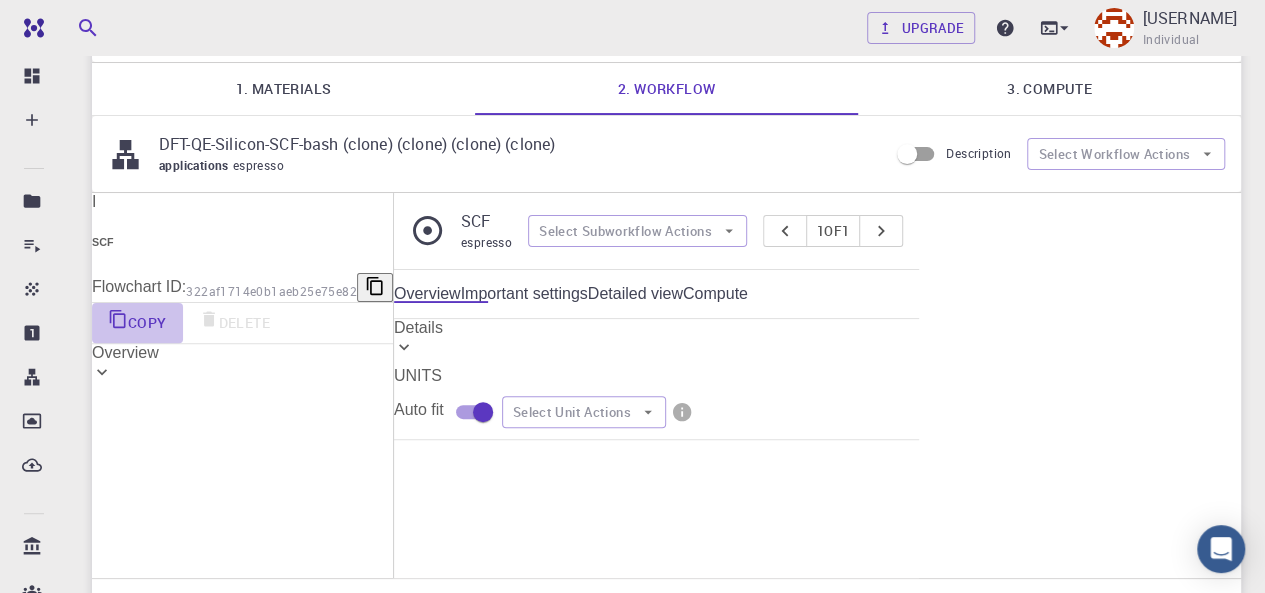 click on "Copy" at bounding box center [137, 323] 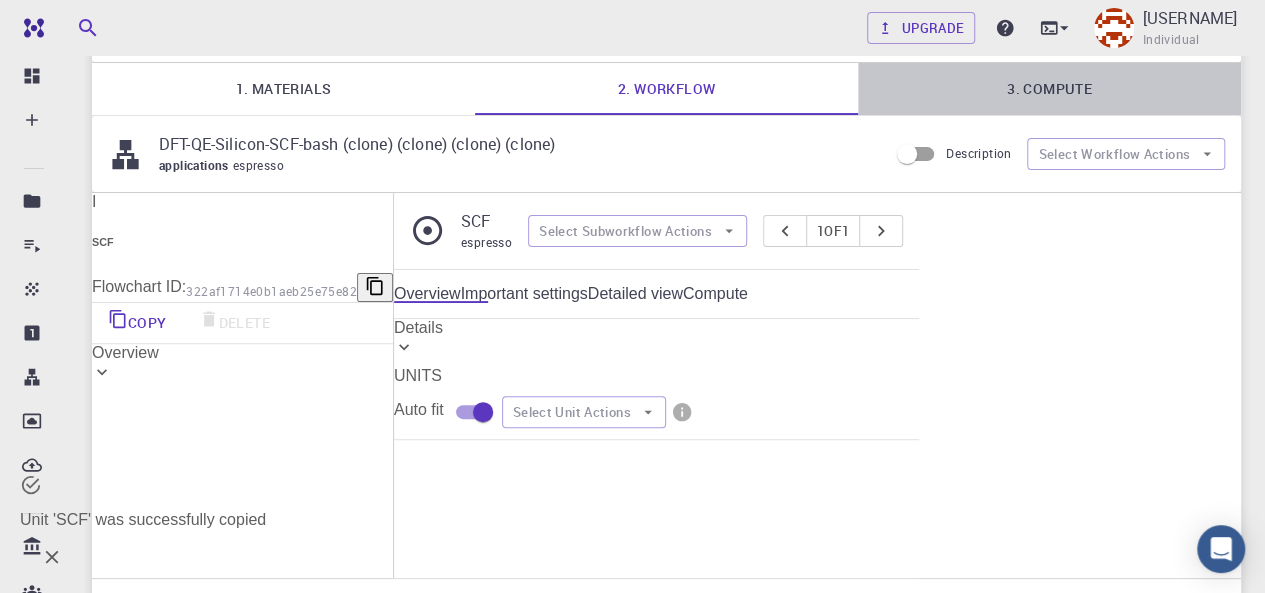 click on "3. Compute" at bounding box center (1049, 89) 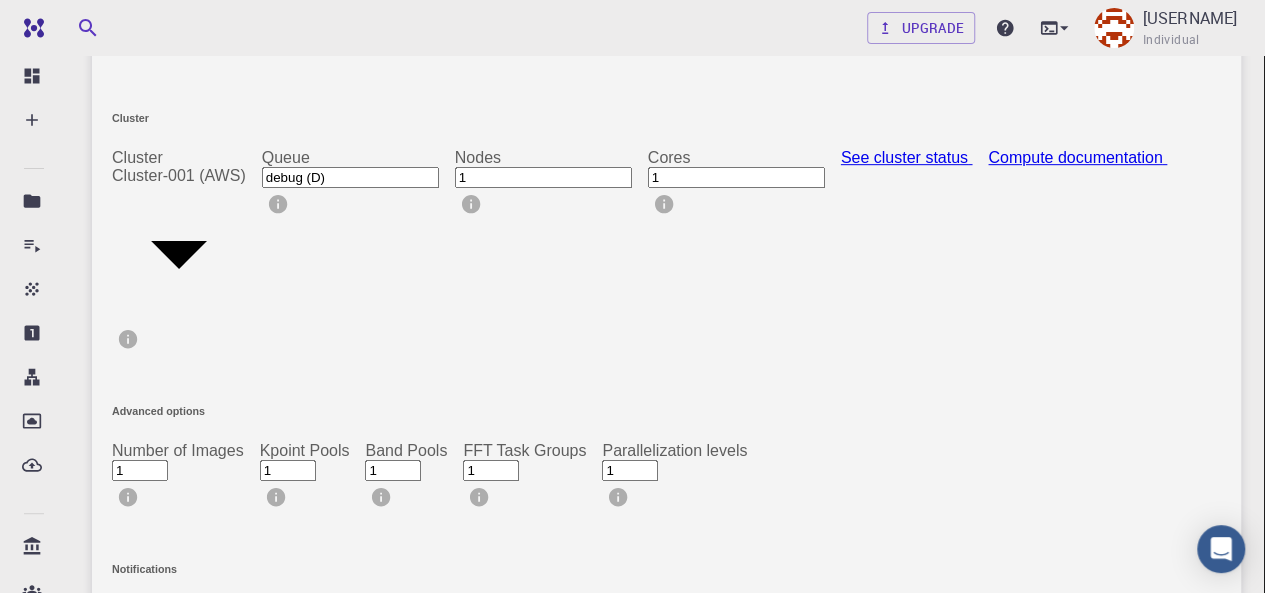 scroll, scrollTop: 0, scrollLeft: 0, axis: both 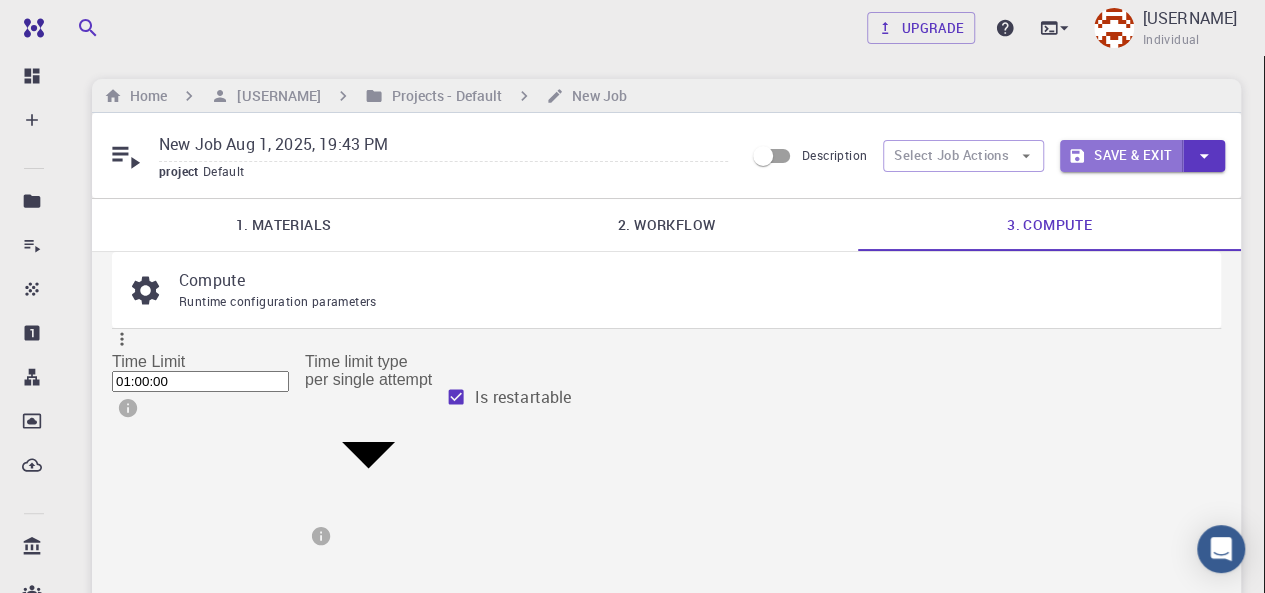 click on "Save & Exit" at bounding box center (1121, 156) 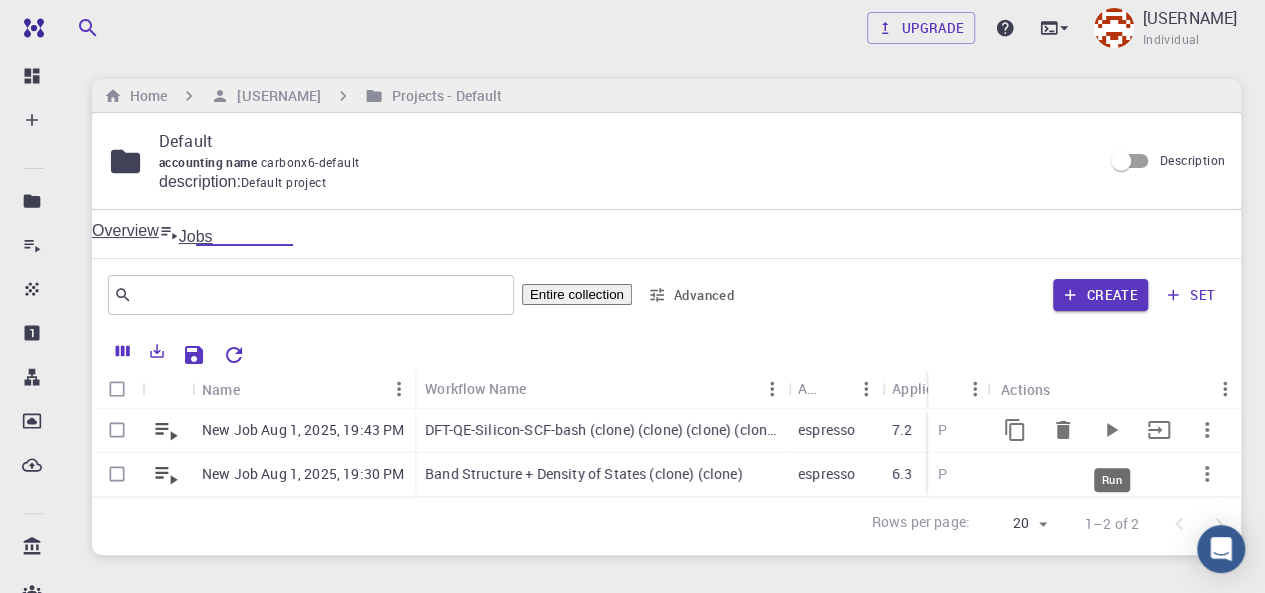 click 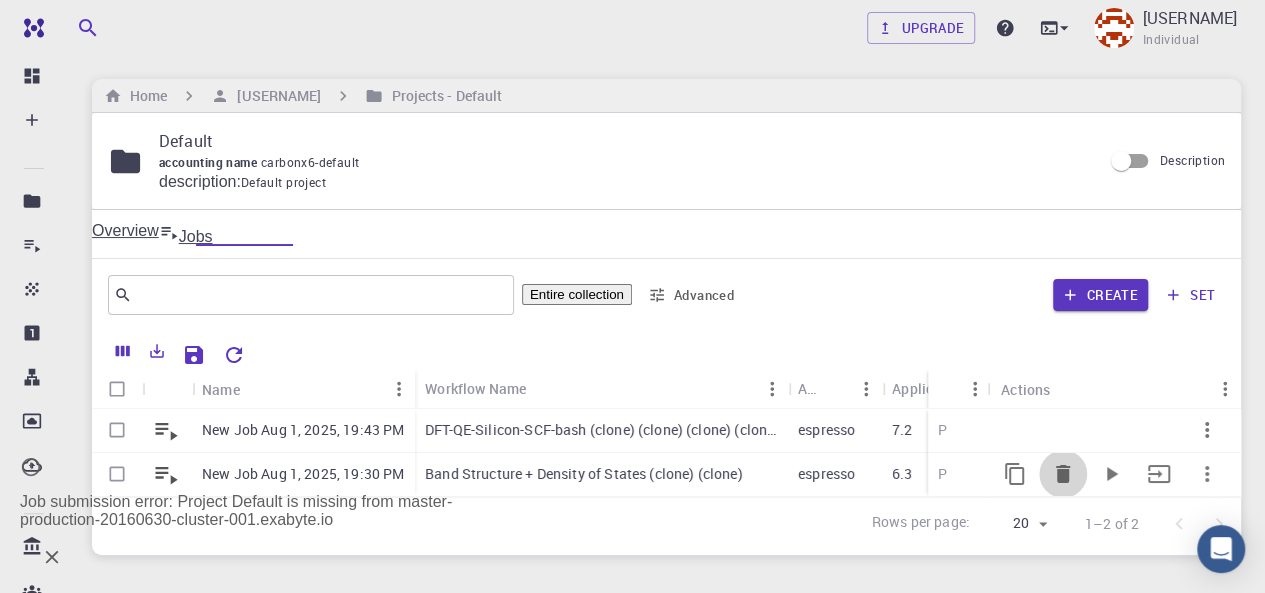 click 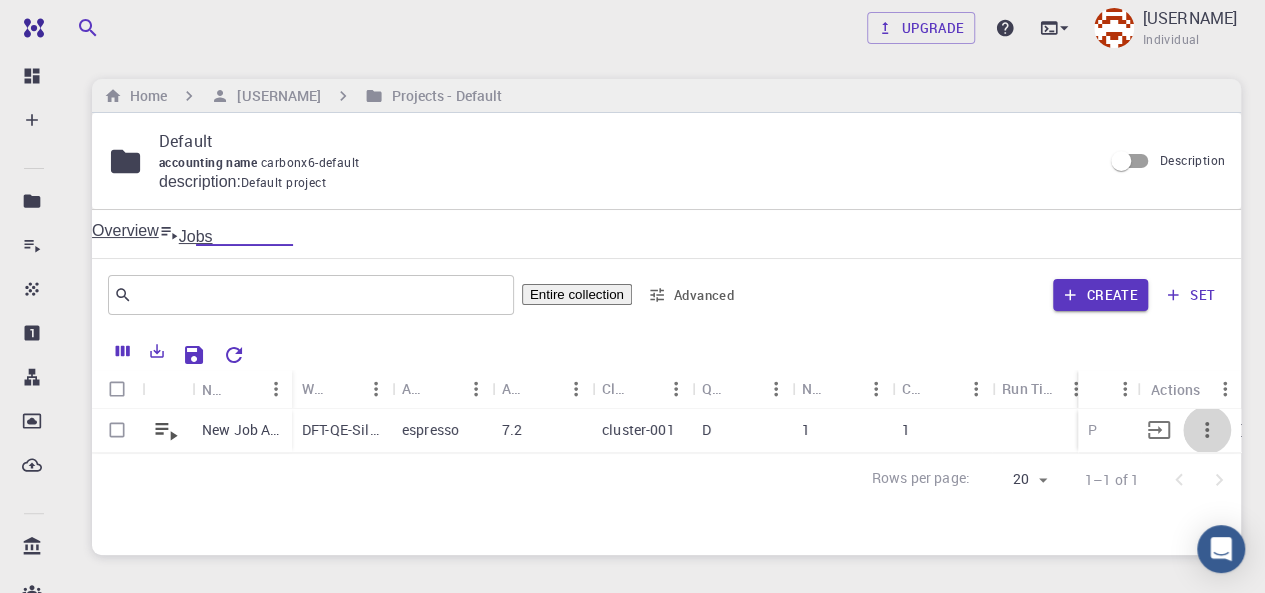 click at bounding box center [1207, 430] 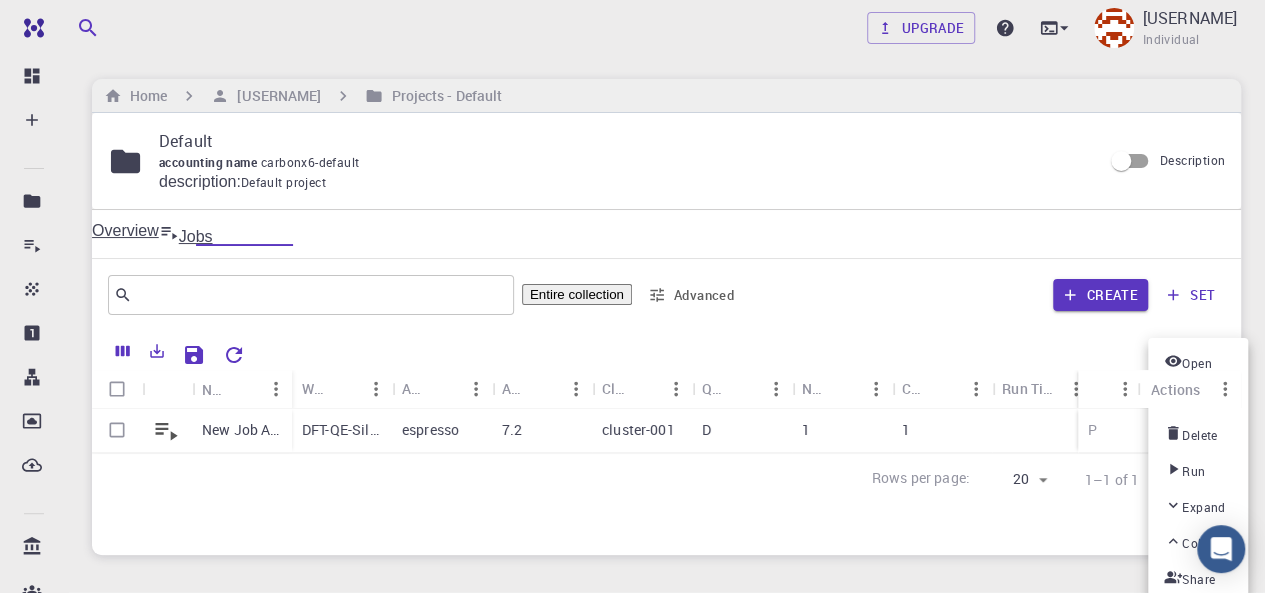 click on "Run" at bounding box center (1193, 472) 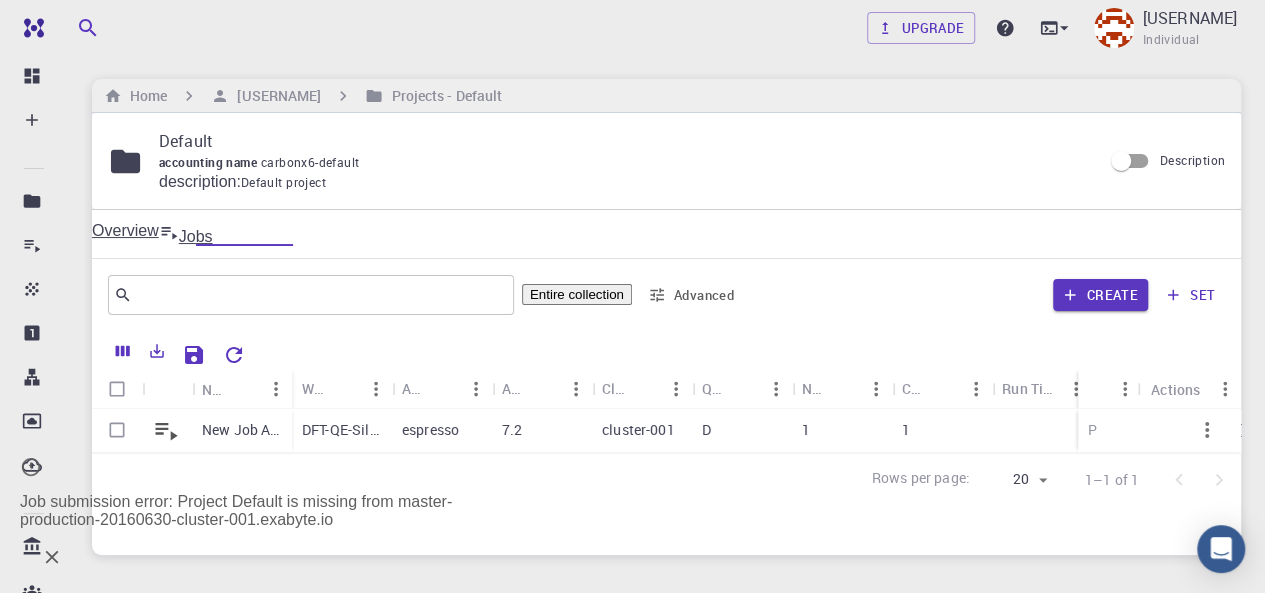 click on "New Job [MONTH] [DAY], [YEAR], [TIME] DFT-QE-Silicon-SCF-bash (clone) (clone) (clone) (clone) espresso 7.2 cluster-001 D 1 1 [DATE] [TIME] P" at bounding box center (973, 431) 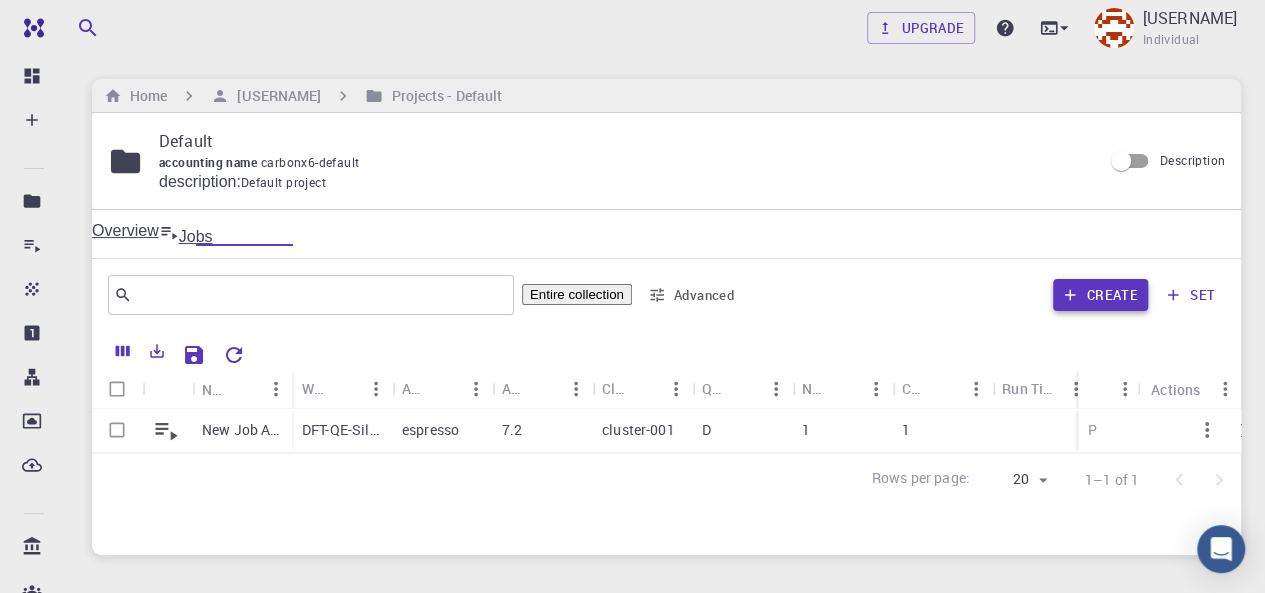 click on "Create" at bounding box center [1100, 295] 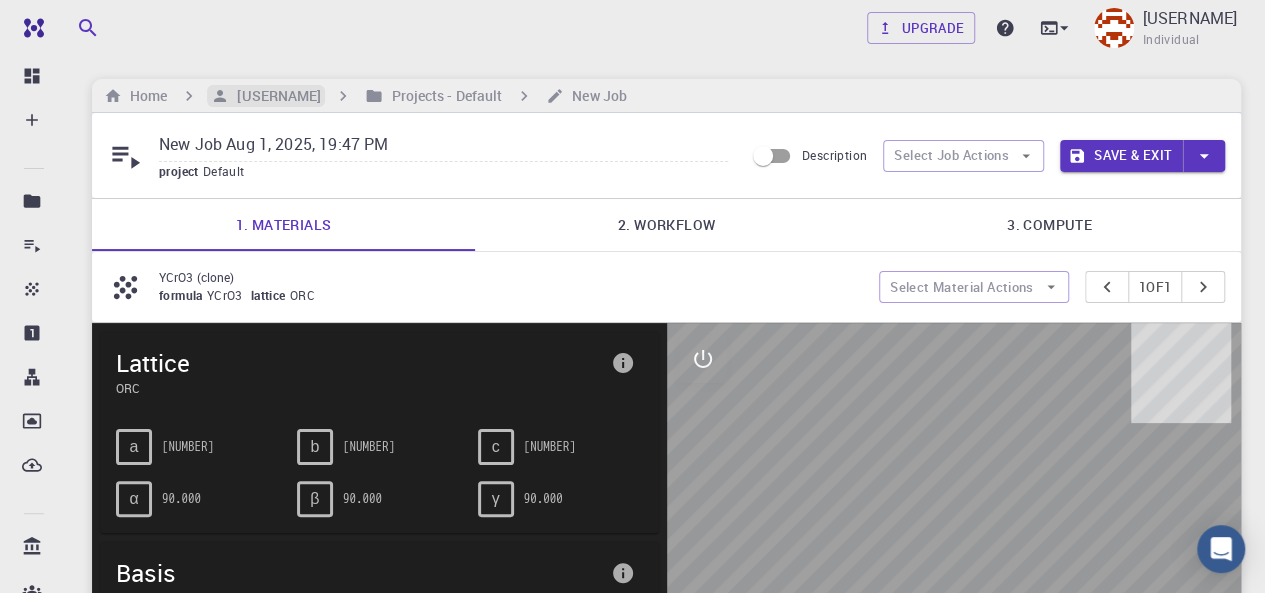 click on "[USERNAME]" at bounding box center [275, 96] 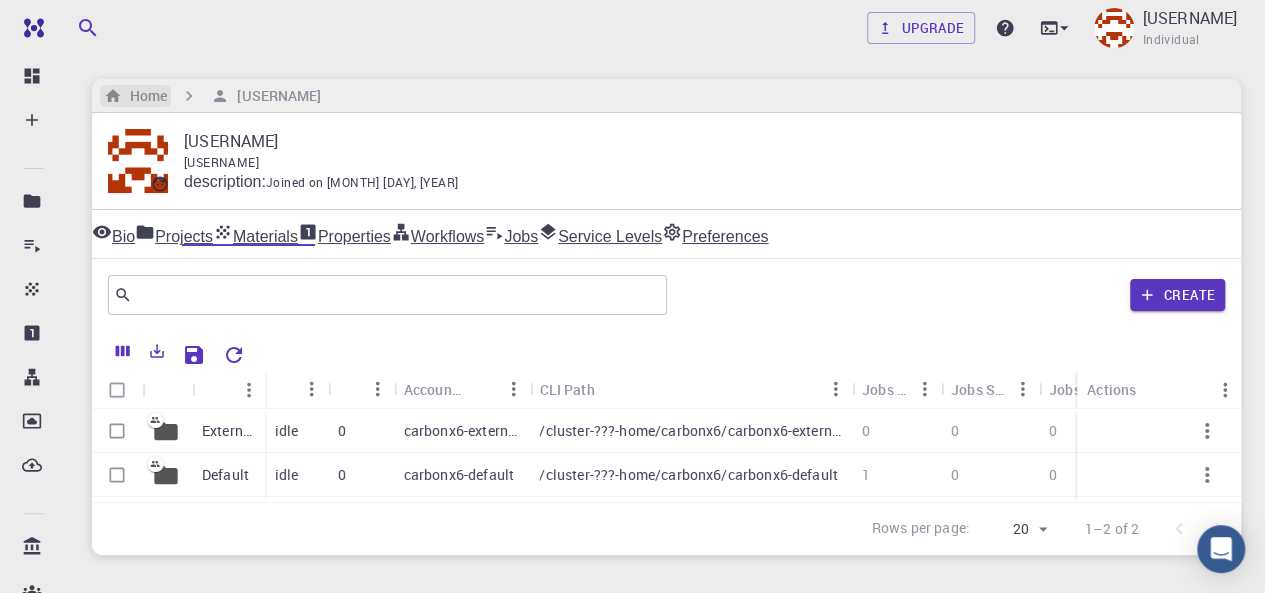 click on "Home" at bounding box center [144, 96] 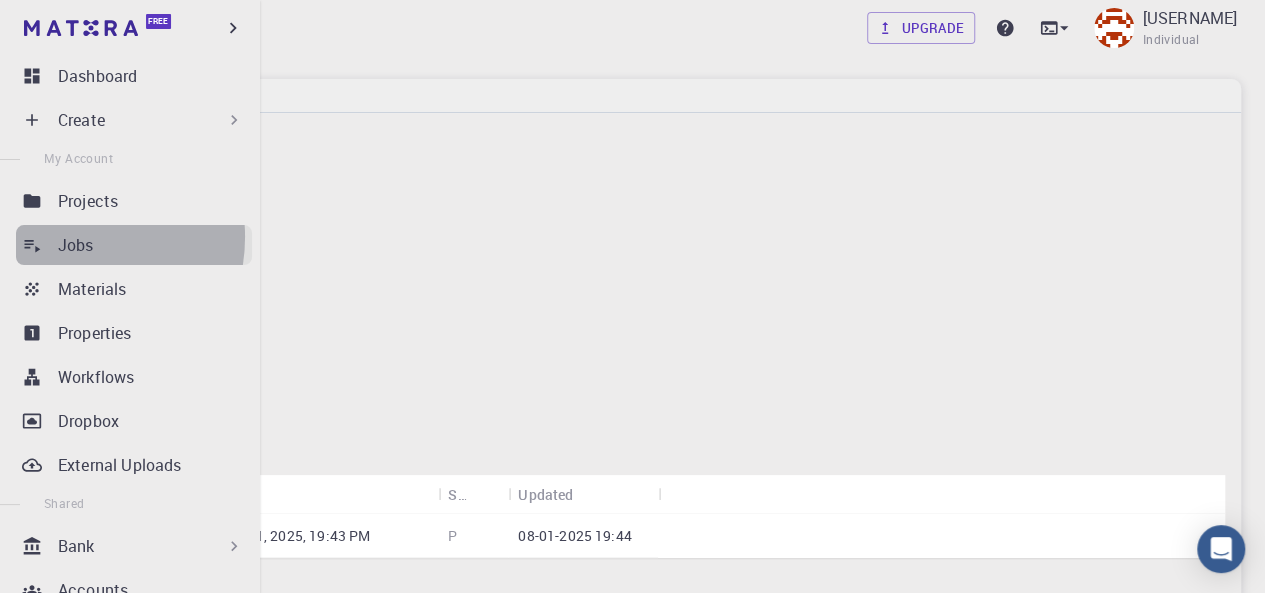 click on "Jobs" at bounding box center (76, 245) 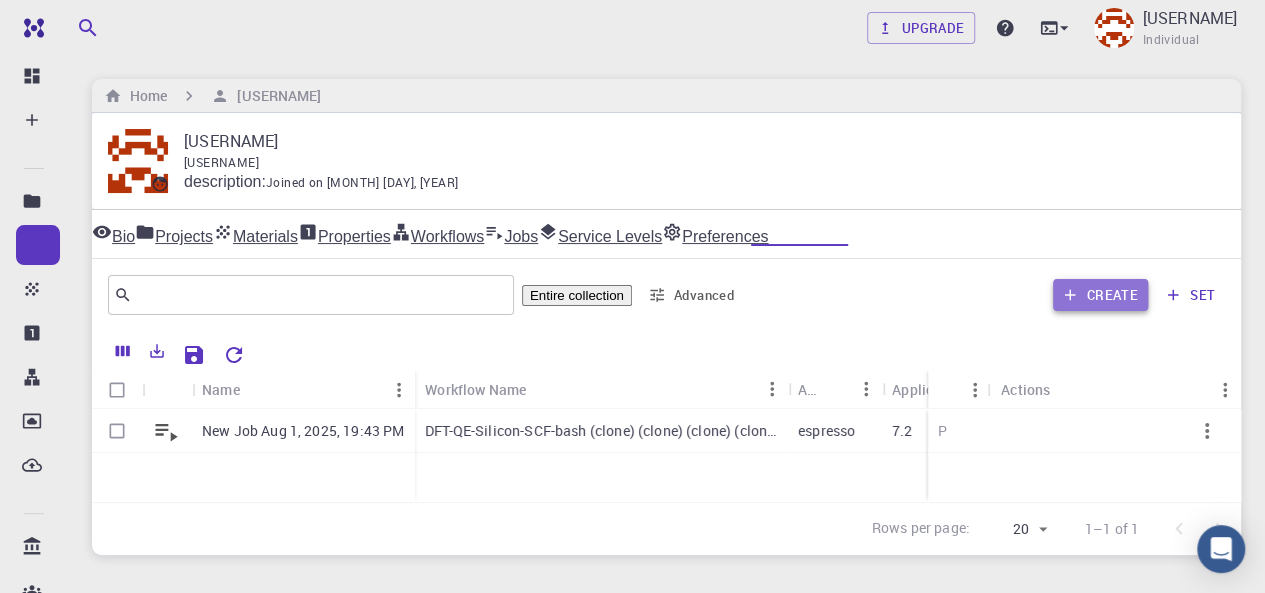 click on "Create" at bounding box center [1100, 295] 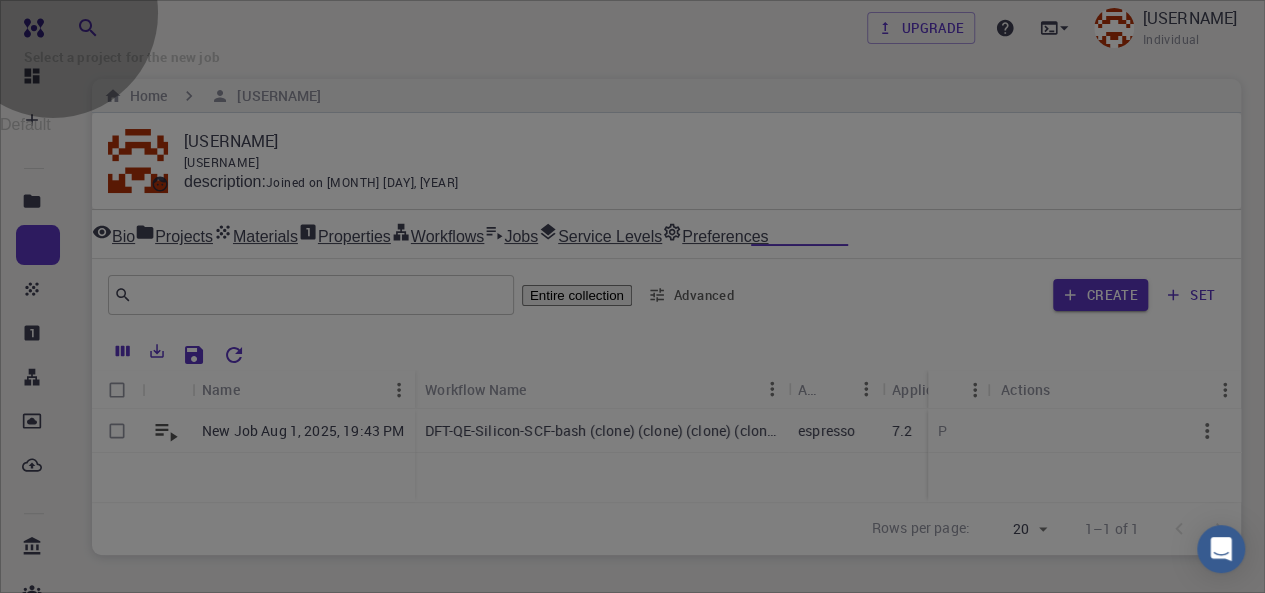 click on "Create New Job" at bounding box center [143, 1476] 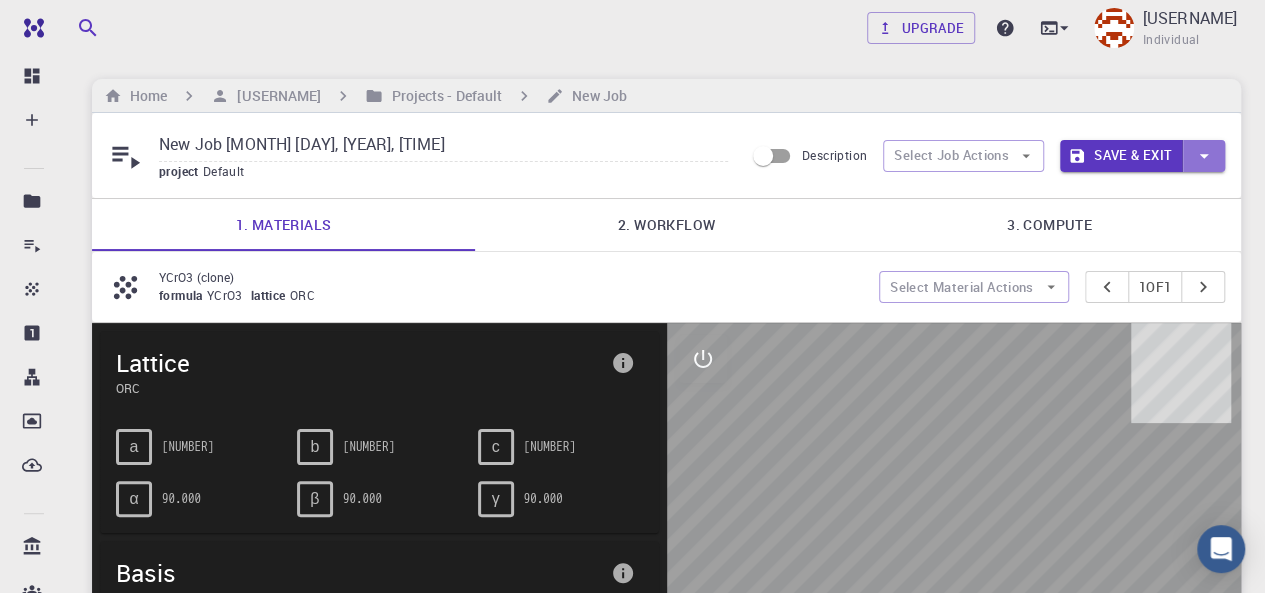 click 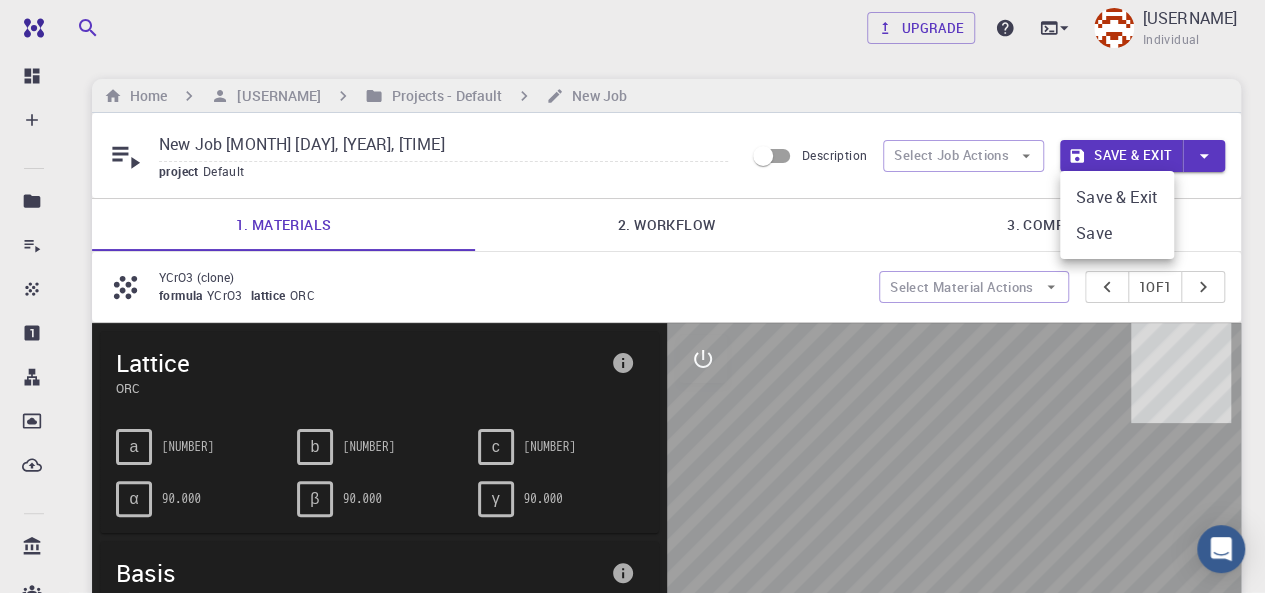 click at bounding box center (632, 296) 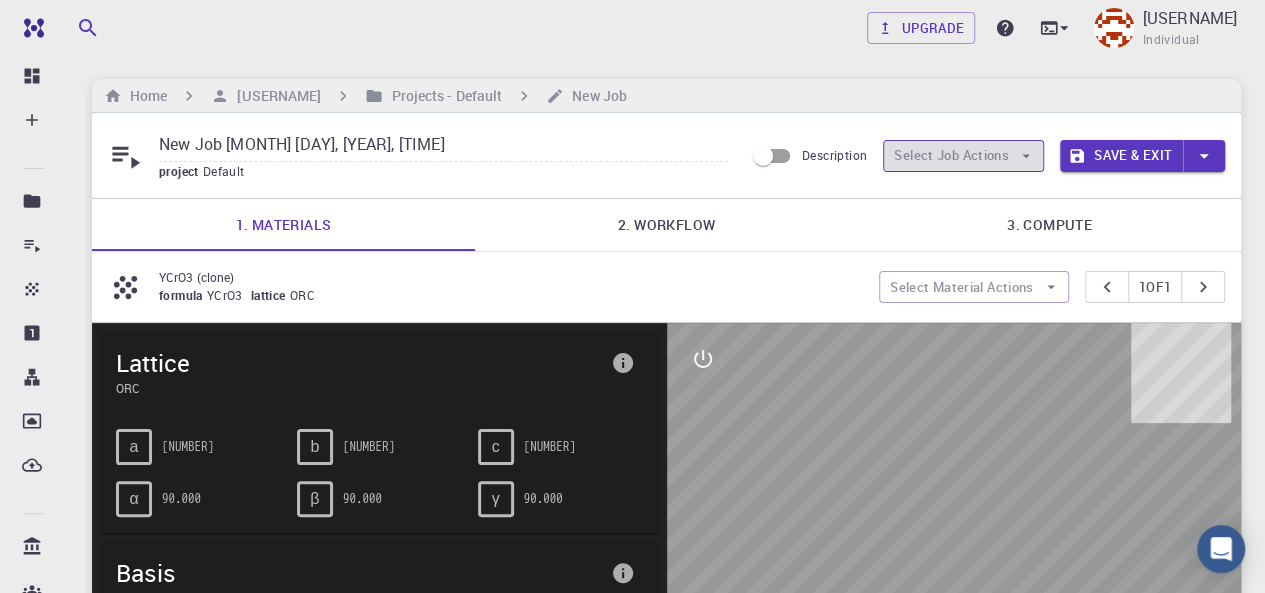 click 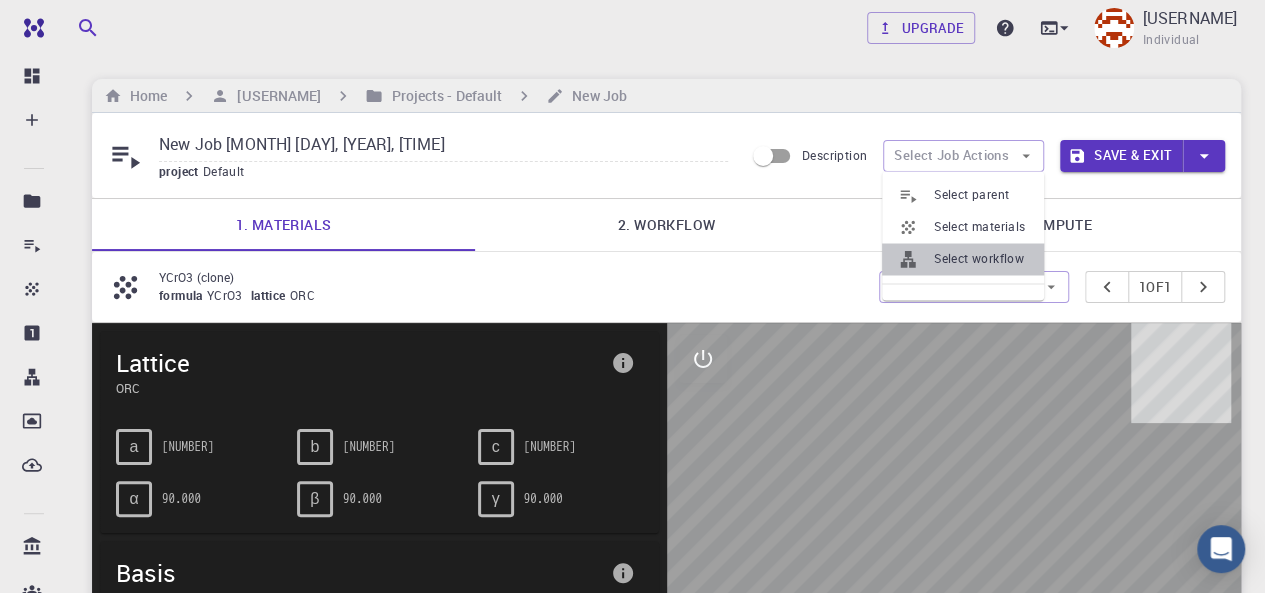 click on "Select workflow" at bounding box center [981, 259] 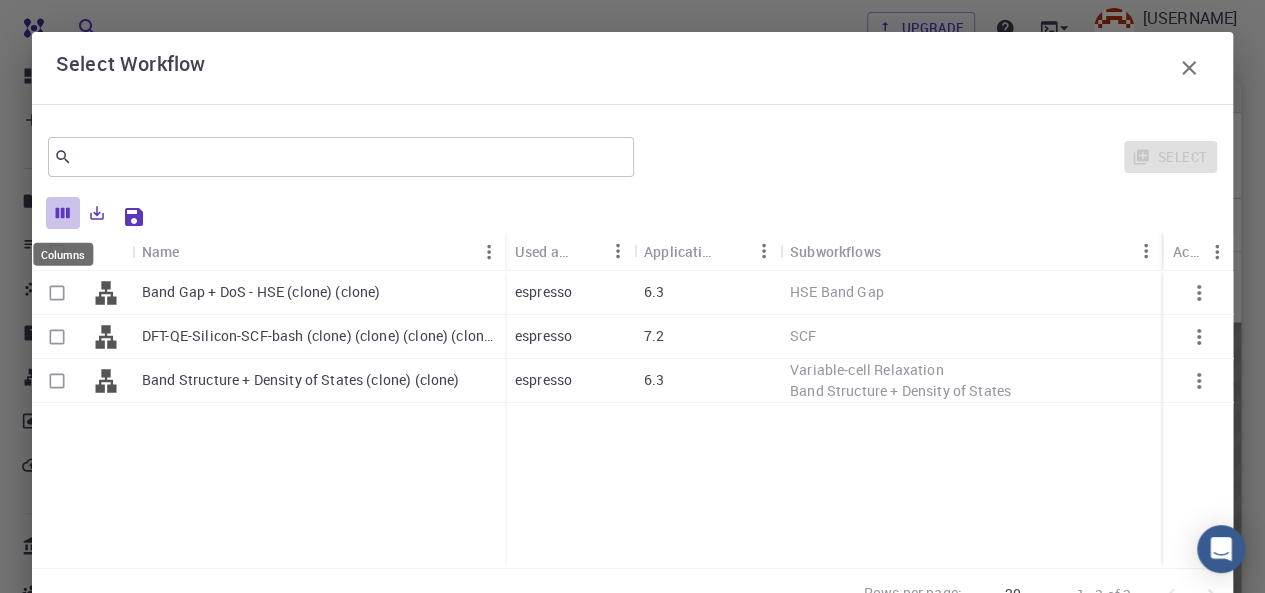 click 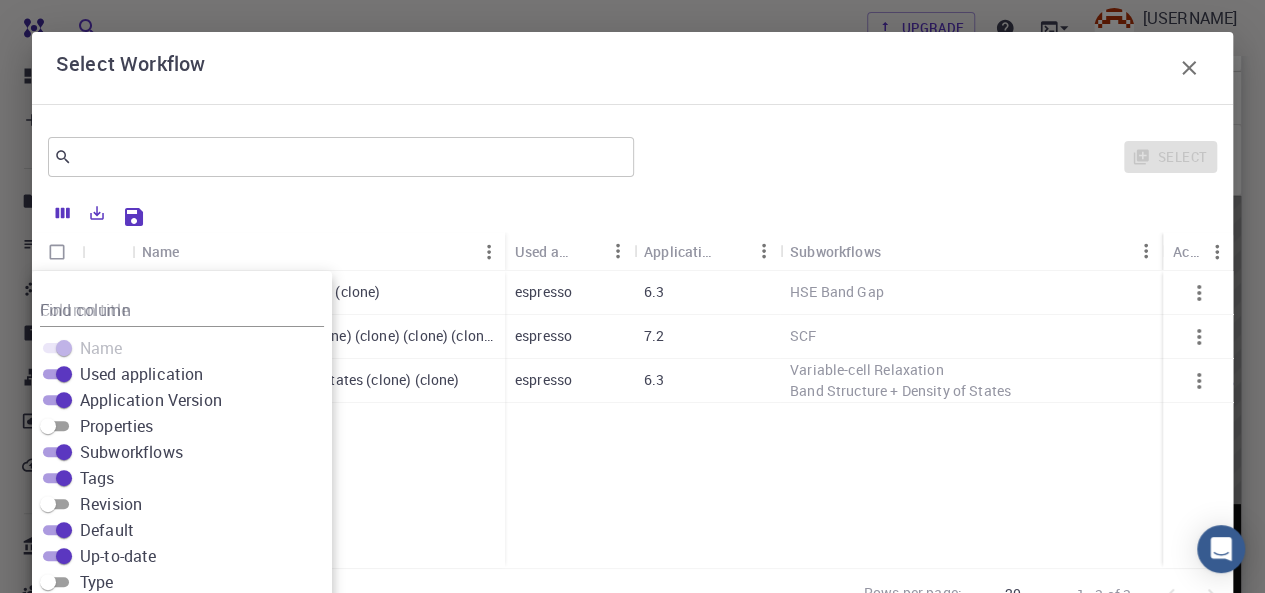 scroll, scrollTop: 0, scrollLeft: 0, axis: both 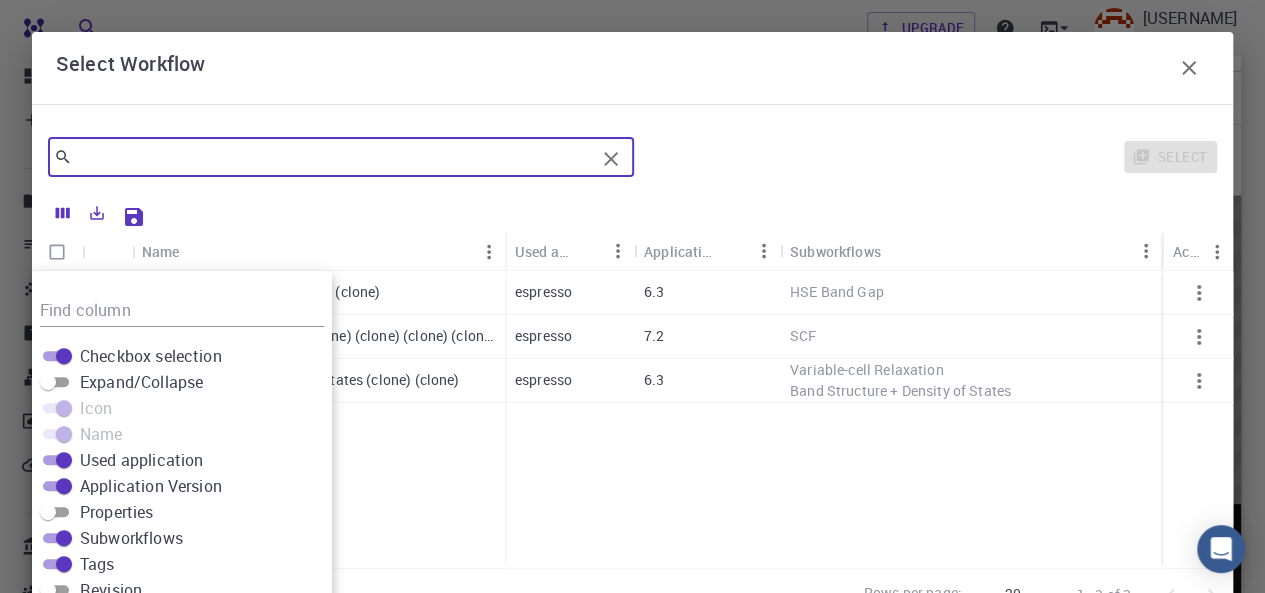 click at bounding box center (333, 157) 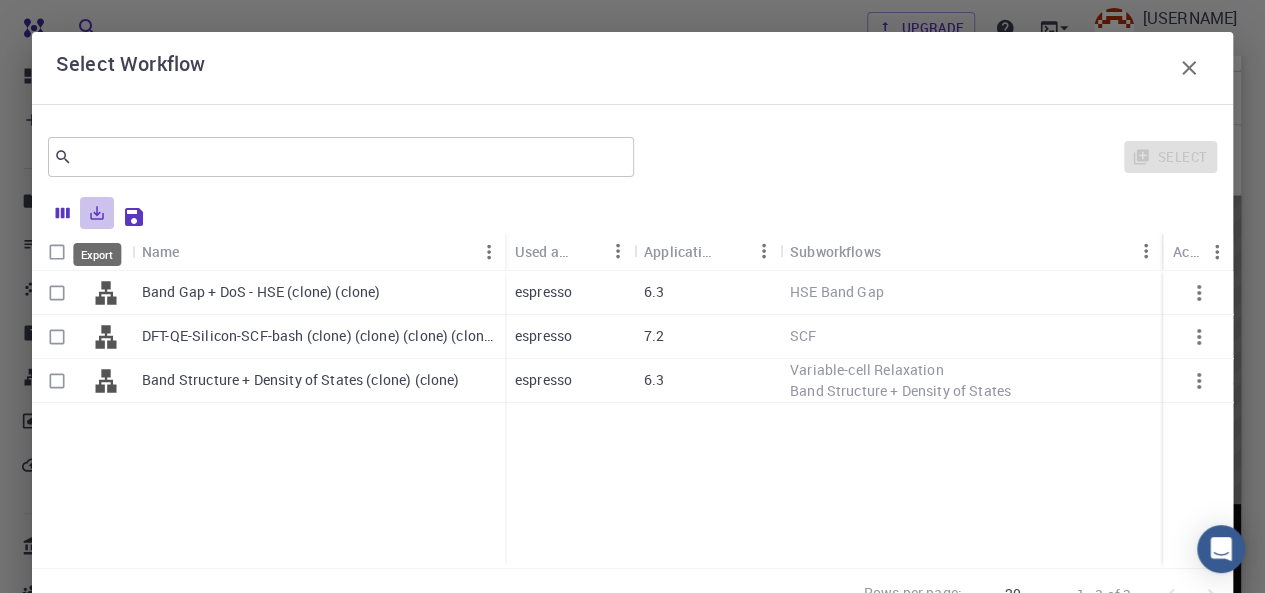 click 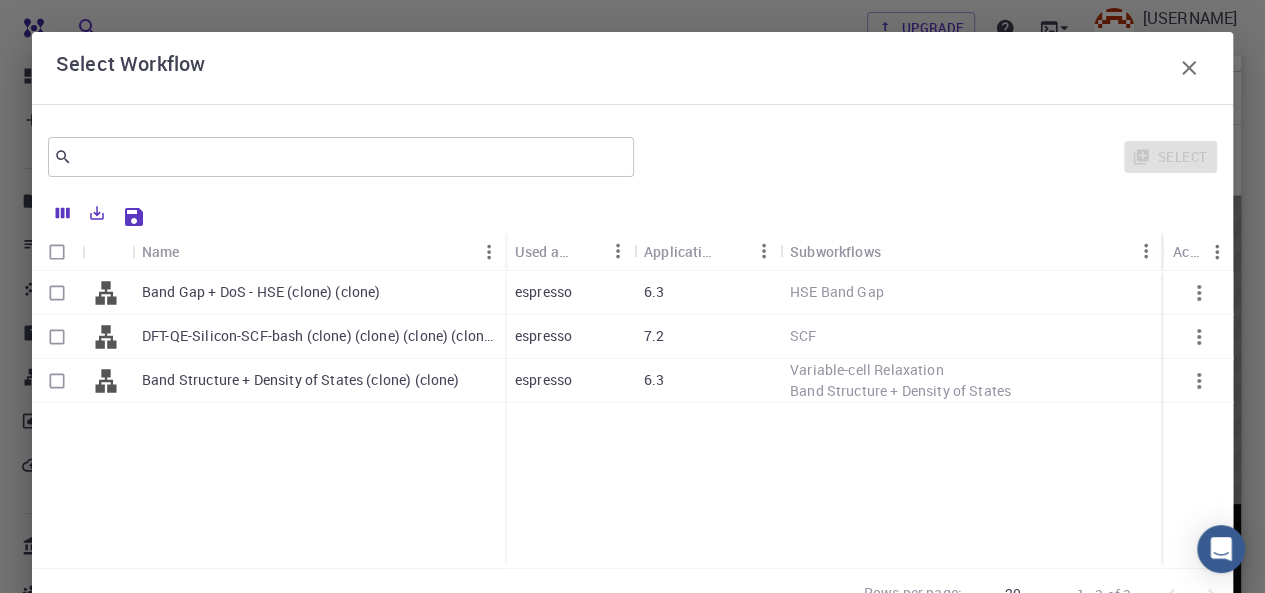click at bounding box center (686, 214) 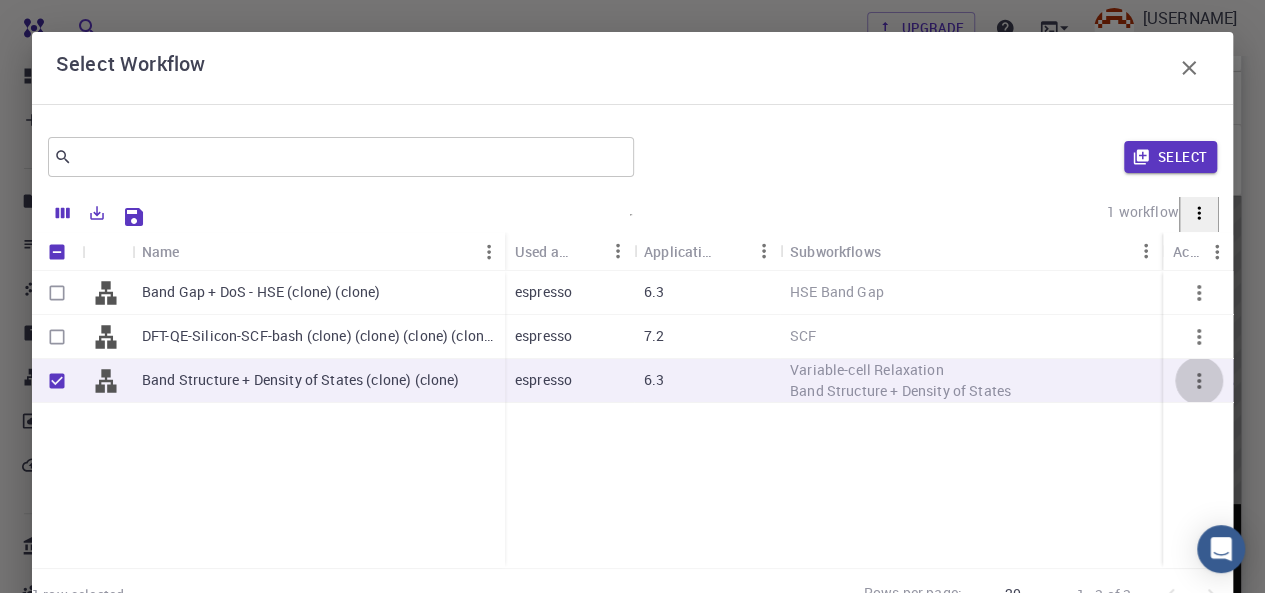click 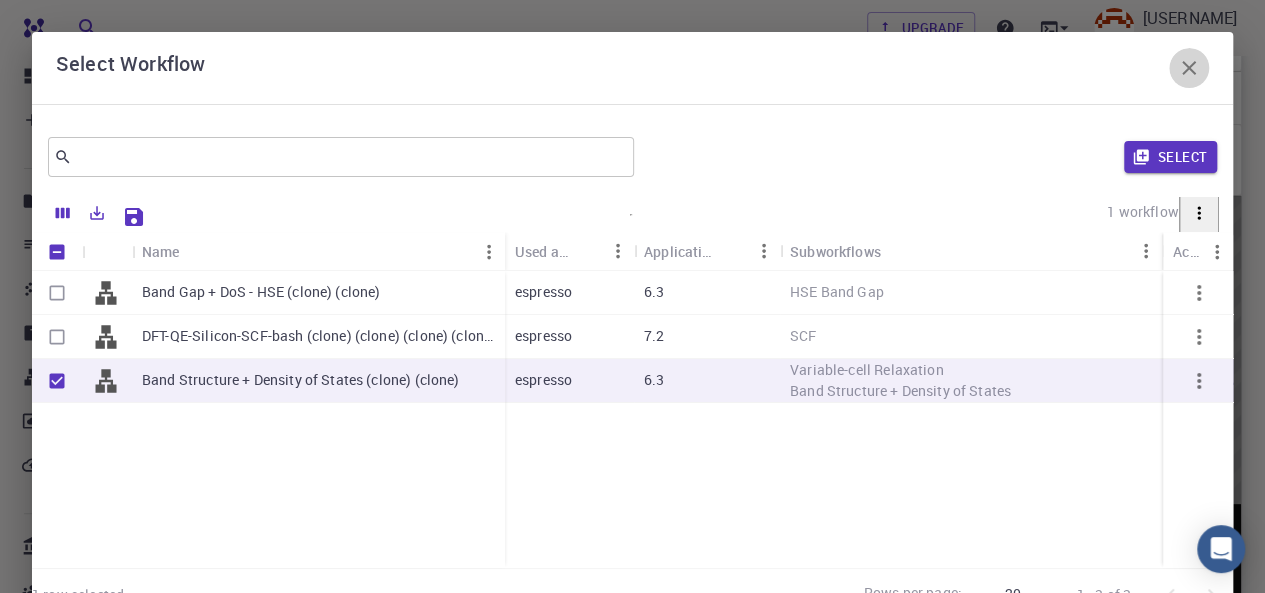 click 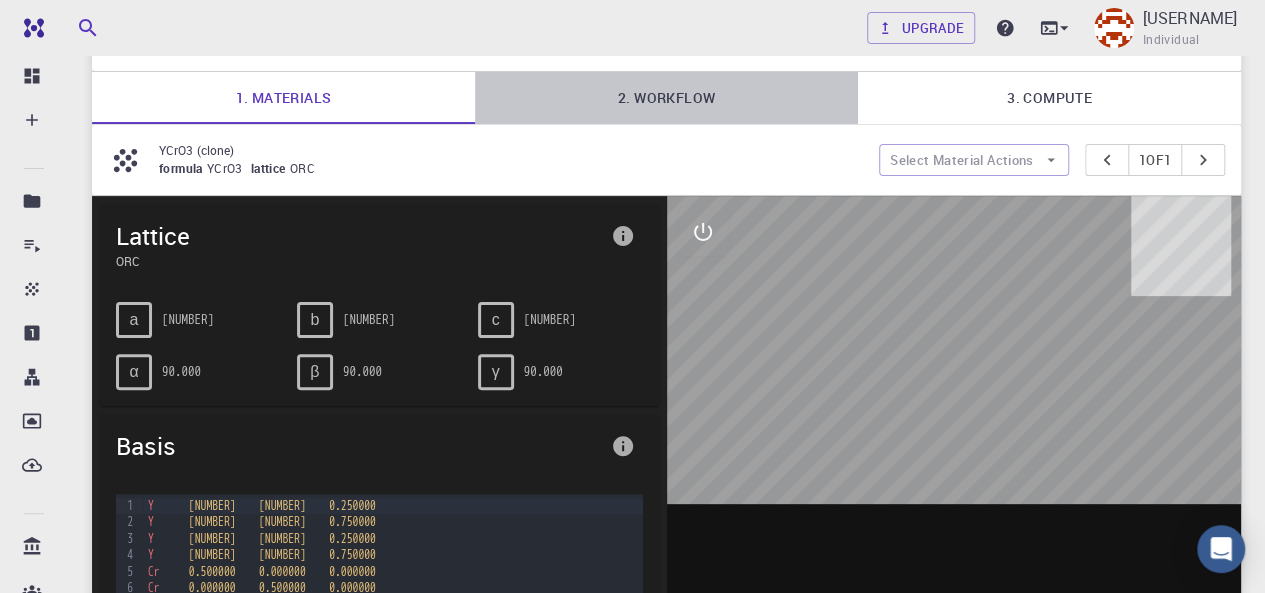 click on "2. Workflow" at bounding box center (666, 98) 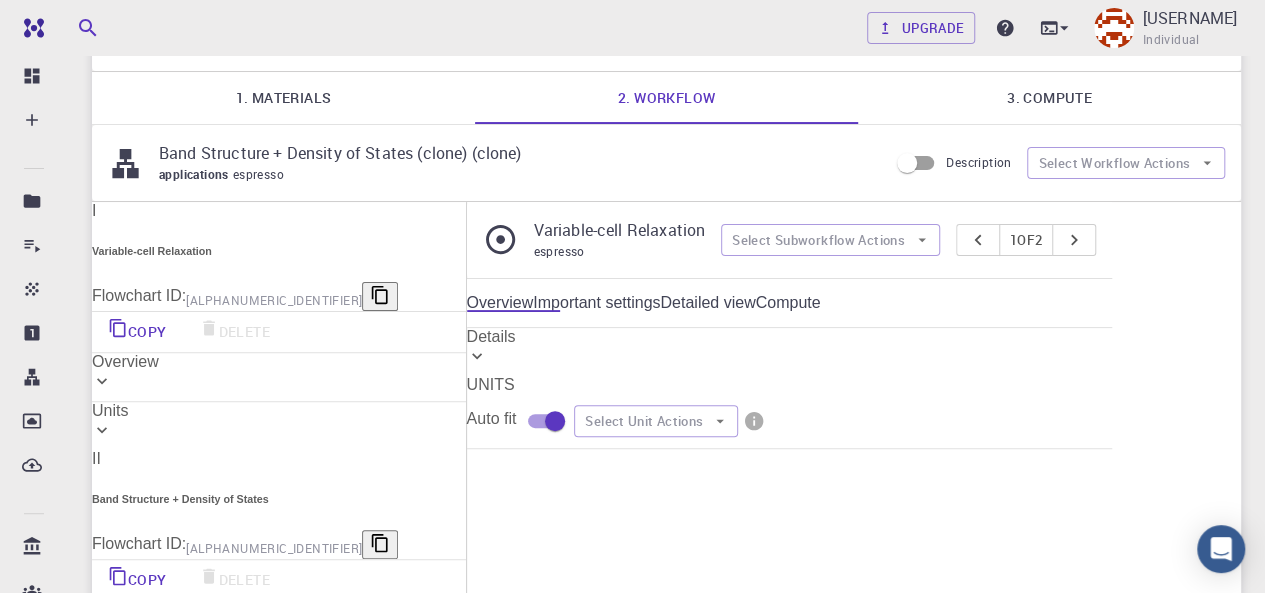 click on "Copy Delete" at bounding box center (279, 332) 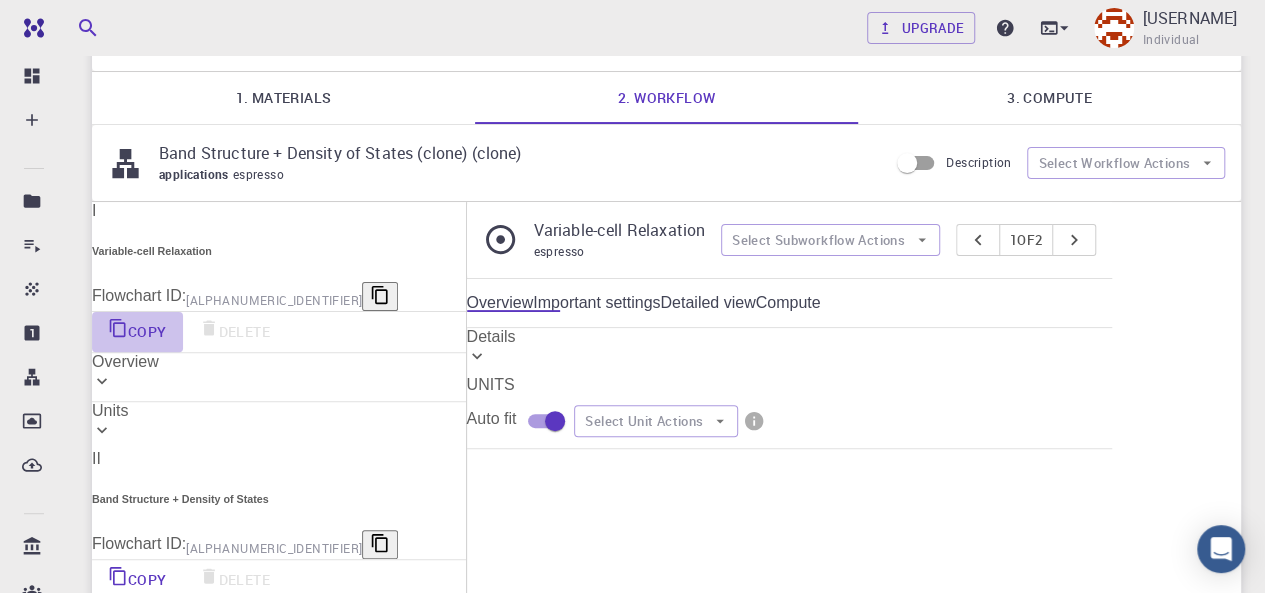 click on "Copy" at bounding box center [137, 332] 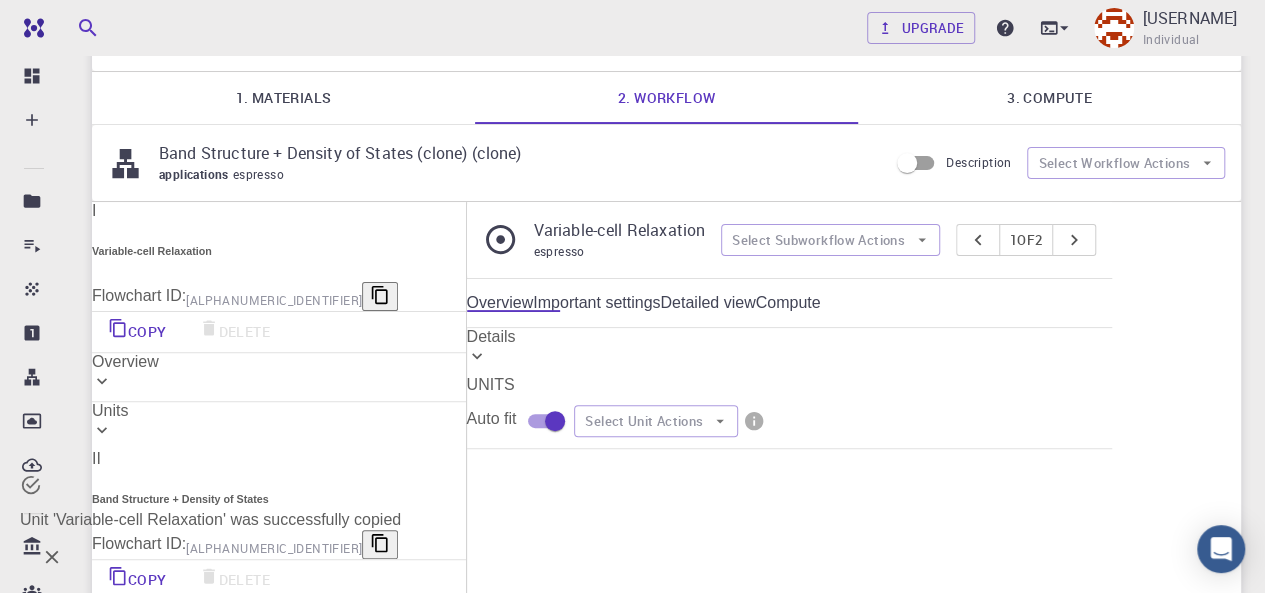 click on "Overview" at bounding box center [125, 362] 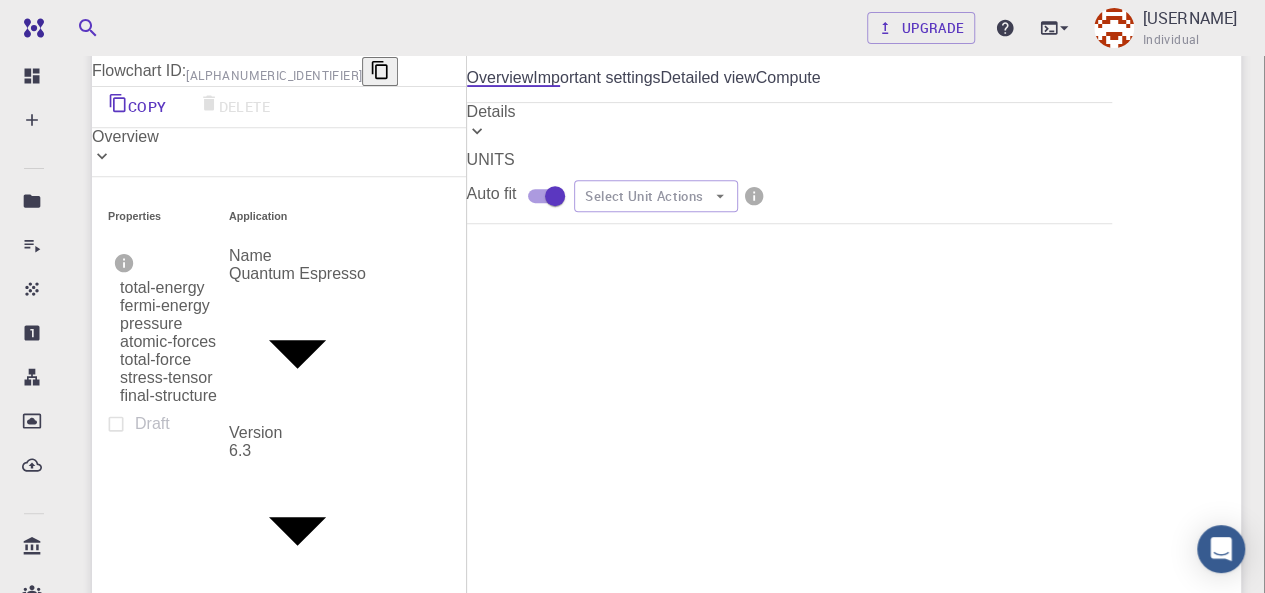 scroll, scrollTop: 359, scrollLeft: 0, axis: vertical 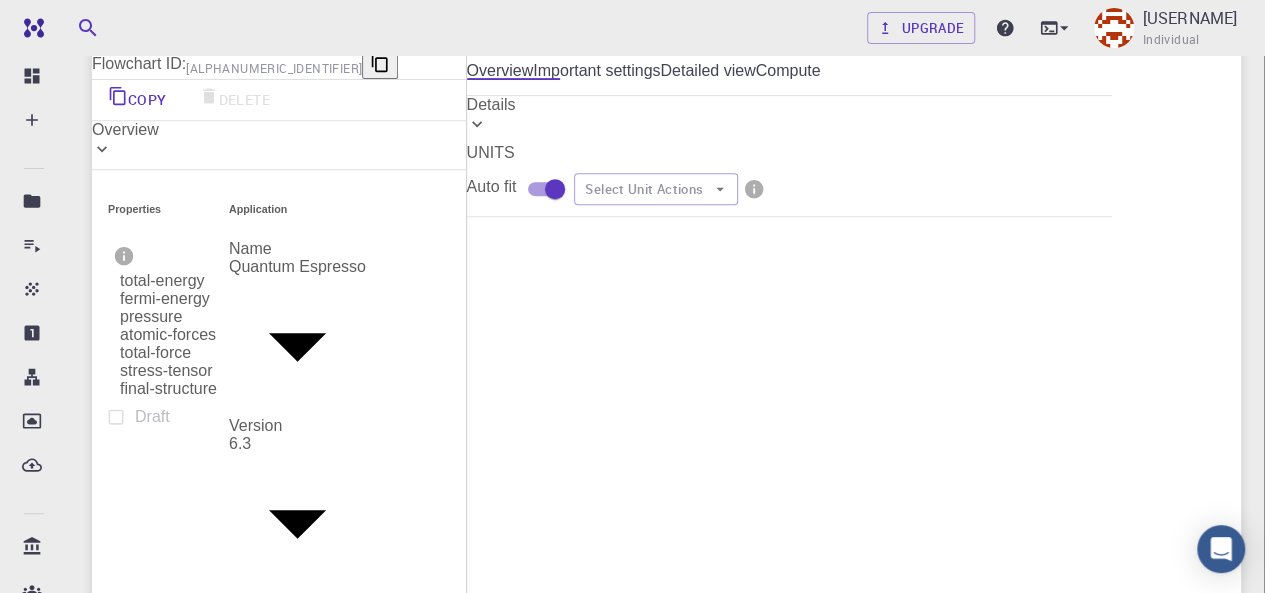 click on "pressure" at bounding box center (151, 316) 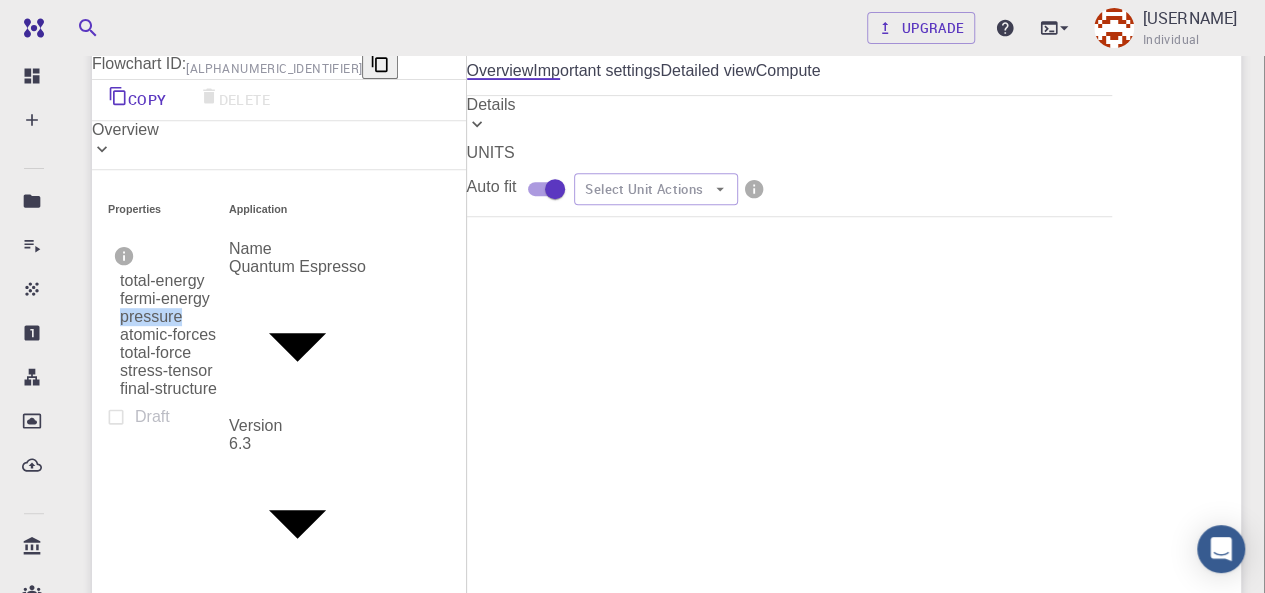 click on "pressure" at bounding box center (151, 316) 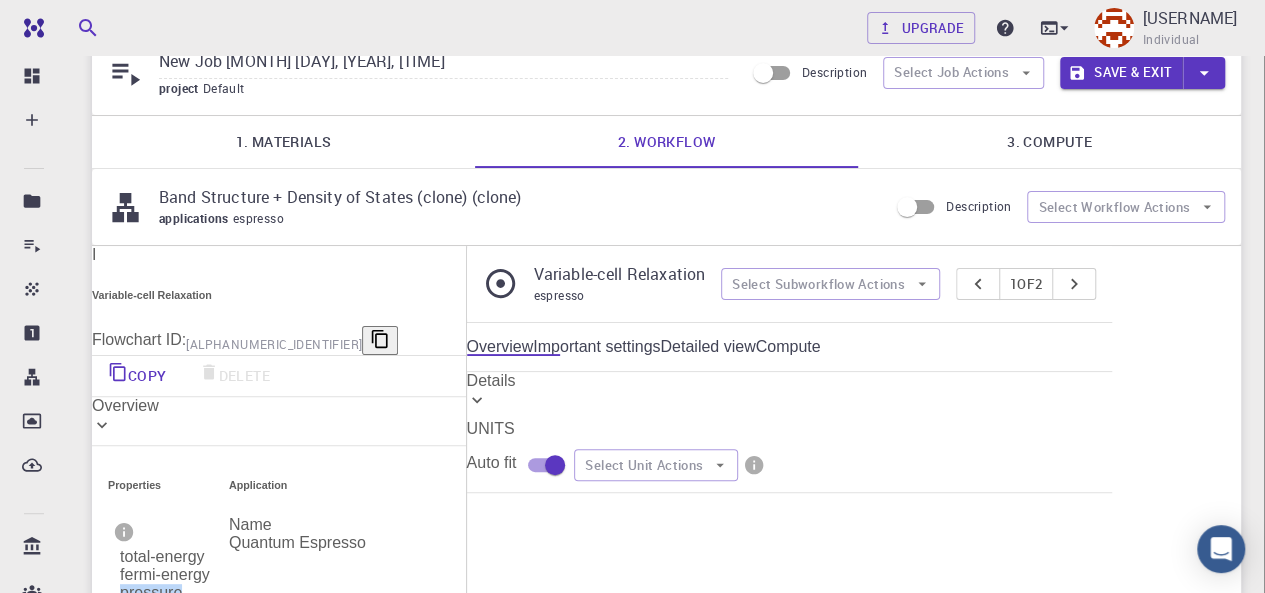 scroll, scrollTop: 0, scrollLeft: 0, axis: both 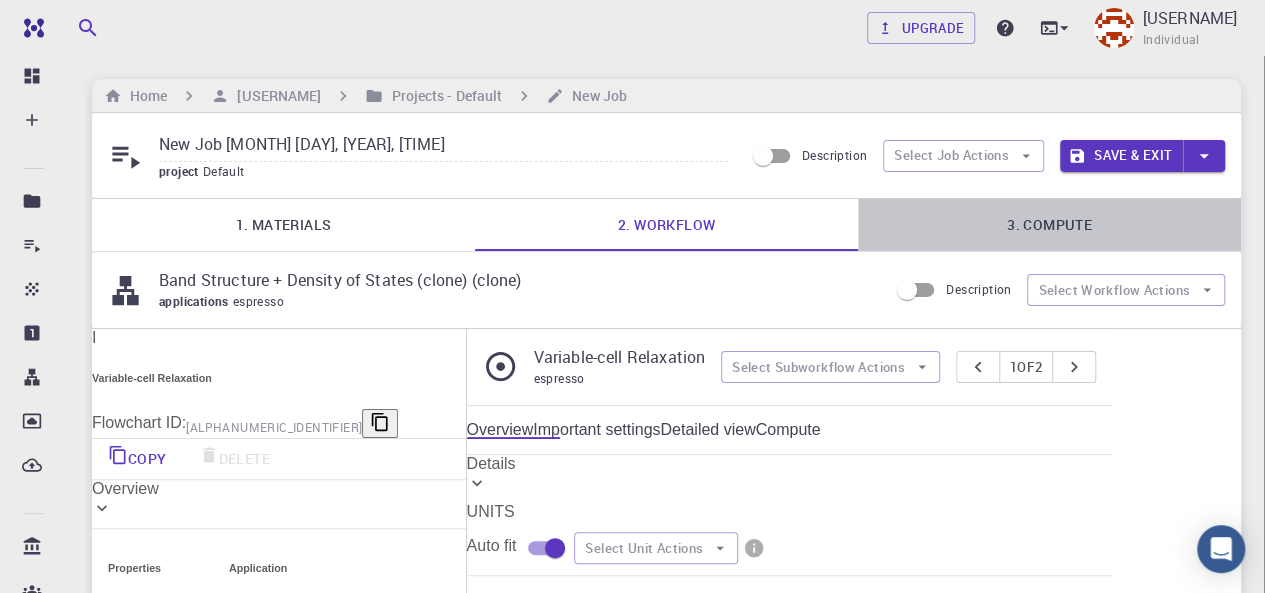 click on "3. Compute" at bounding box center [1049, 225] 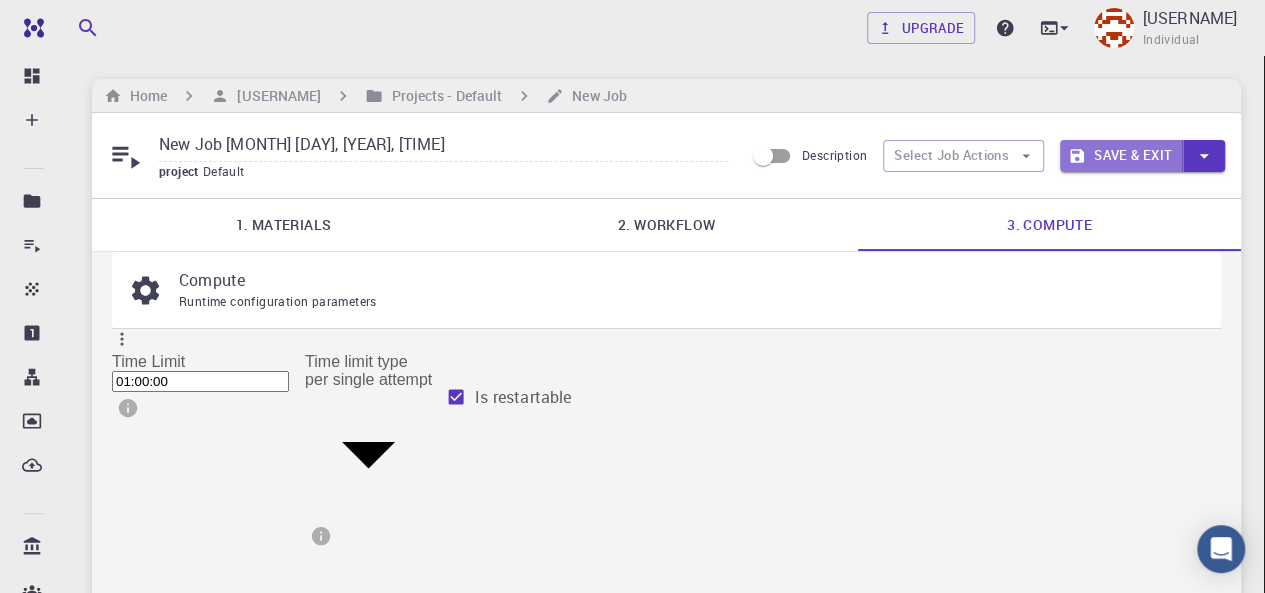 click on "Save & Exit" at bounding box center [1121, 156] 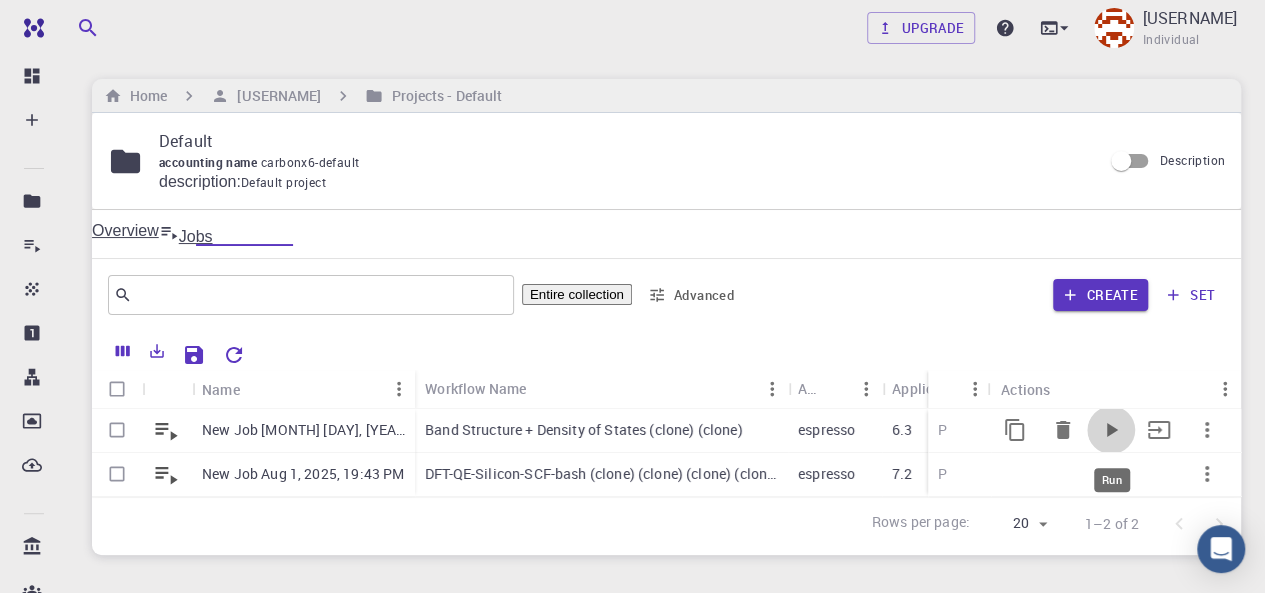 click 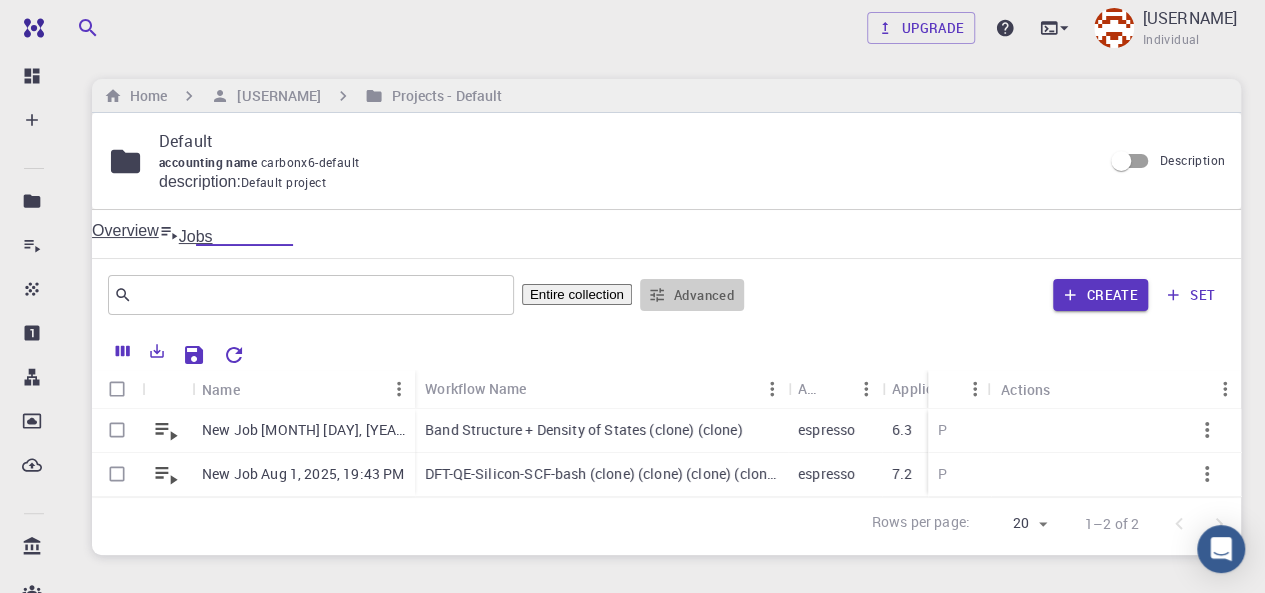 click 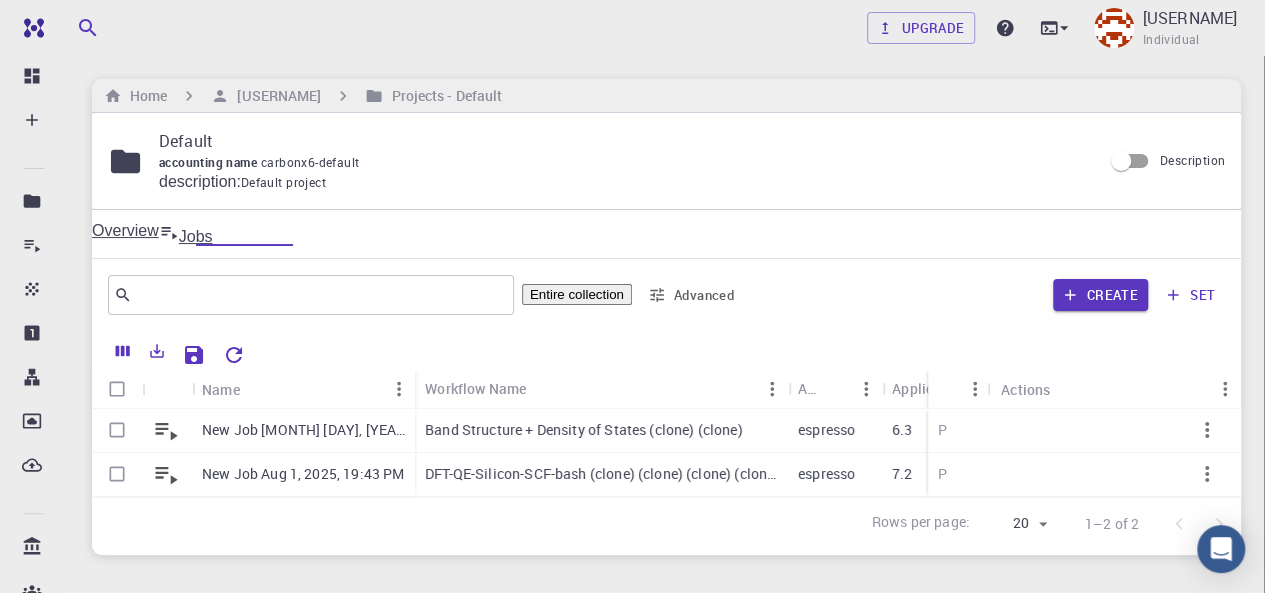click at bounding box center [632, 296] 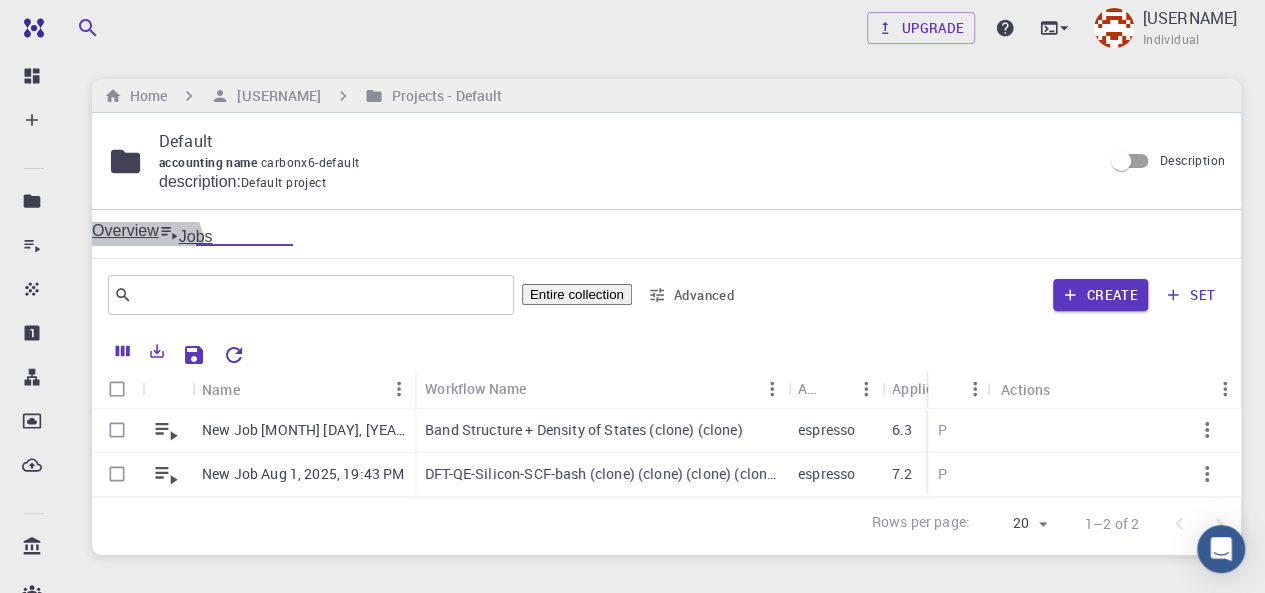 click on "Overview" at bounding box center [125, 234] 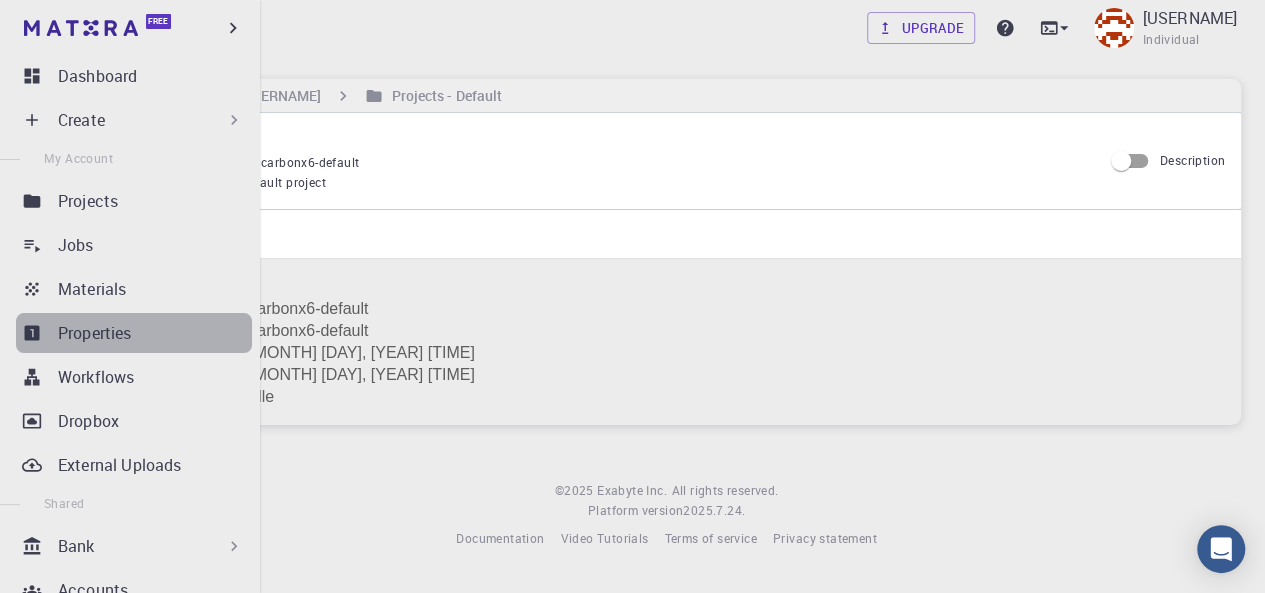 click on "Properties" at bounding box center (155, 333) 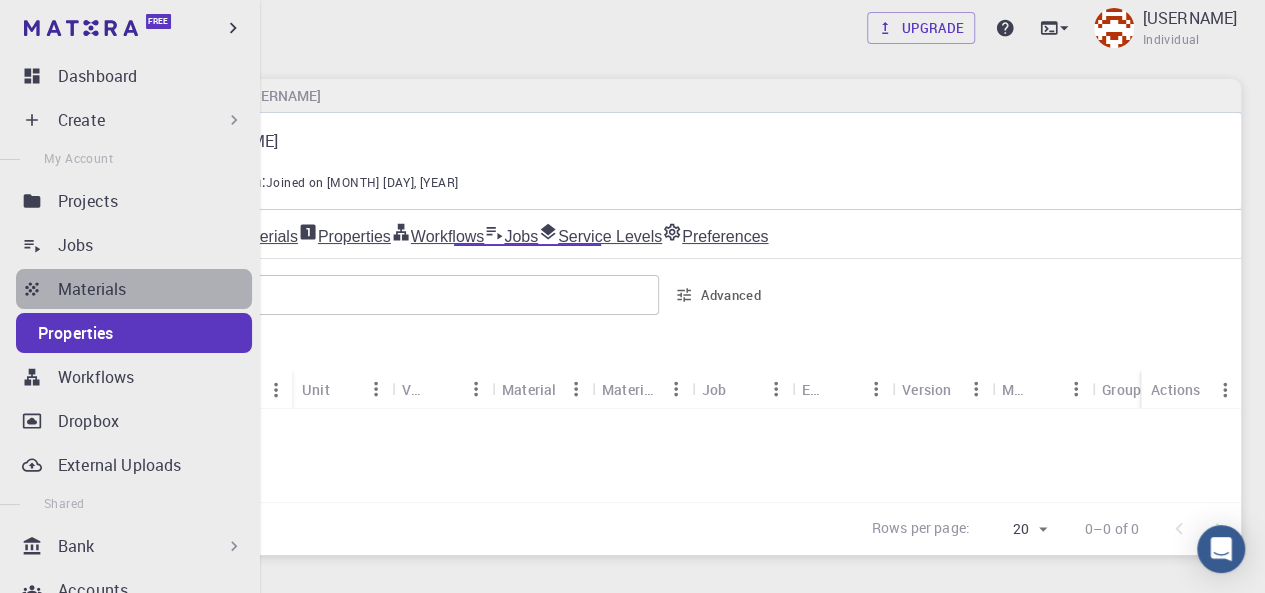 click on "Materials" at bounding box center [155, 289] 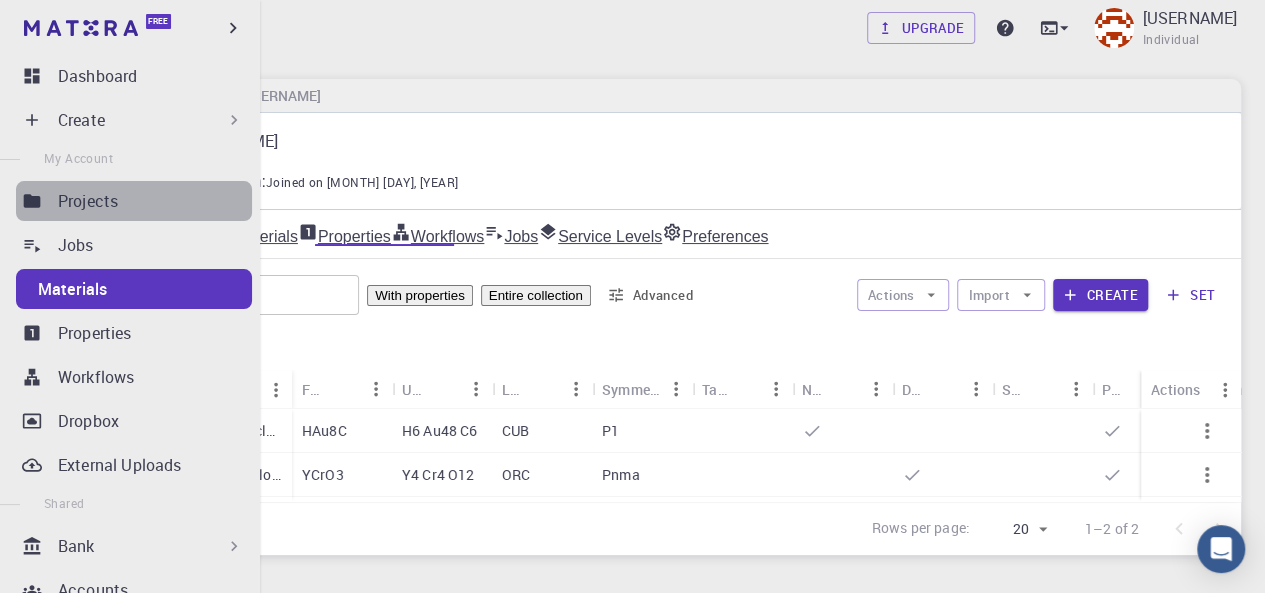 click on "Projects" at bounding box center (155, 201) 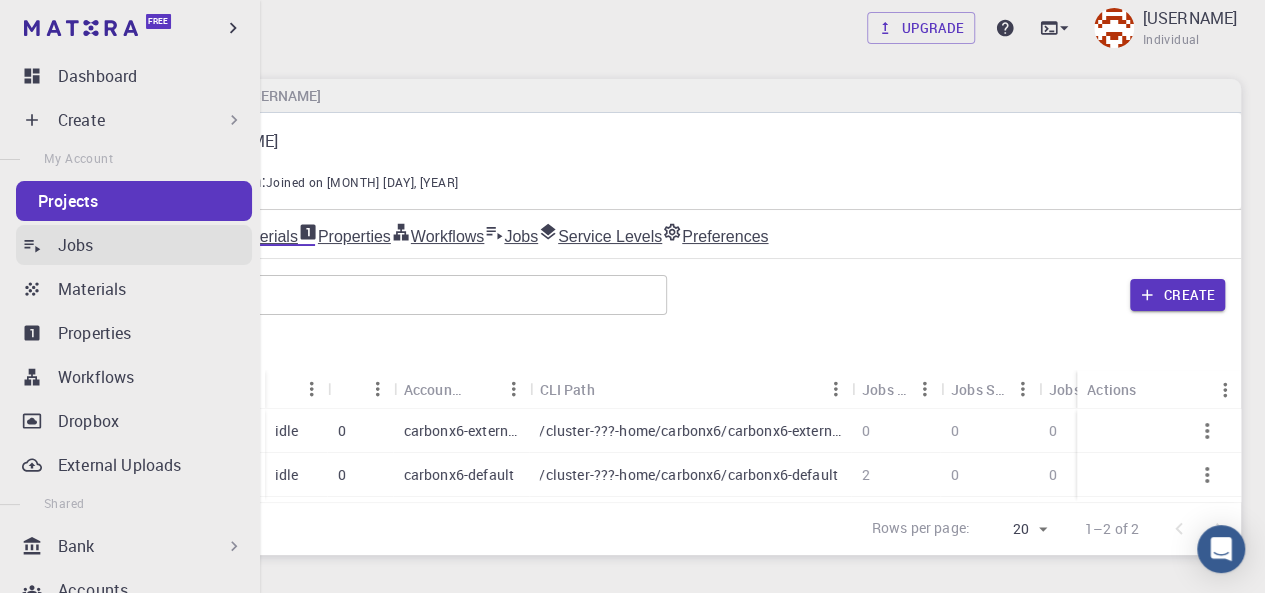 click on "Jobs" at bounding box center [155, 245] 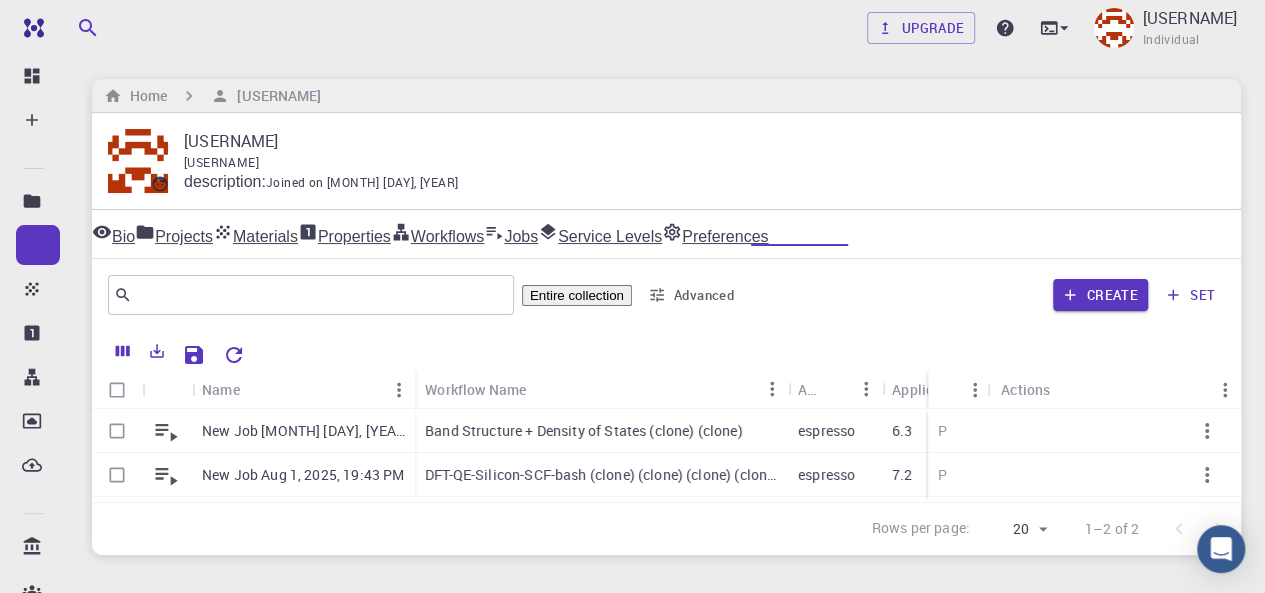 click on "[USERNAME]" at bounding box center [696, 141] 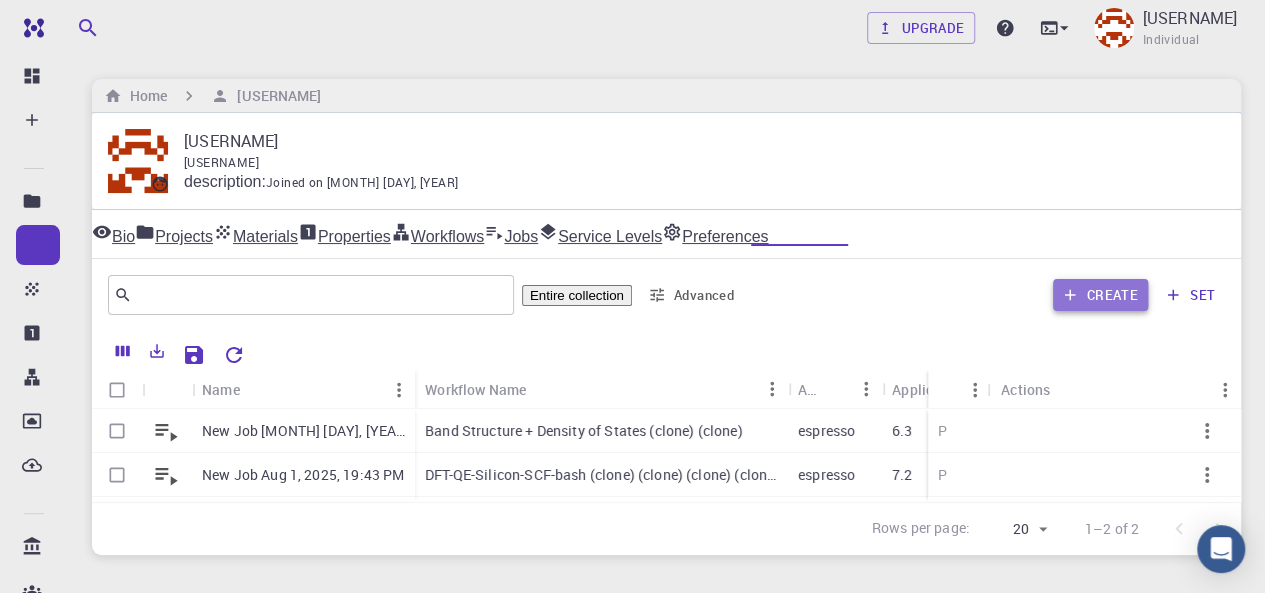 click on "Create" at bounding box center [1100, 295] 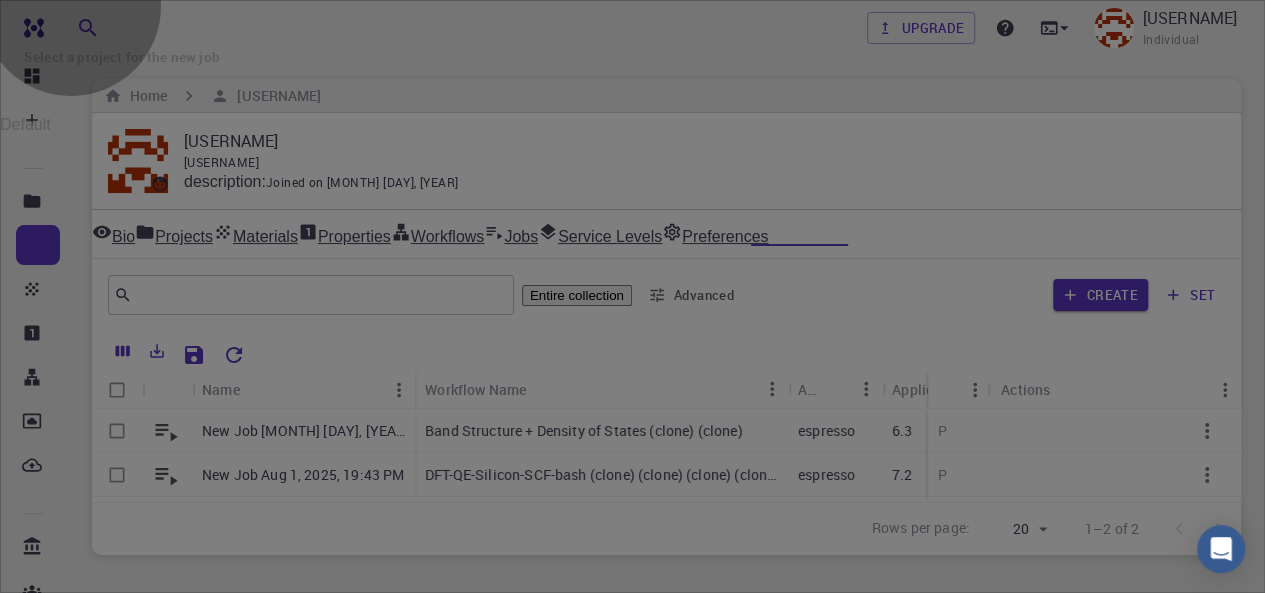 click on "Create New Job" at bounding box center [143, 1476] 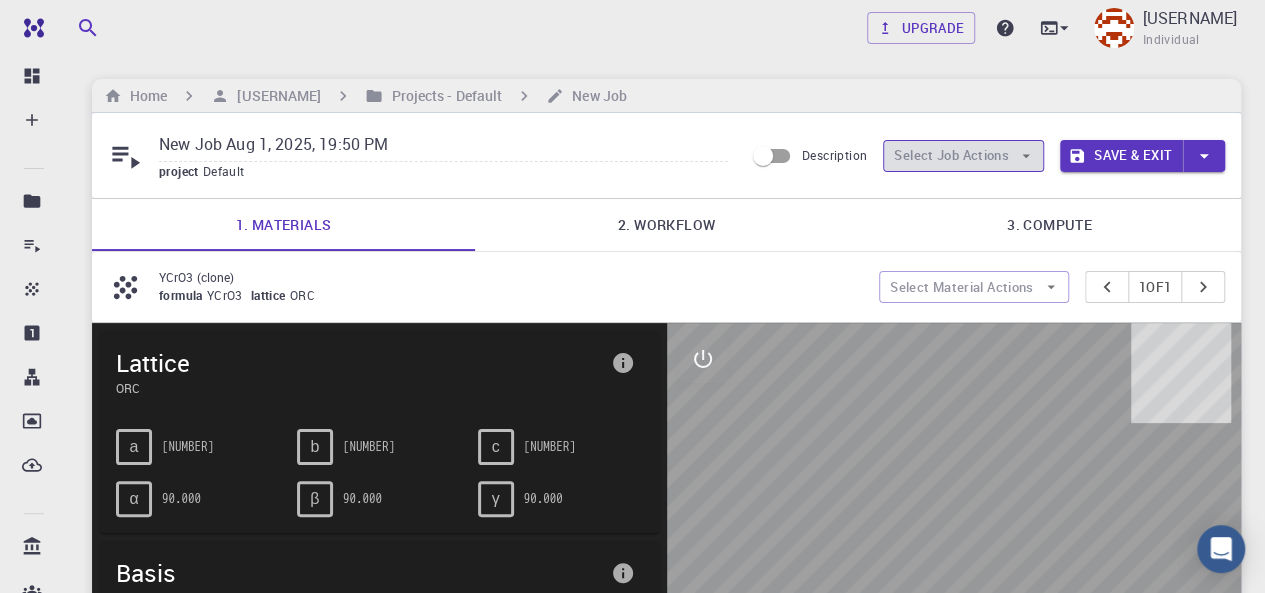click 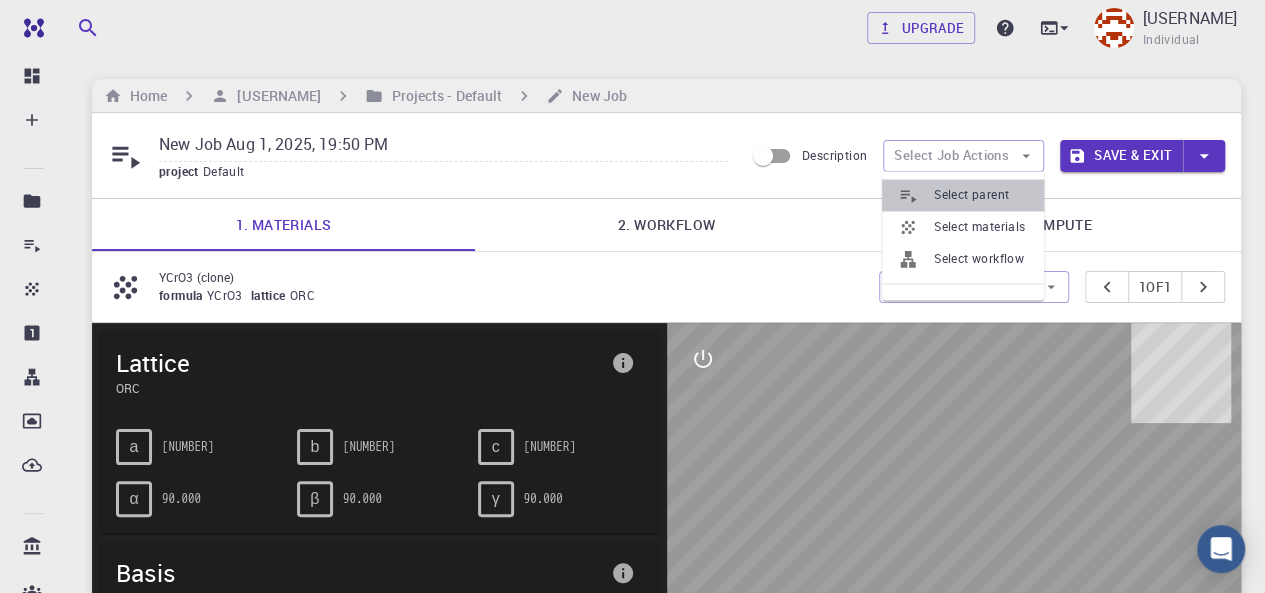 click on "Select parent" at bounding box center (981, 195) 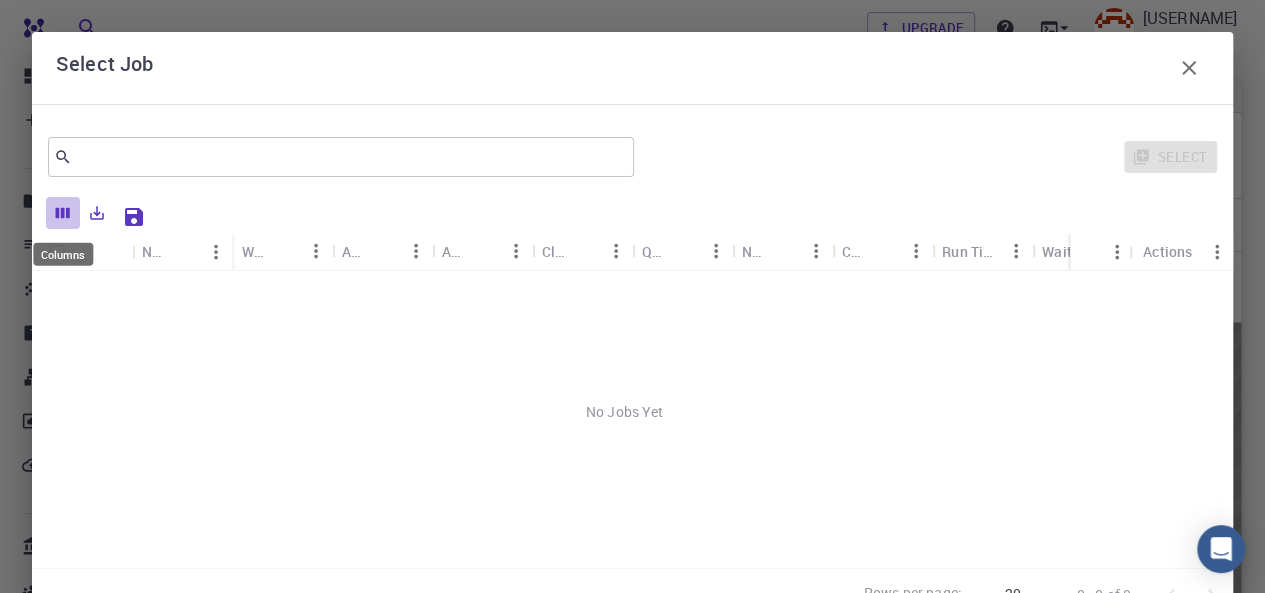 click 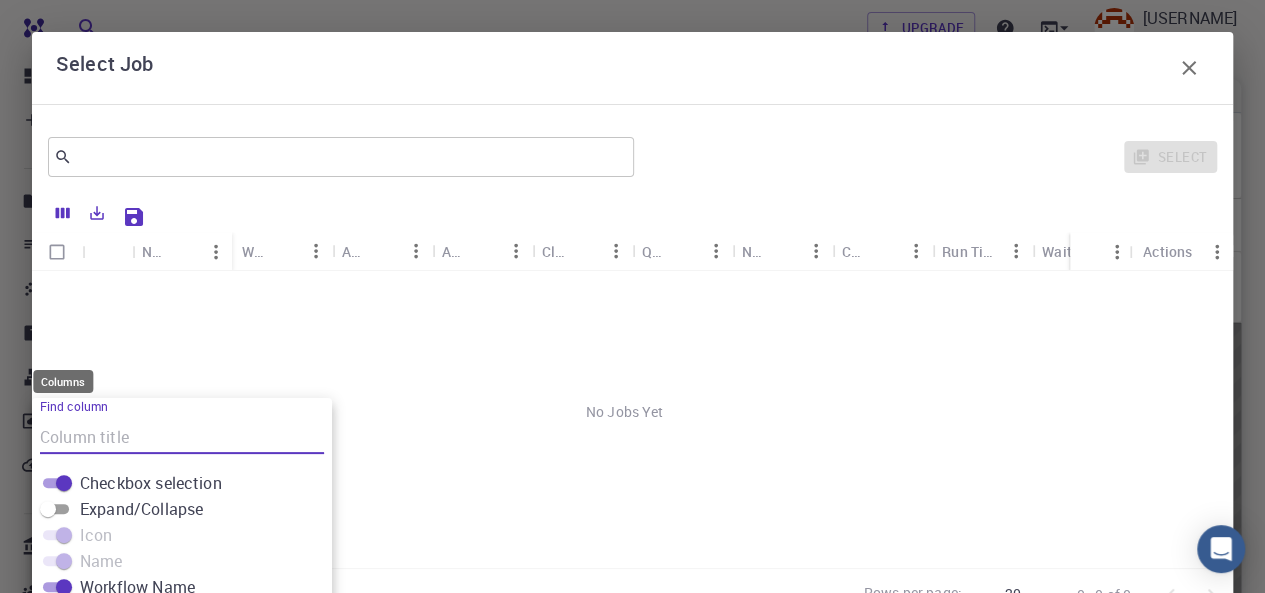 scroll, scrollTop: 127, scrollLeft: 0, axis: vertical 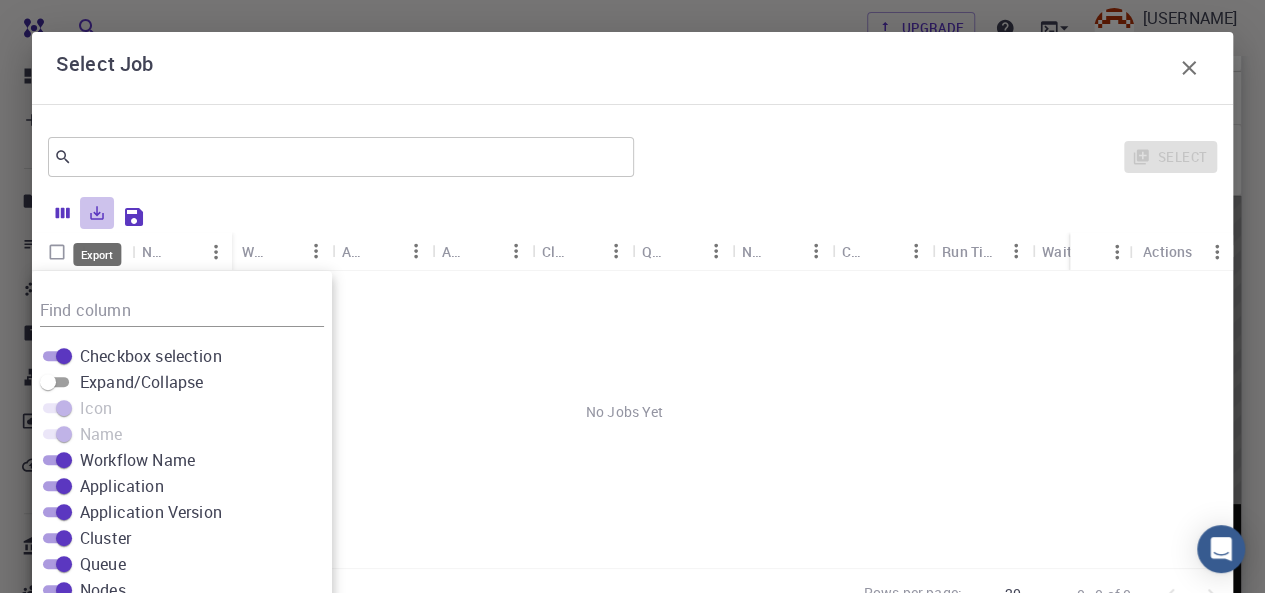 click 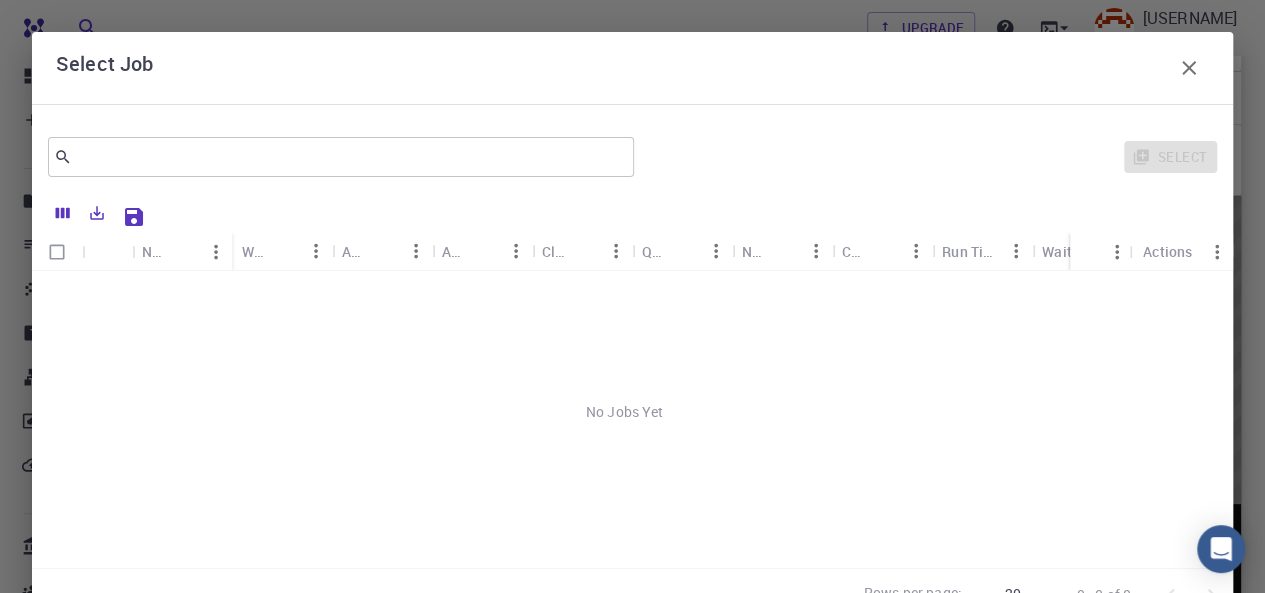 click on "No Jobs Yet" at bounding box center (624, 412) 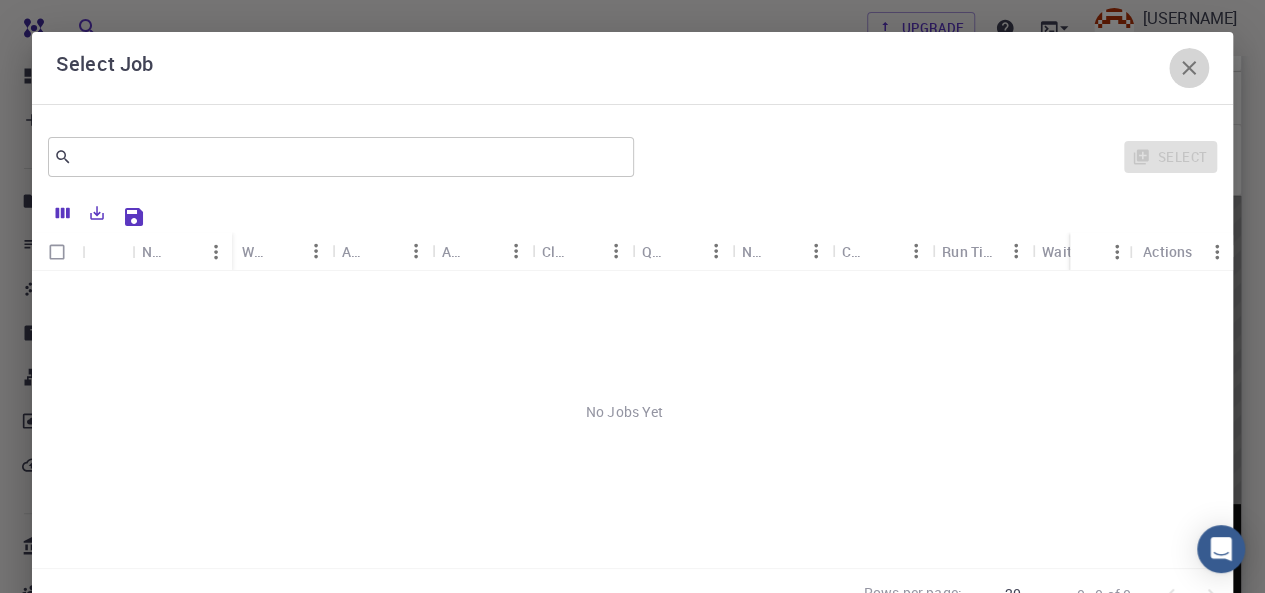 click 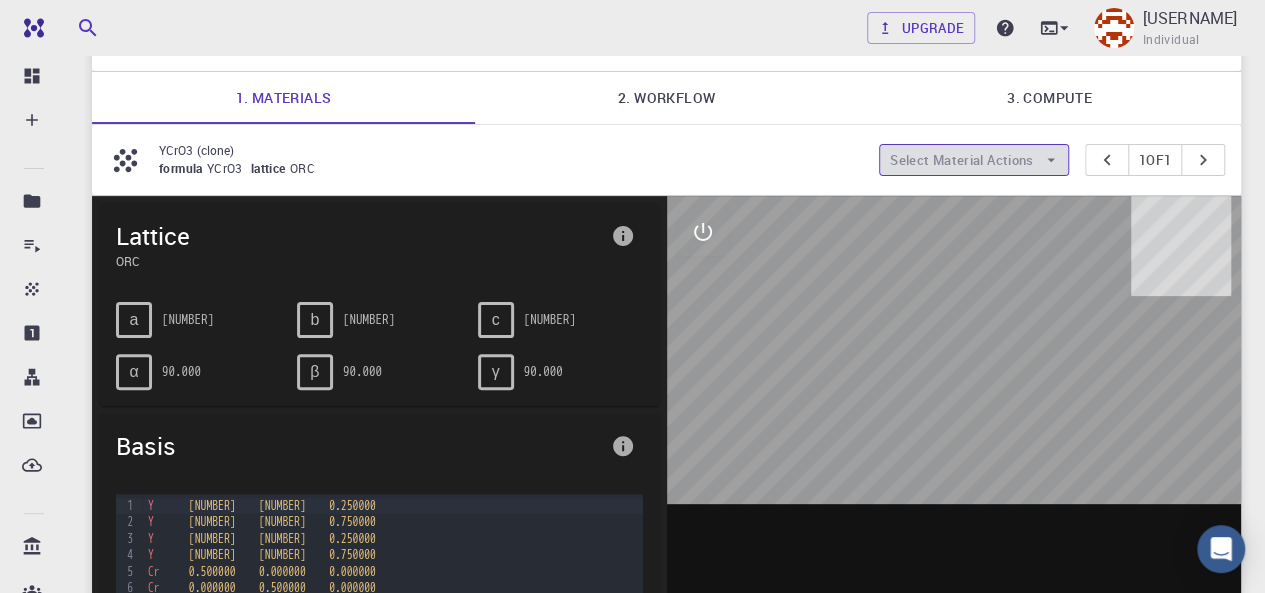 click 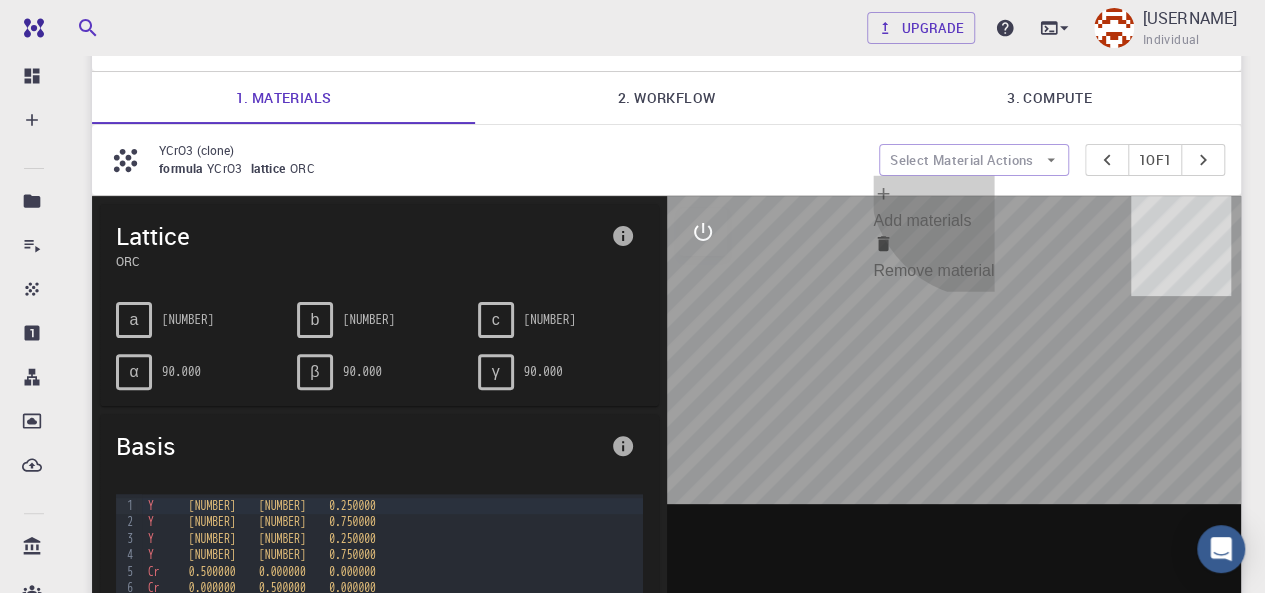 click on "Add materials" at bounding box center (922, 220) 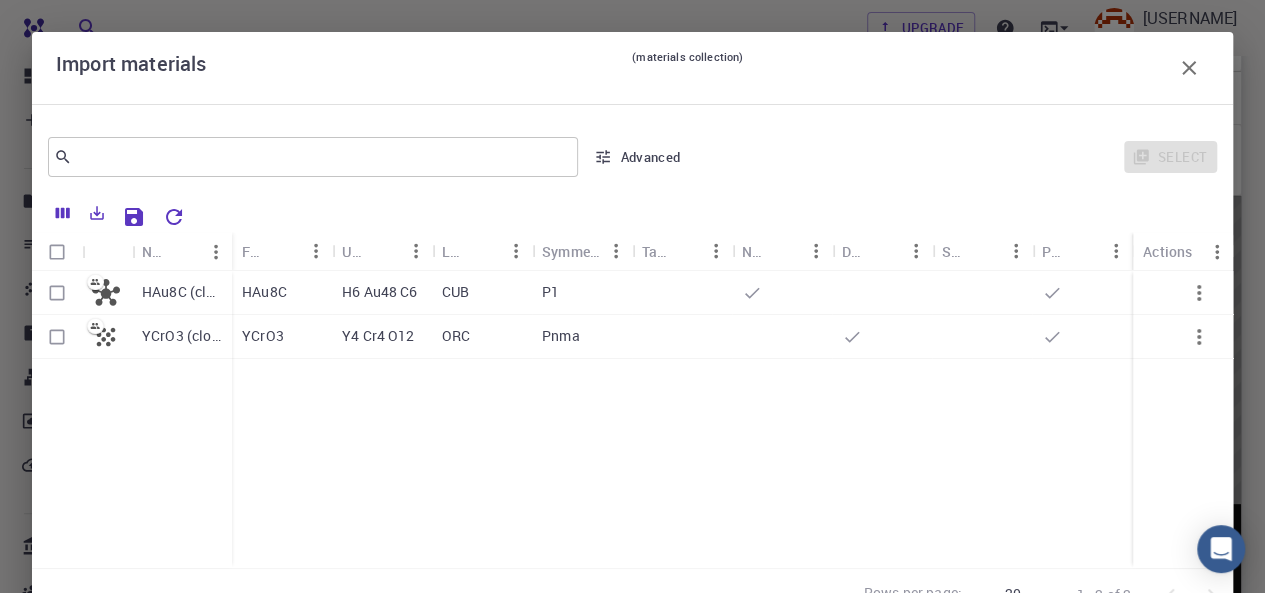 click at bounding box center (57, 293) 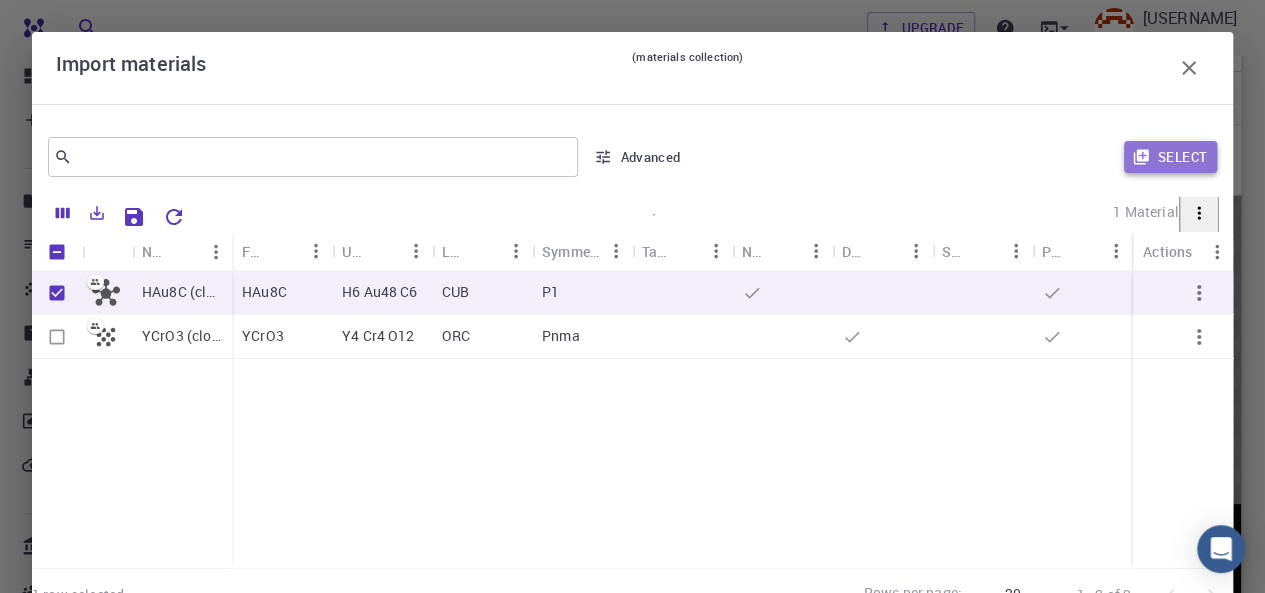 click on "Select" at bounding box center (1170, 157) 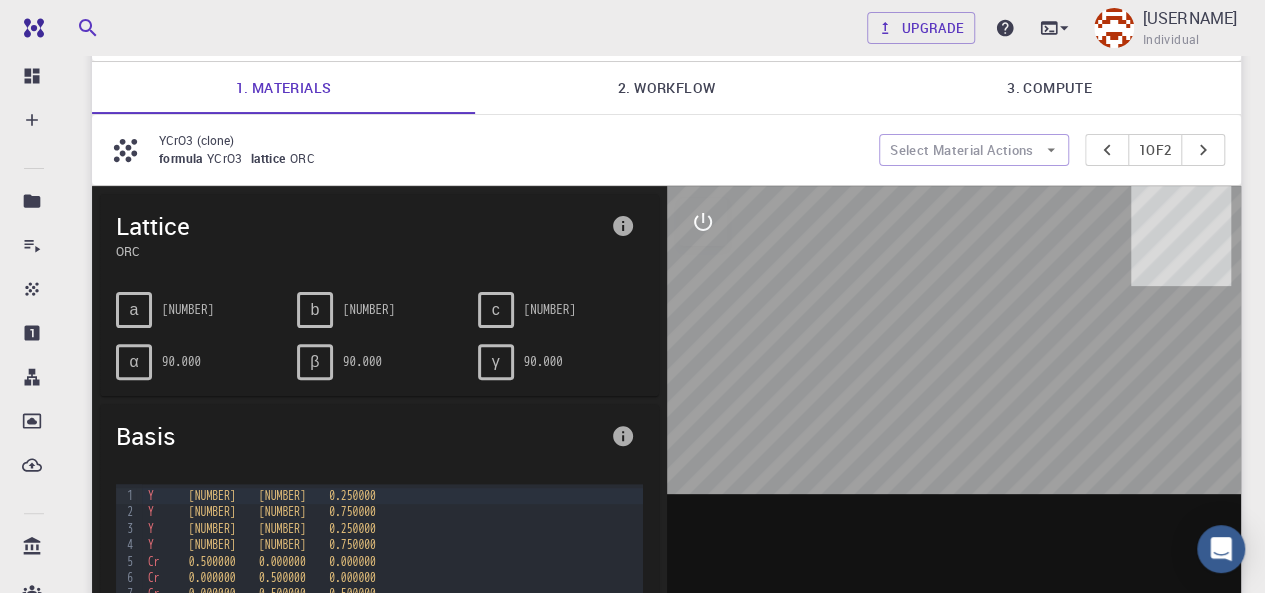 scroll, scrollTop: 132, scrollLeft: 0, axis: vertical 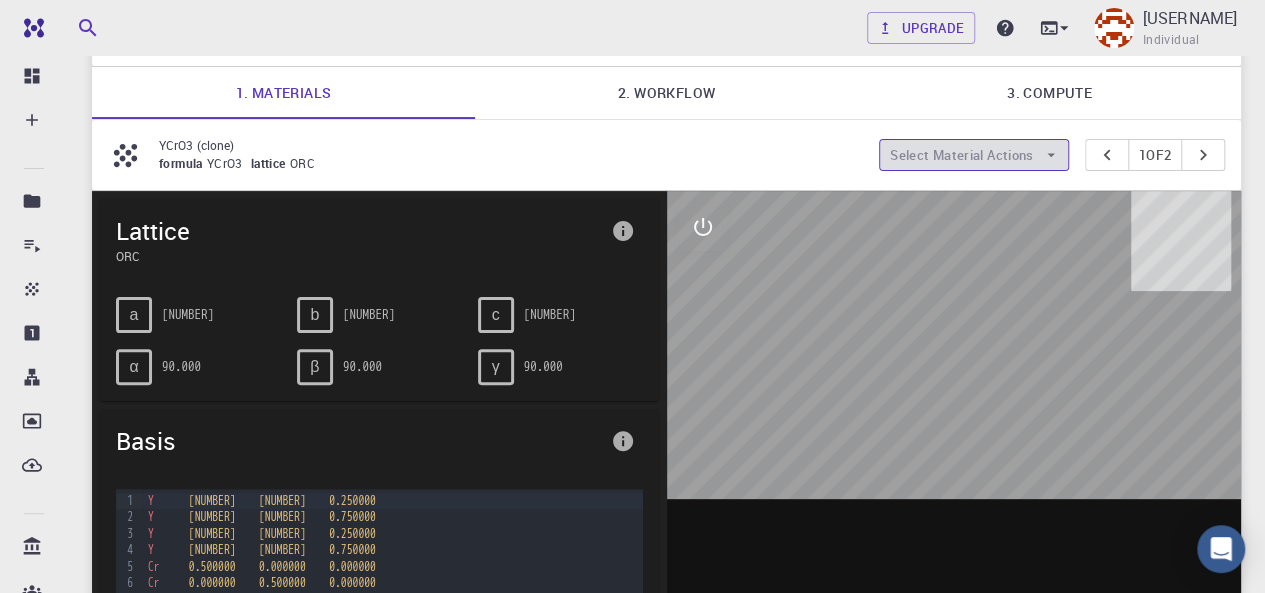 click 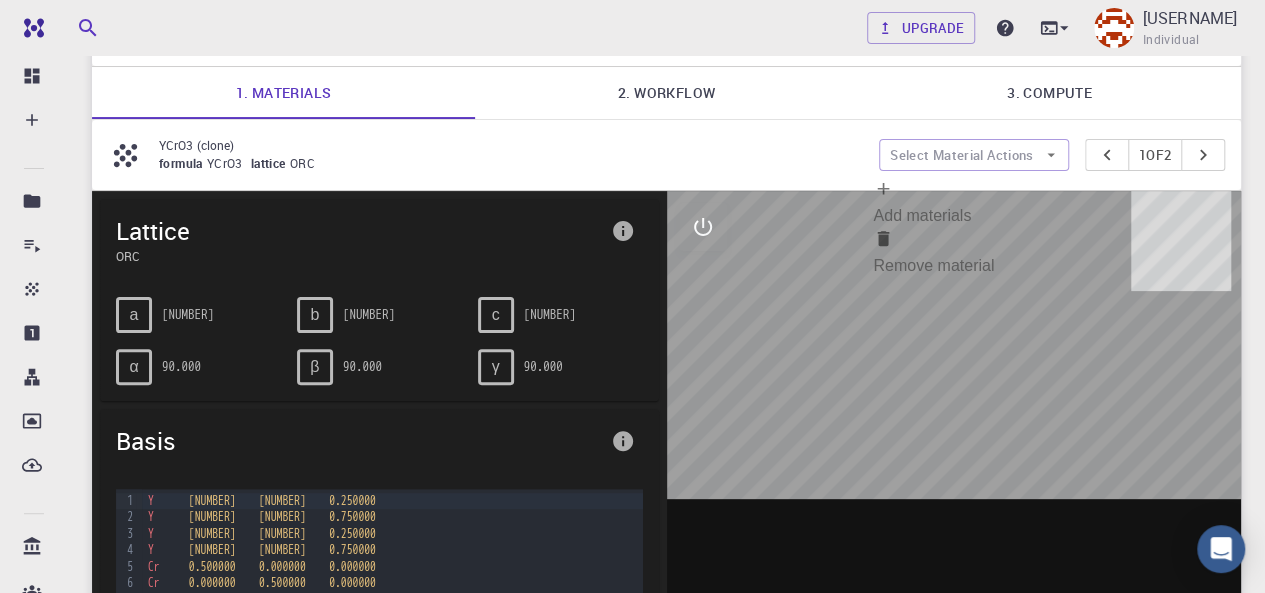 click on "YCrO3 (clone) formula YCrO3 lattice ORC Select Material Actions 1  of  2" at bounding box center [666, 155] 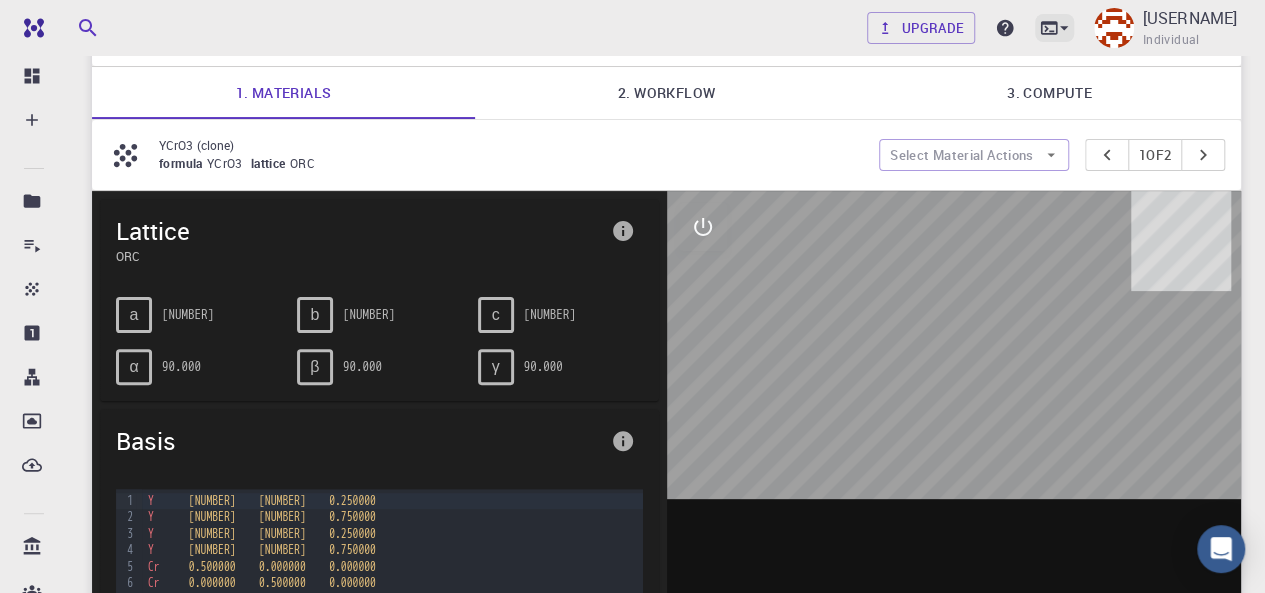 click 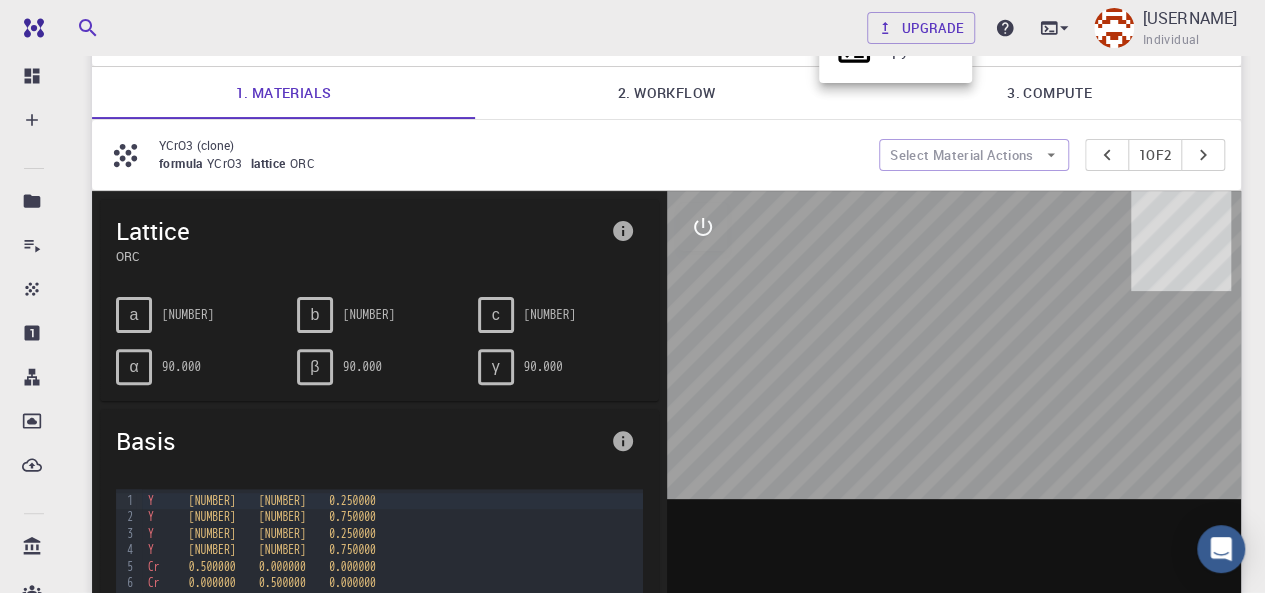 click at bounding box center [632, 296] 